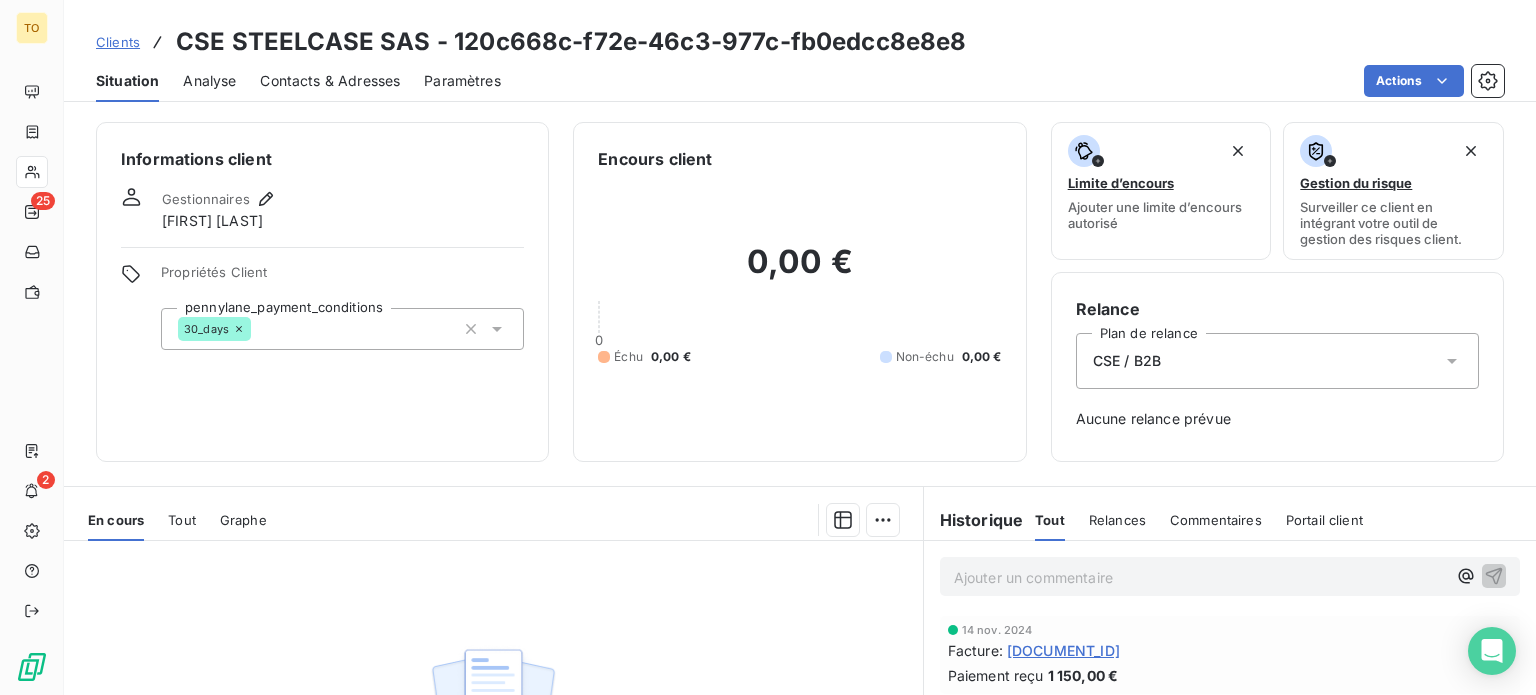 scroll, scrollTop: 0, scrollLeft: 0, axis: both 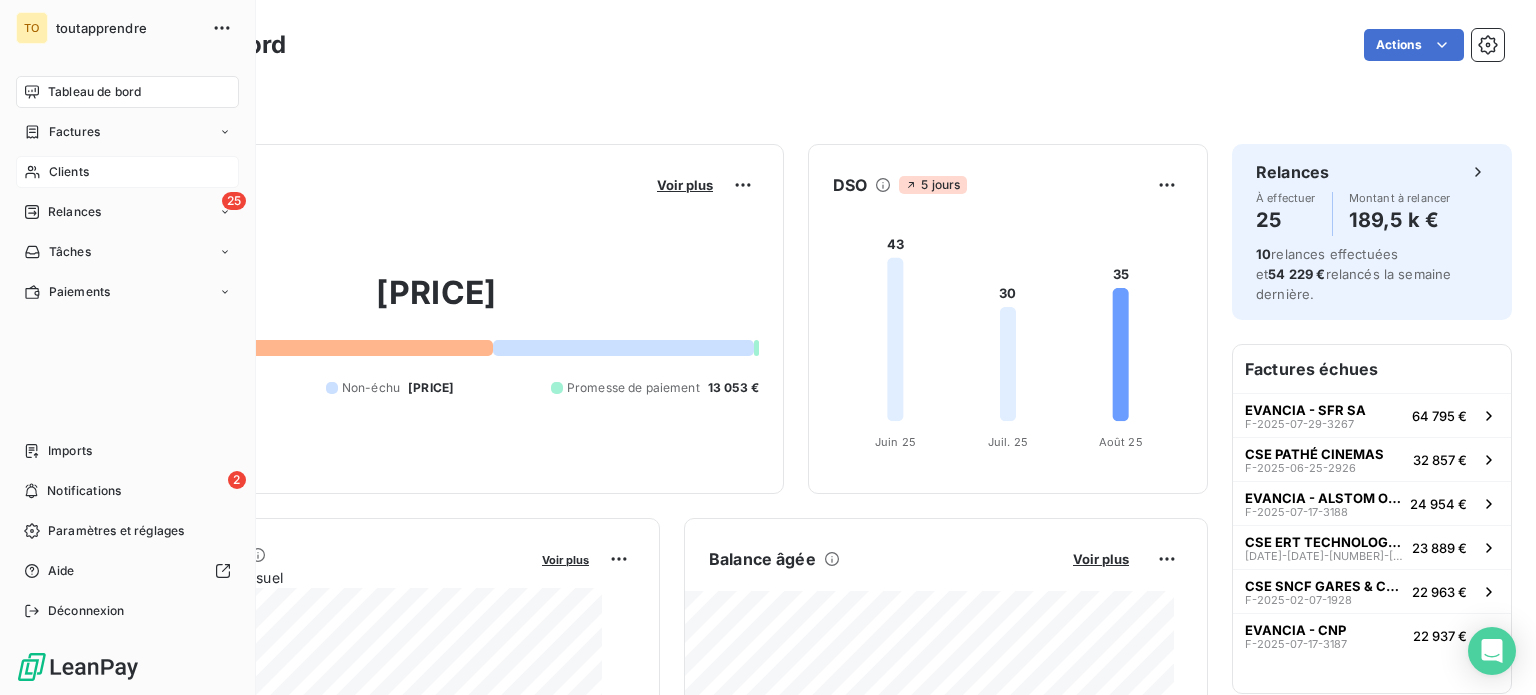 click 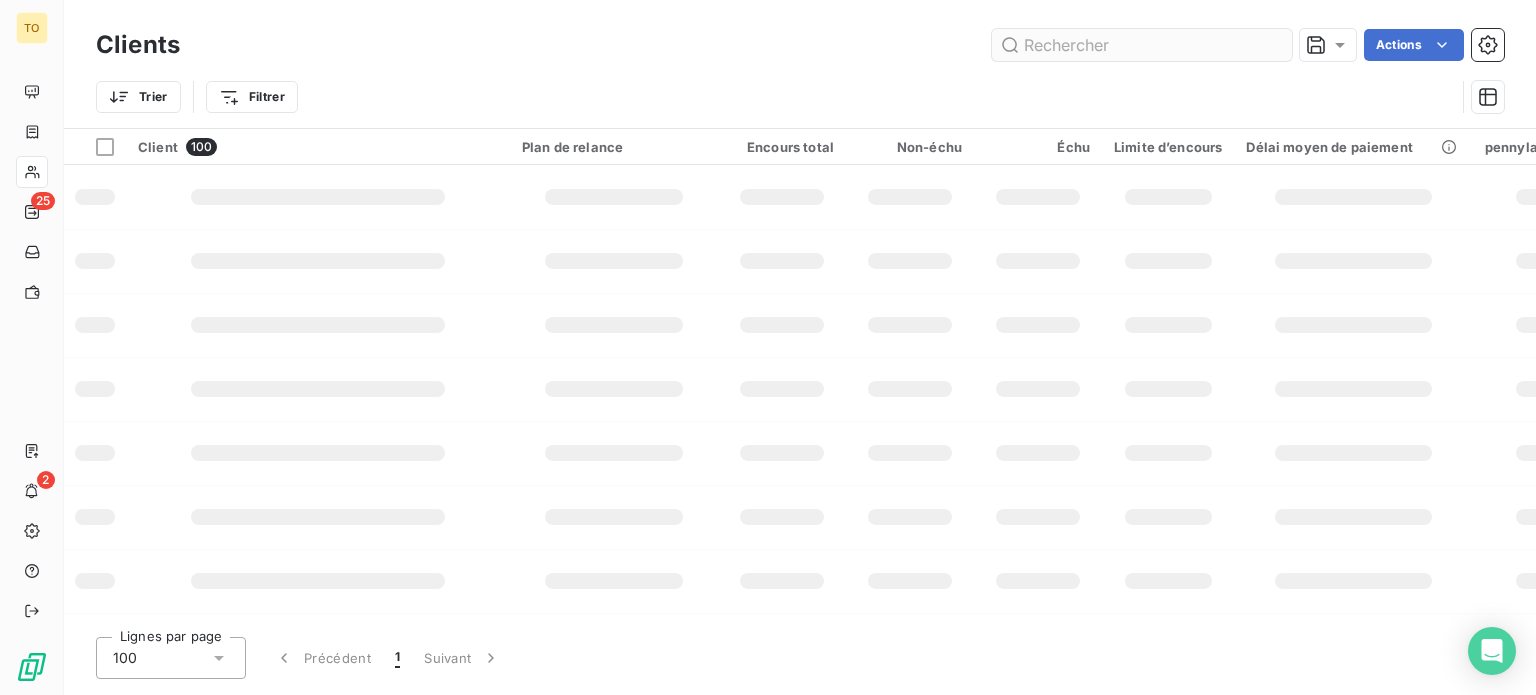 click at bounding box center [1142, 45] 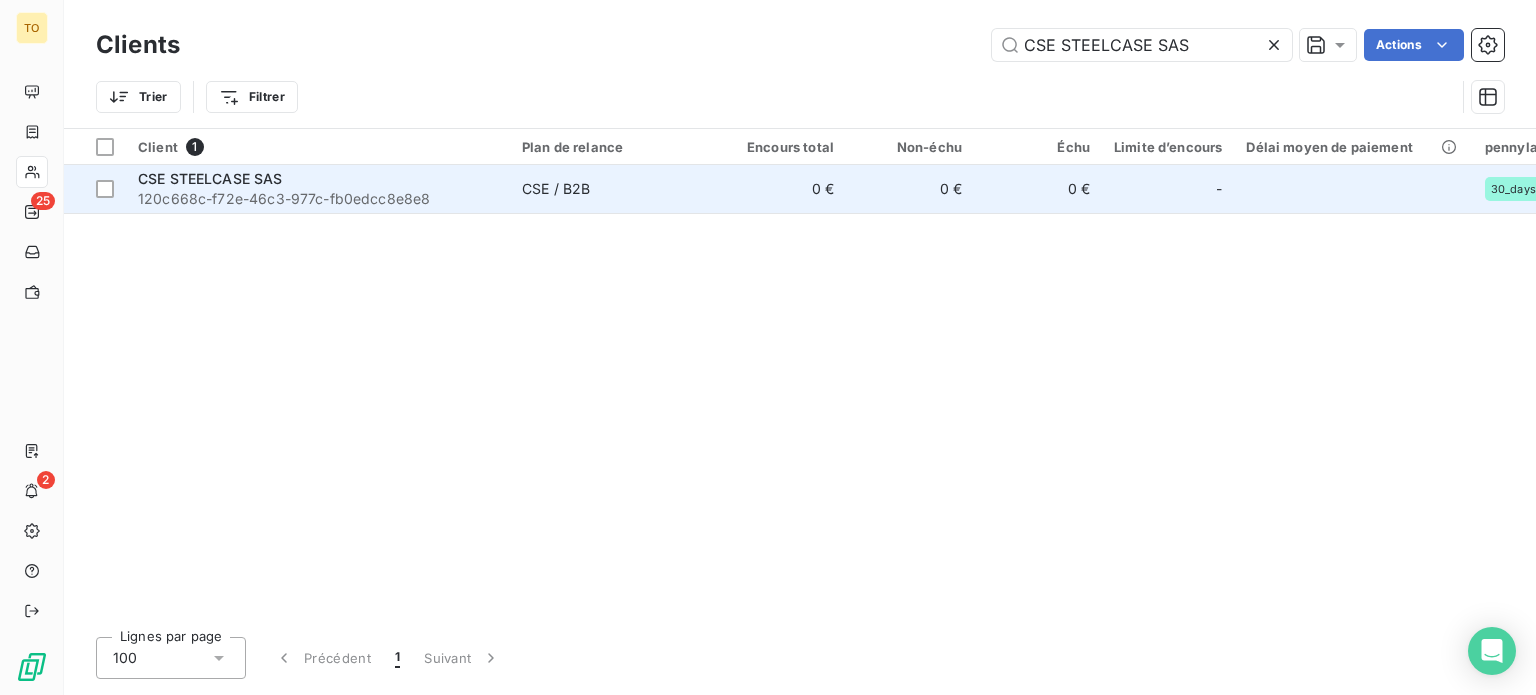 type on "CSE STEELCASE SAS" 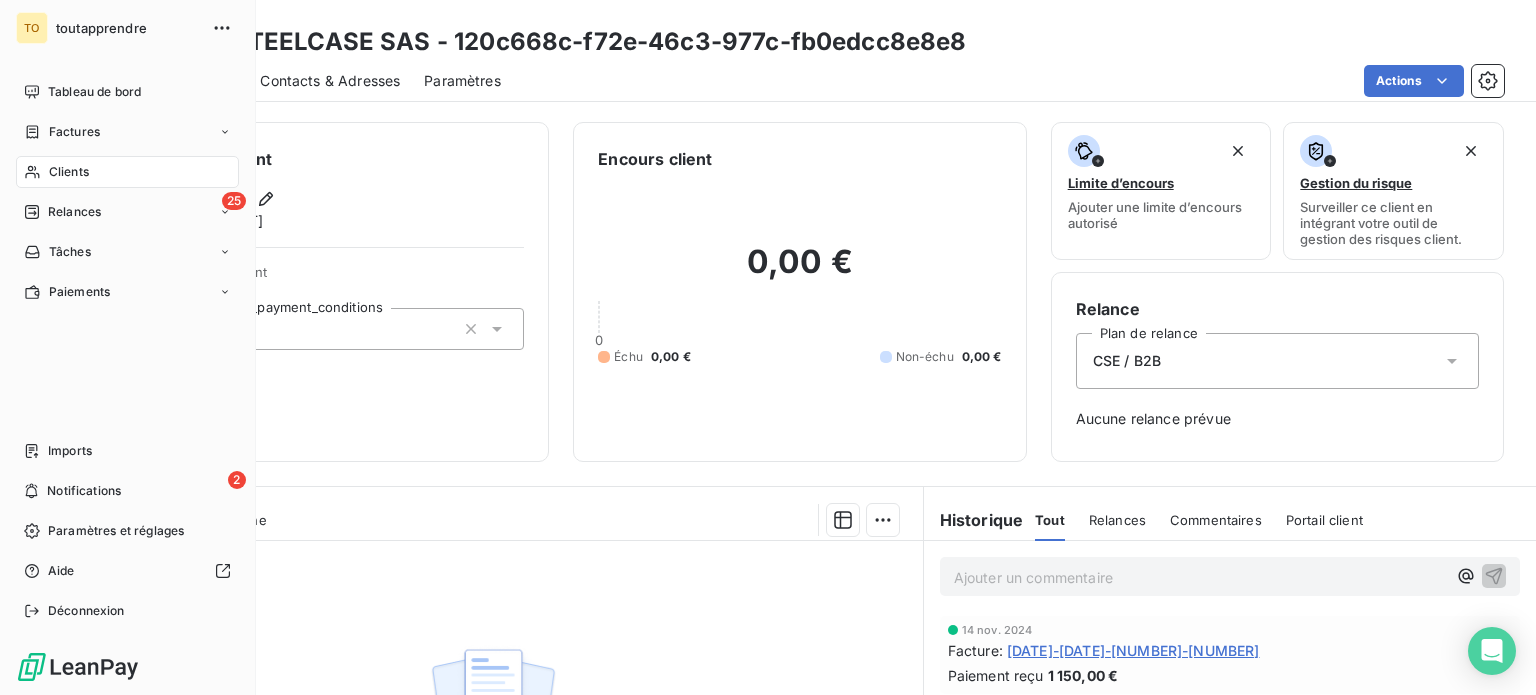 click on "Clients" at bounding box center [69, 172] 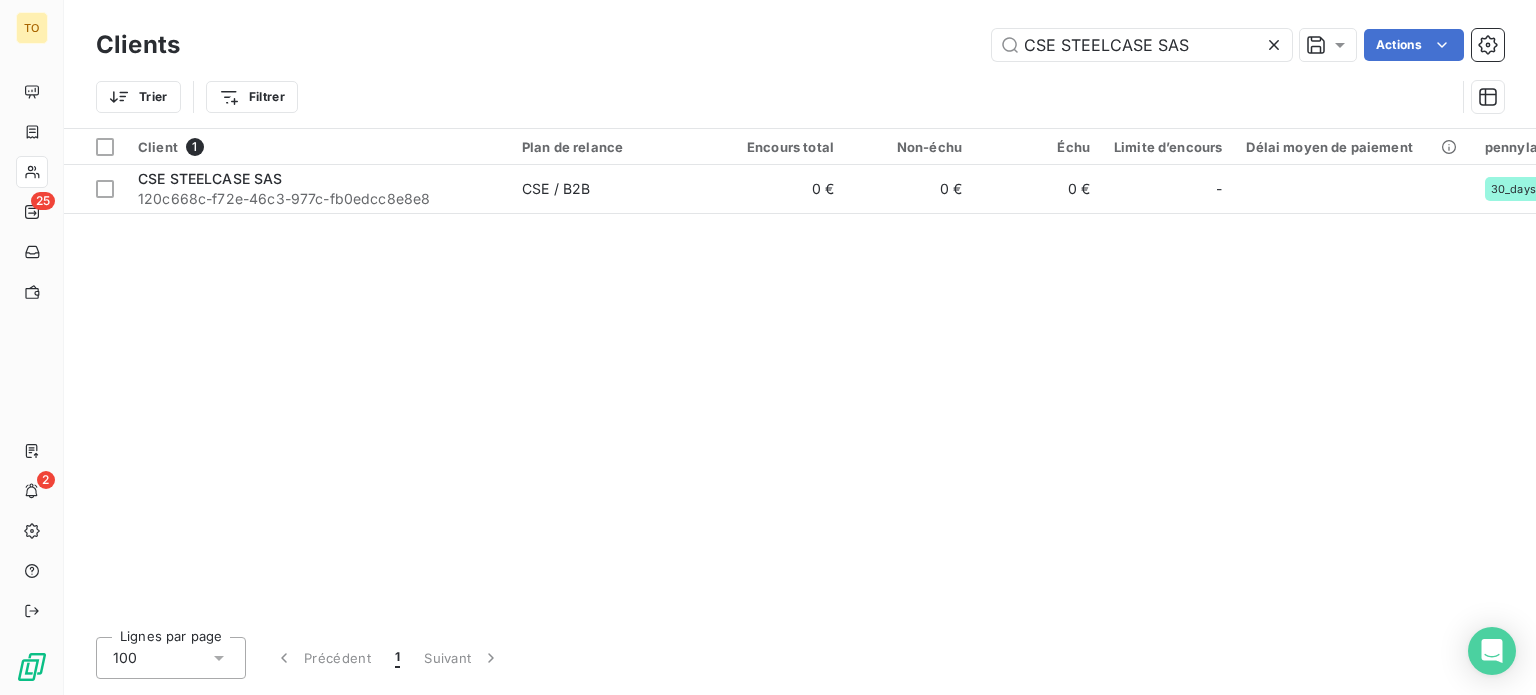 drag, startPoint x: 1204, startPoint y: 57, endPoint x: 753, endPoint y: 29, distance: 451.86835 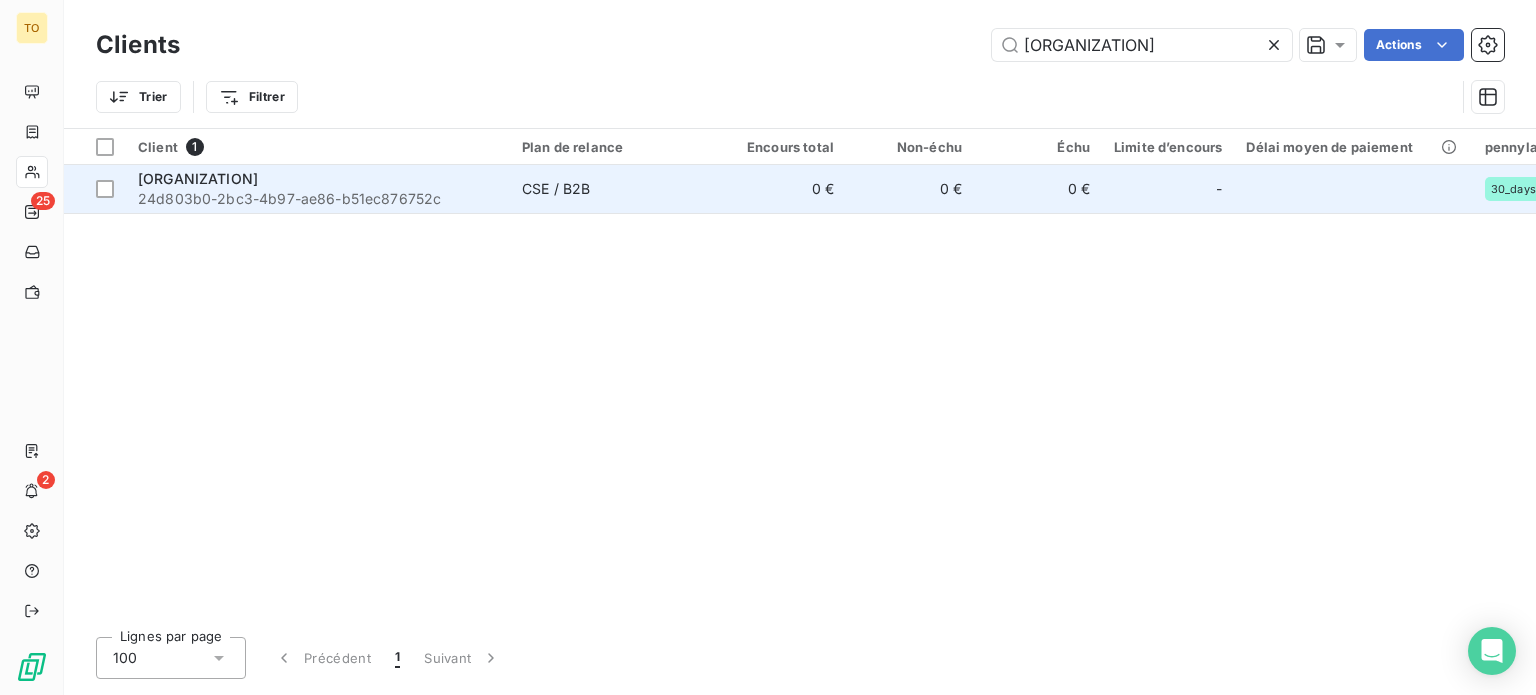 type on "[ORGANIZATION]" 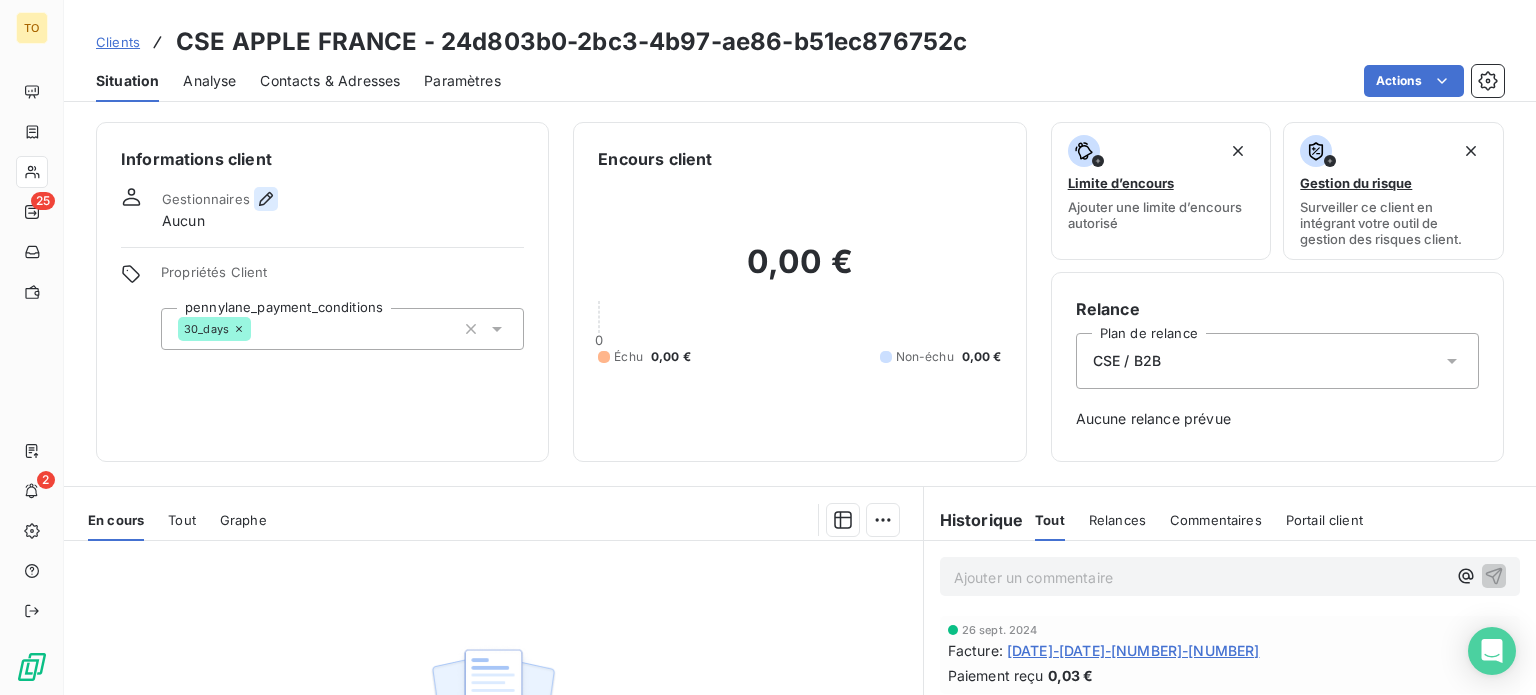 click 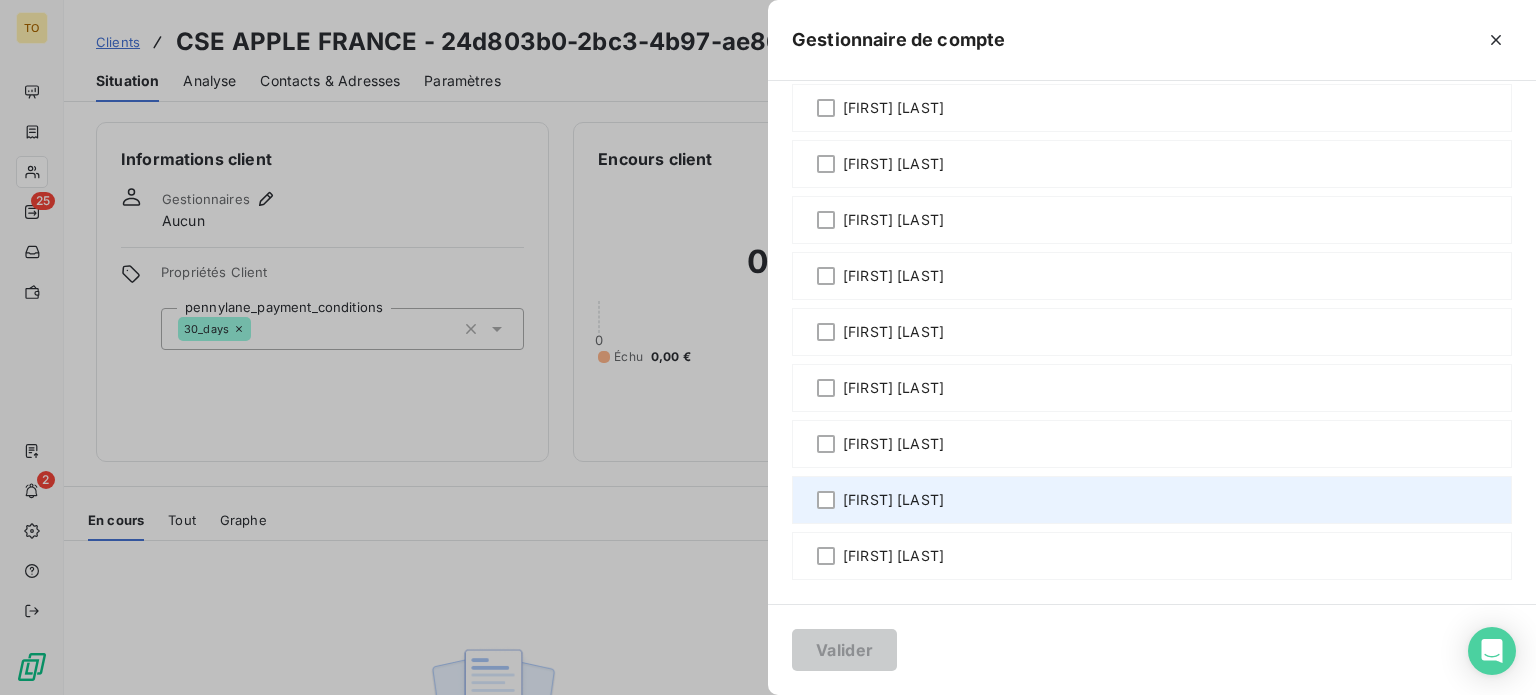 scroll, scrollTop: 1711, scrollLeft: 0, axis: vertical 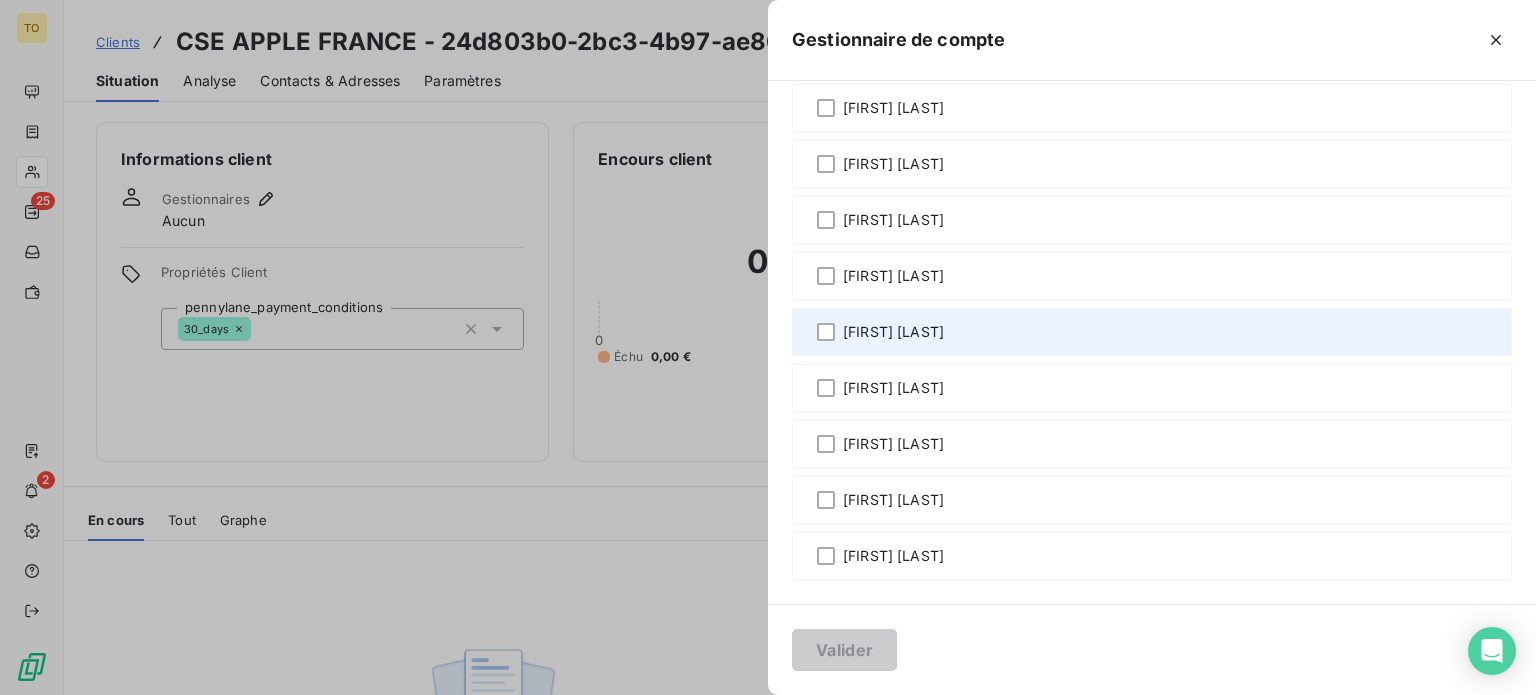 click on "[FIRST] [LAST]" at bounding box center [893, 332] 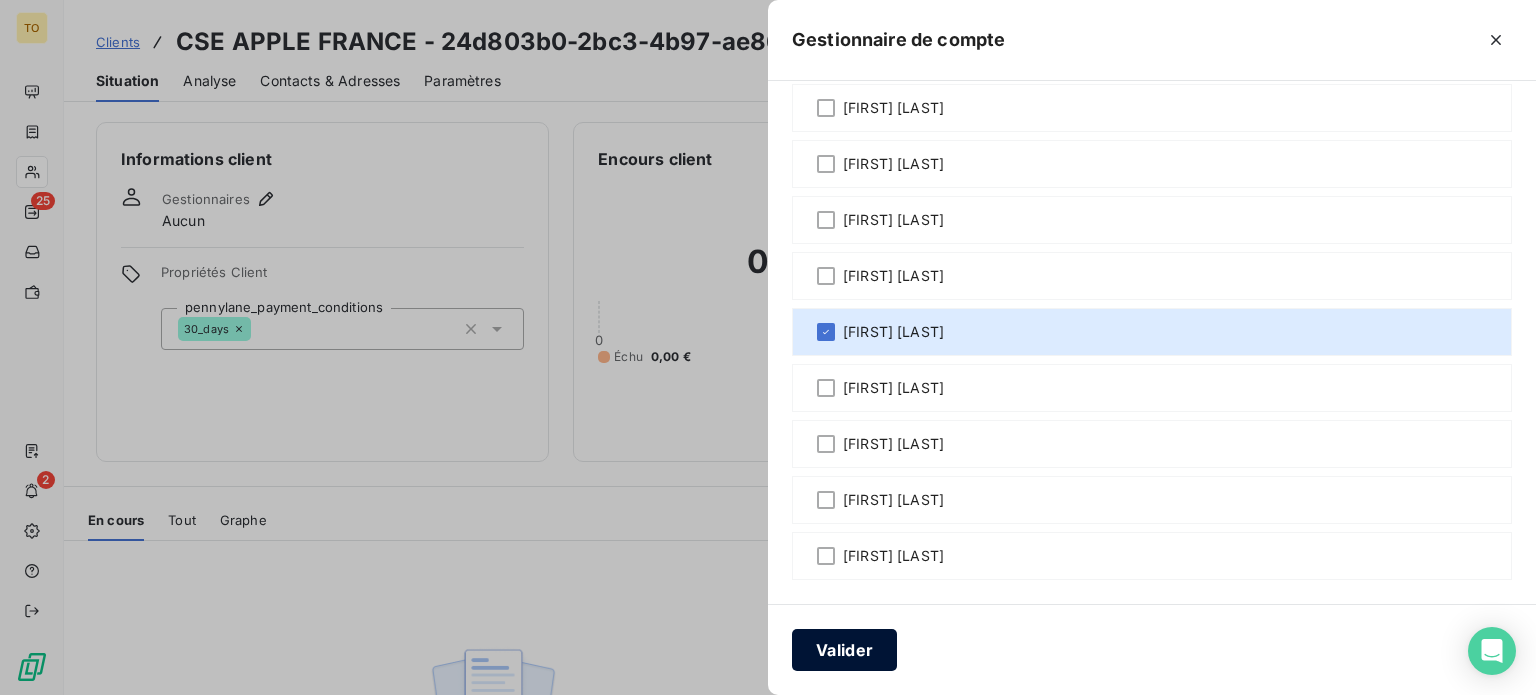 click on "Valider" at bounding box center (844, 650) 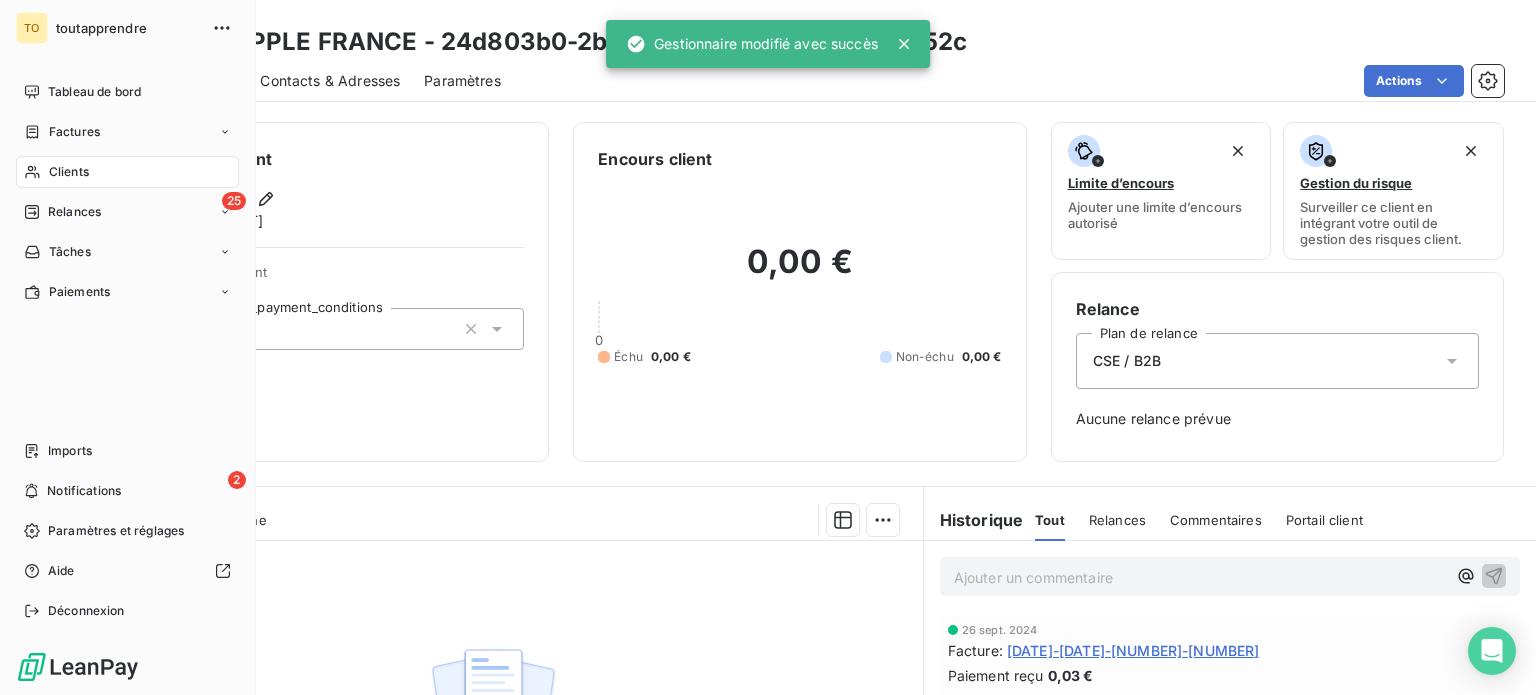 click on "Clients" at bounding box center (127, 172) 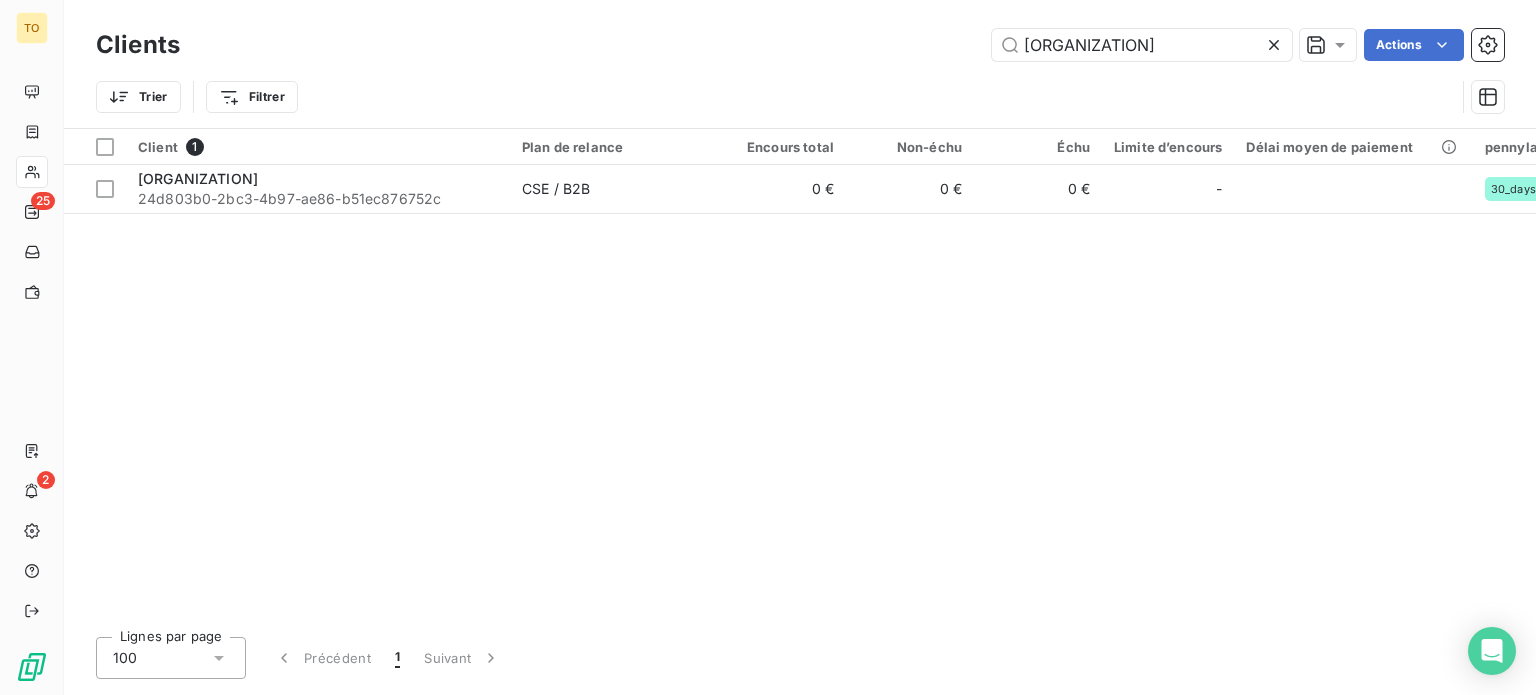 click 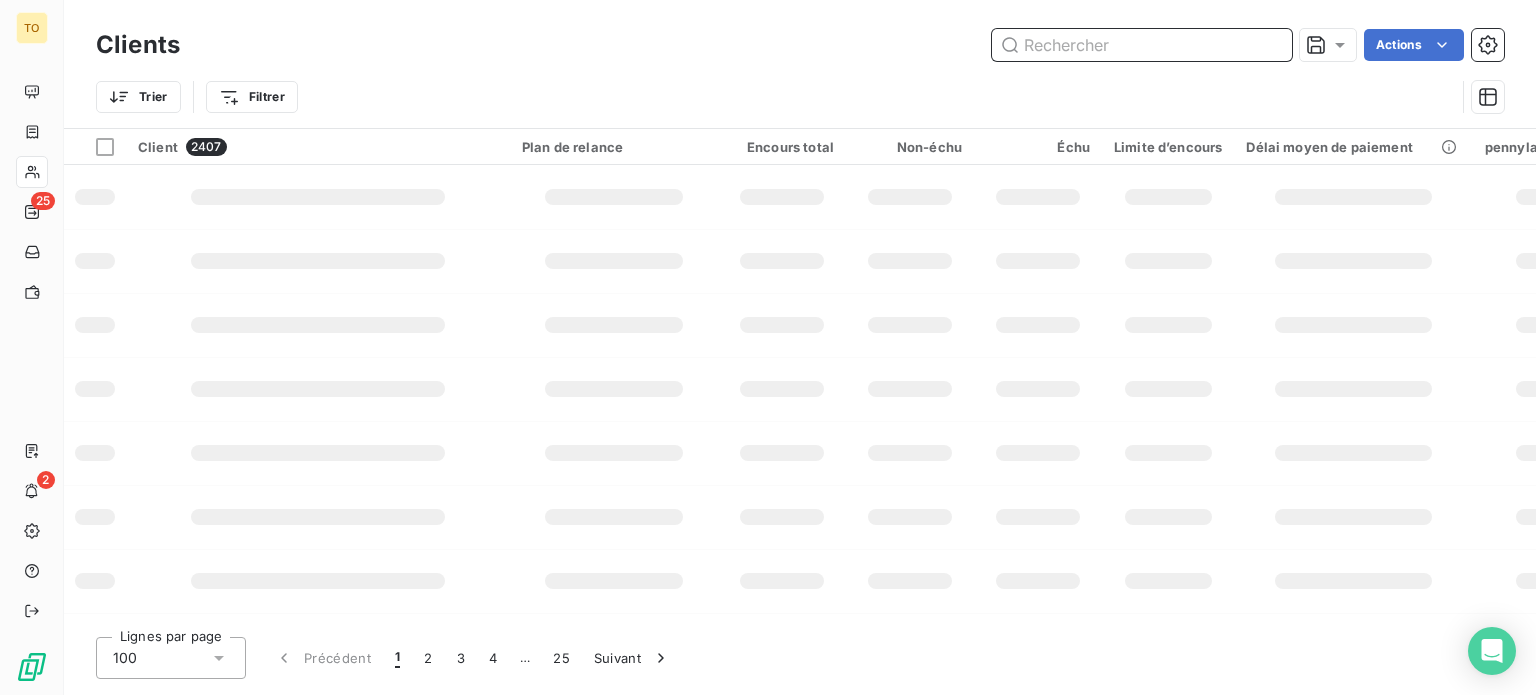 click at bounding box center (1142, 45) 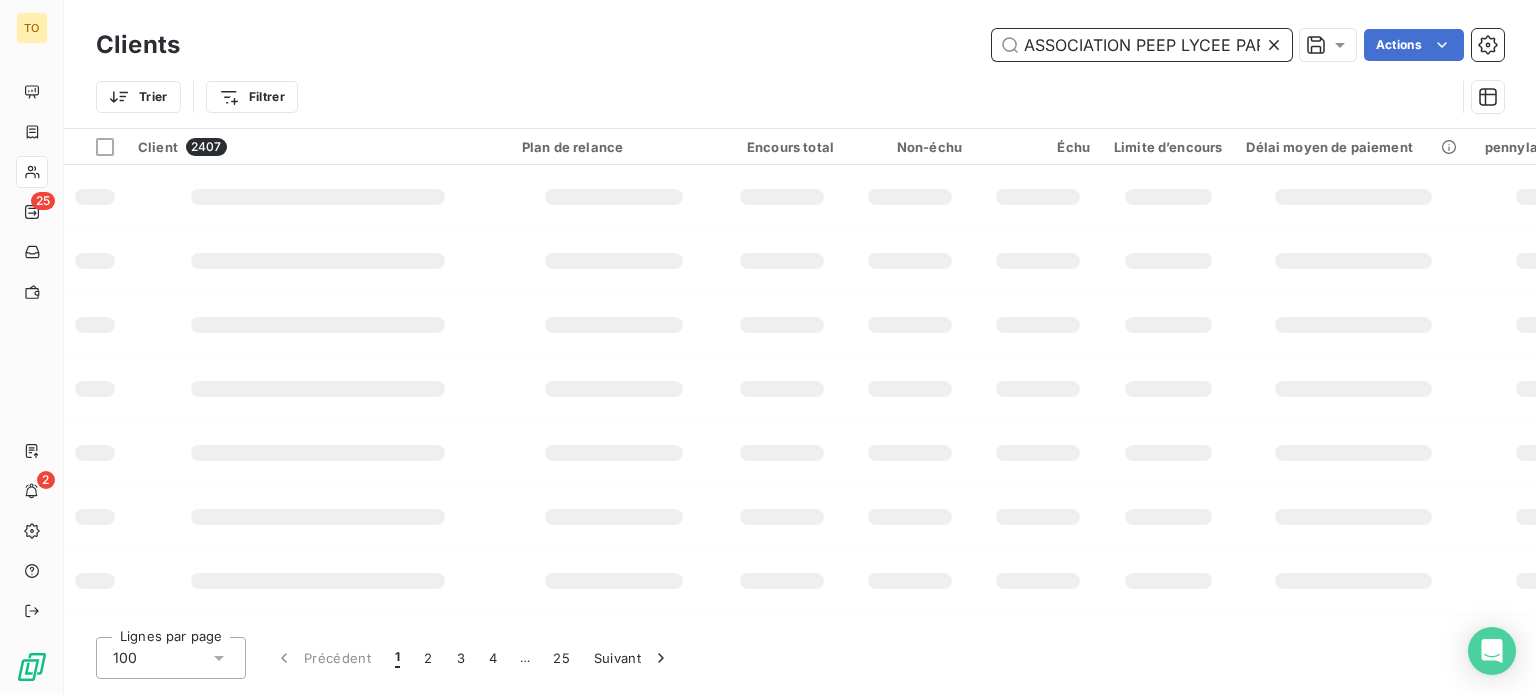 scroll, scrollTop: 0, scrollLeft: 112, axis: horizontal 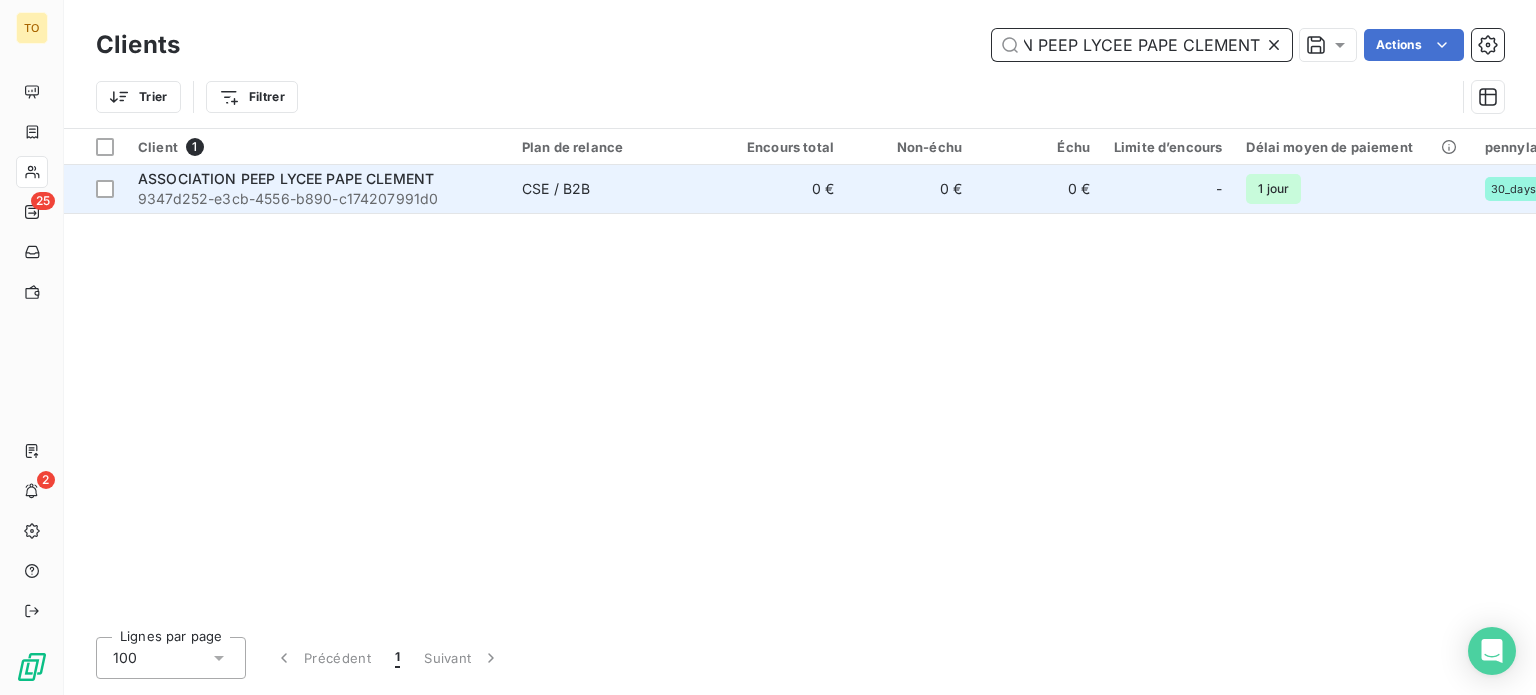 type on "ASSOCIATION PEEP LYCEE PAPE CLEMENT" 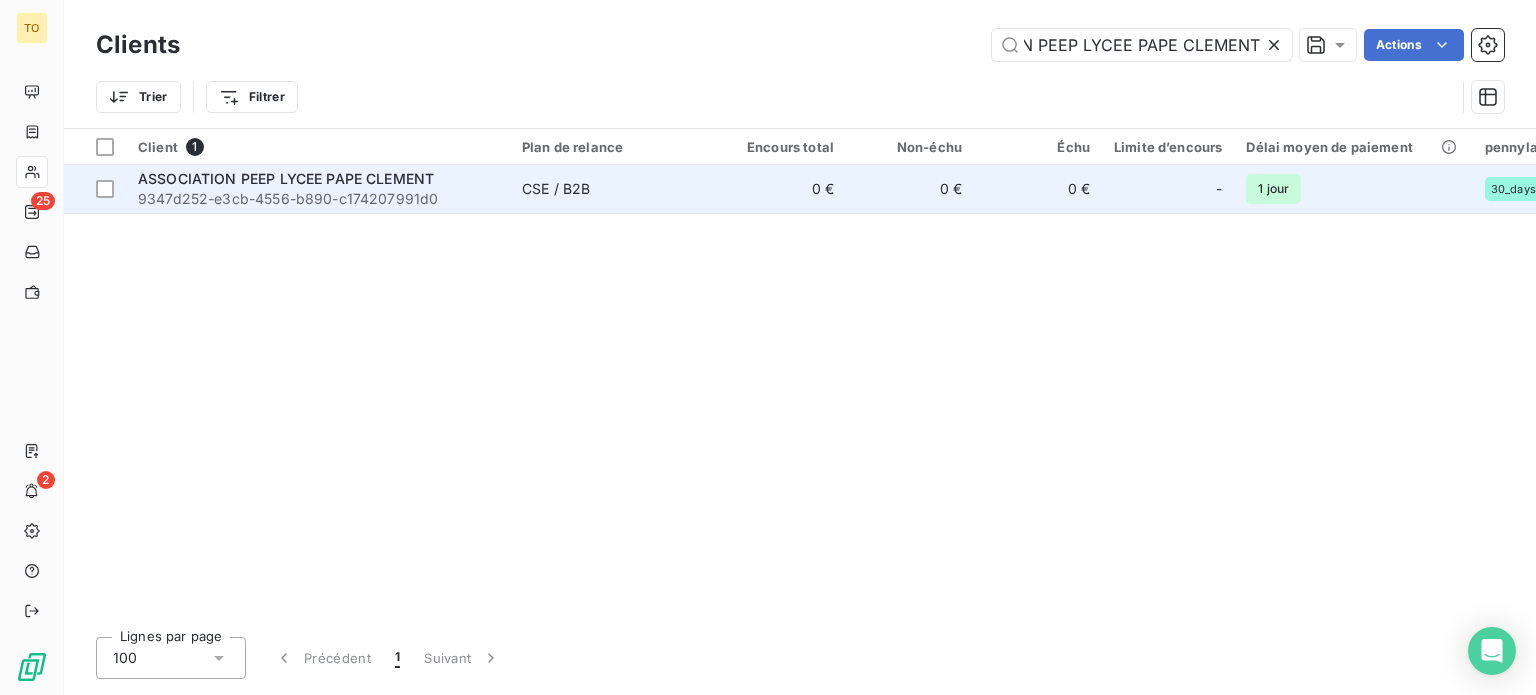 click on "ASSOCIATION PEEP LYCEE PAPE CLEMENT" at bounding box center (286, 178) 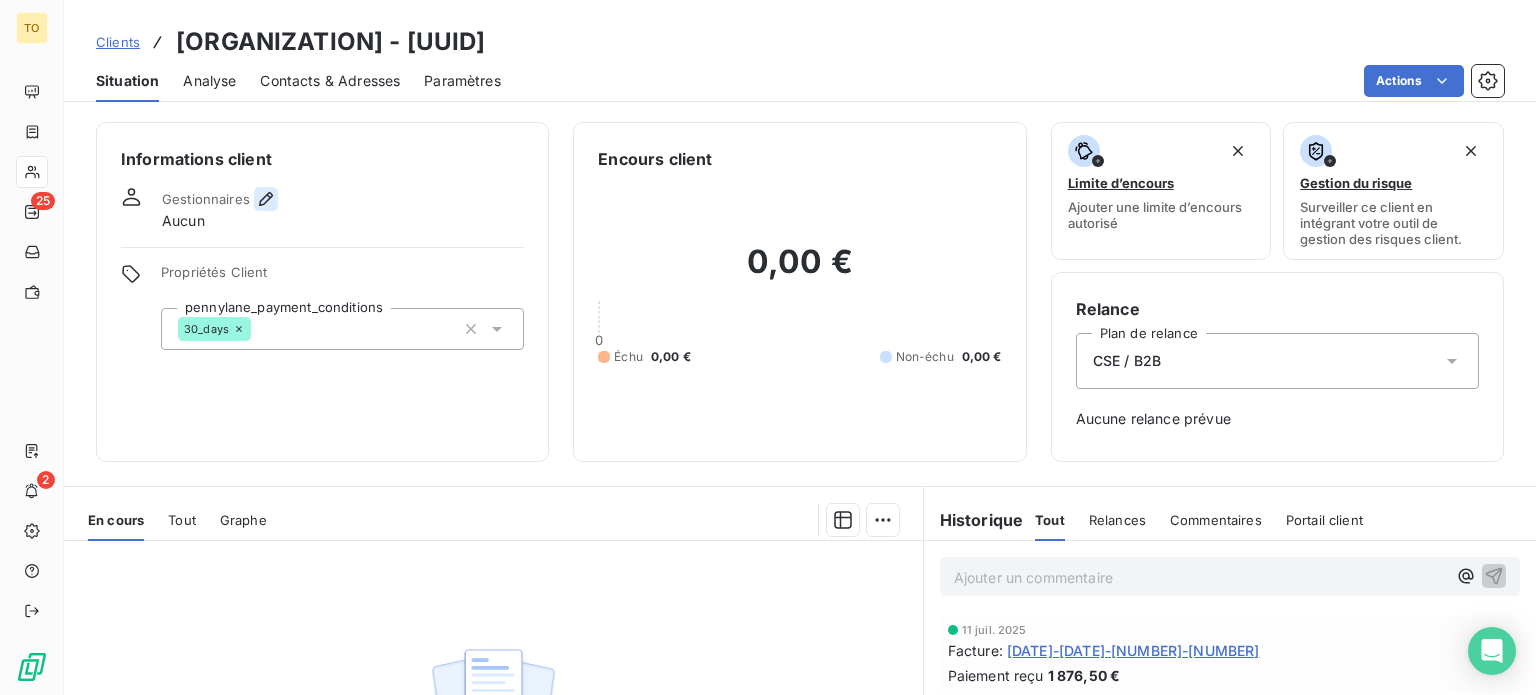 click 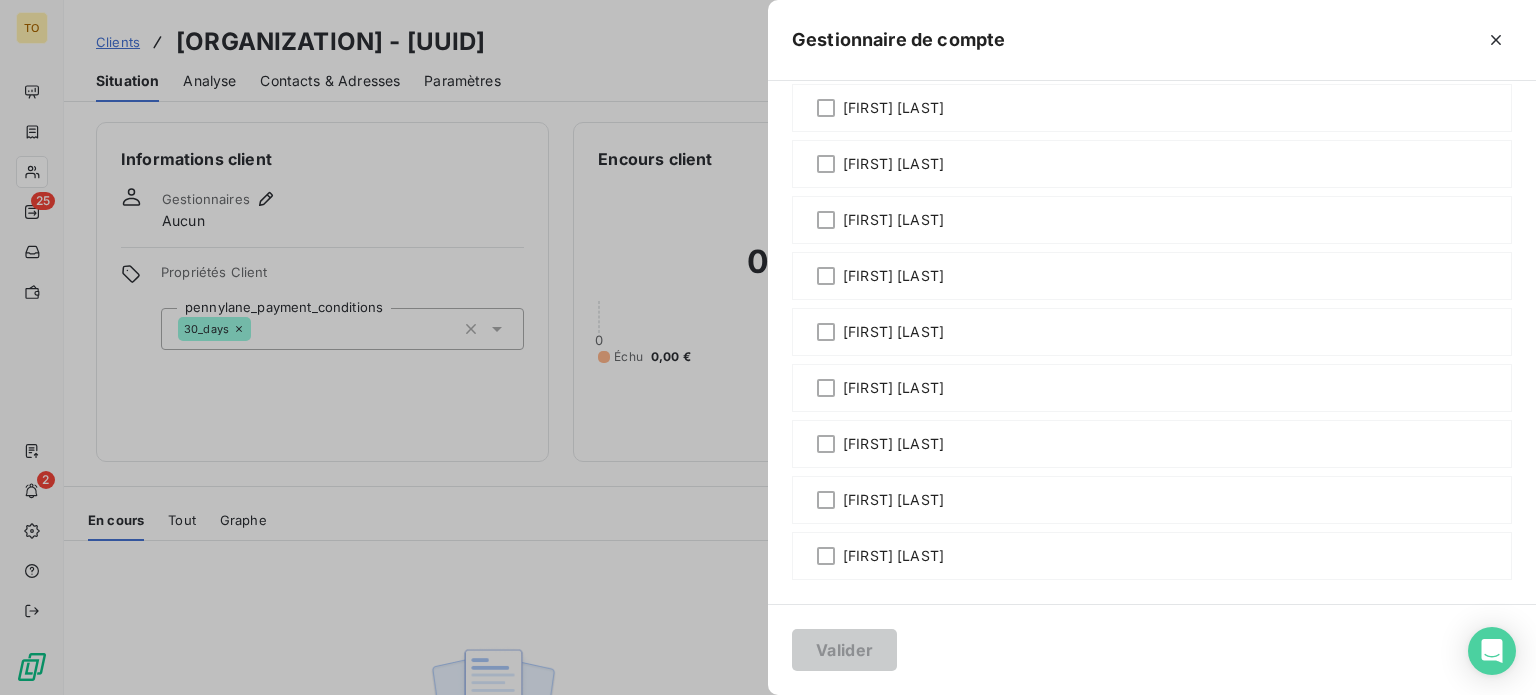scroll, scrollTop: 1400, scrollLeft: 0, axis: vertical 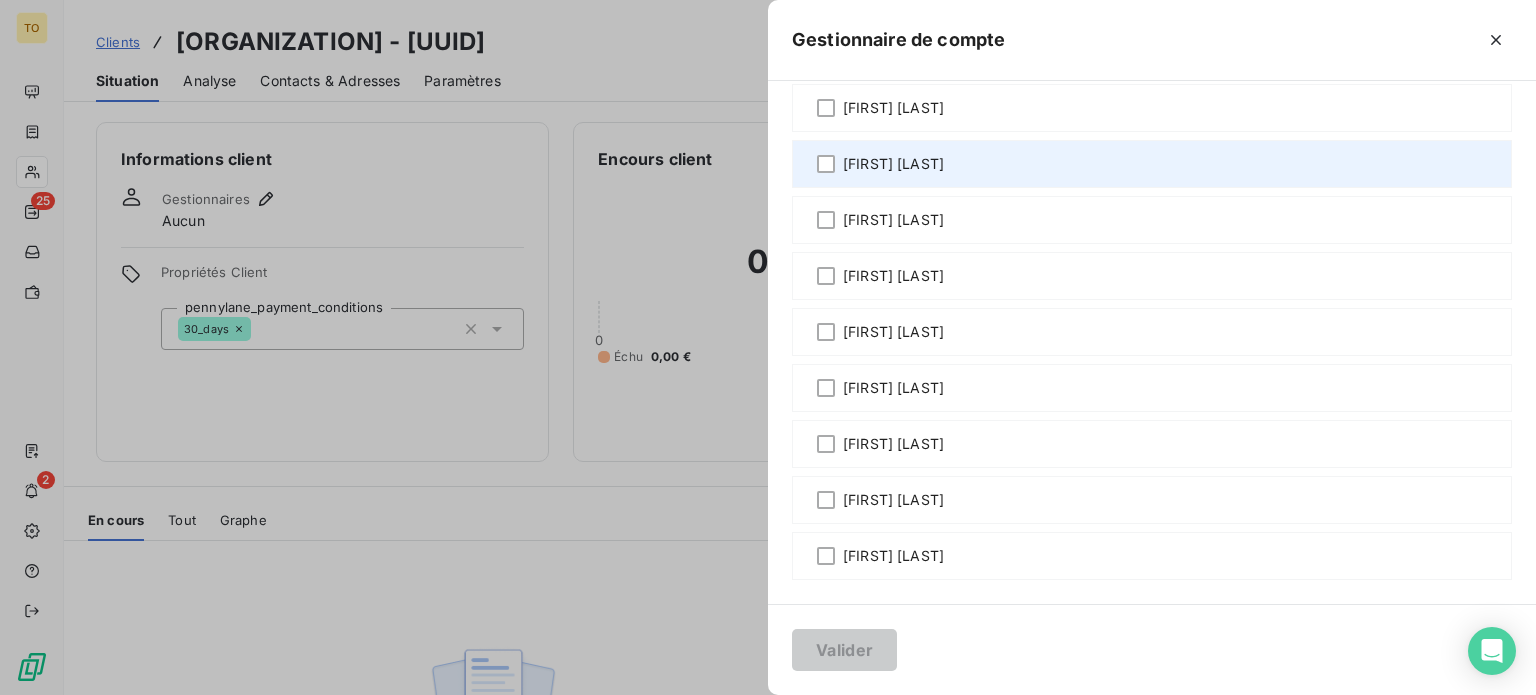 click on "[FIRST] [LAST]" at bounding box center [893, 164] 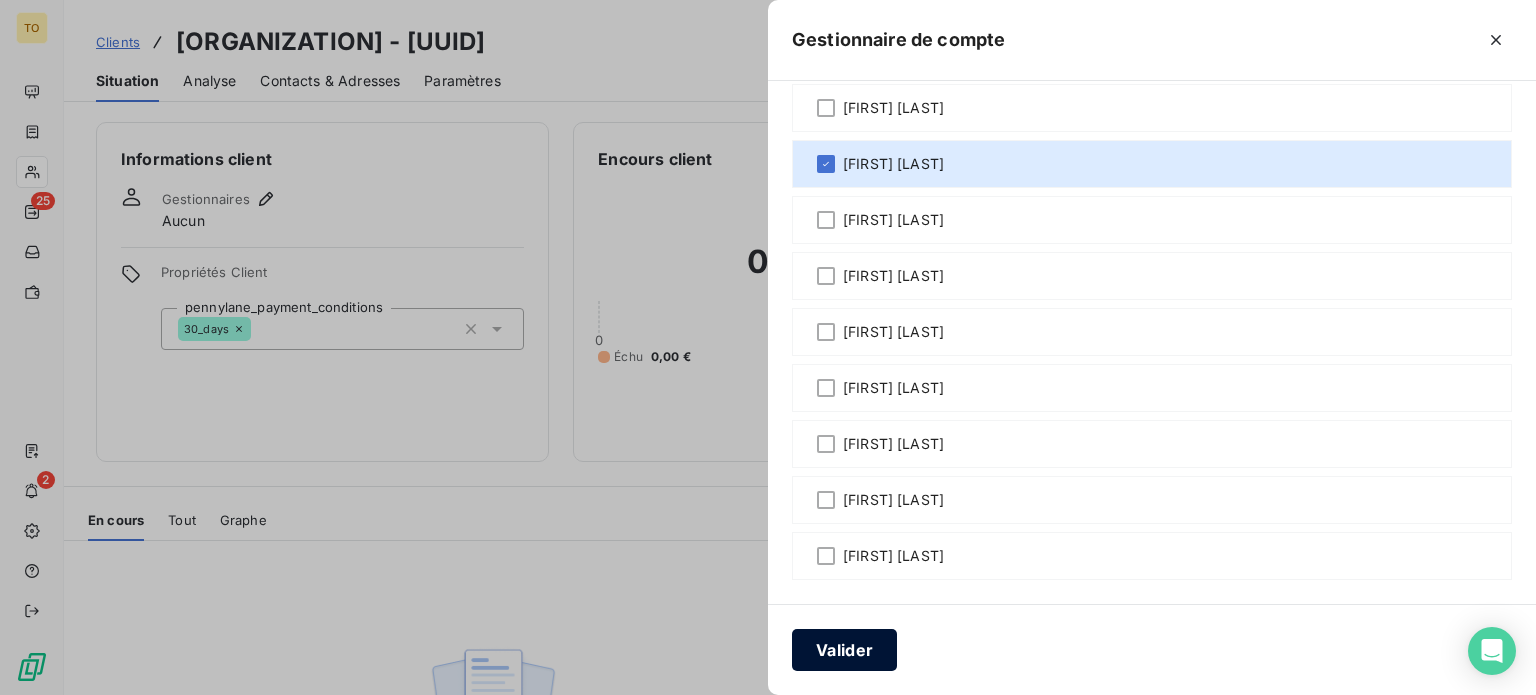 click on "Valider" at bounding box center (844, 650) 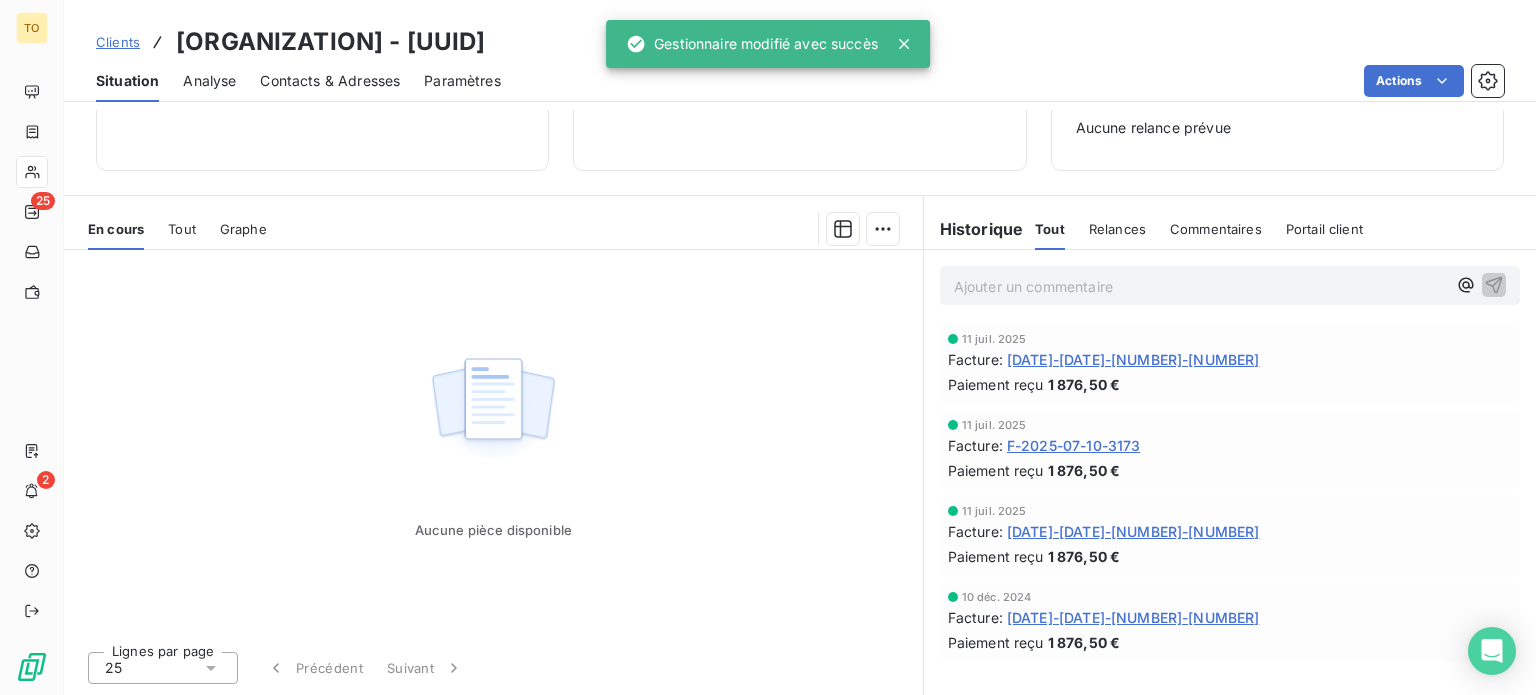 scroll, scrollTop: 386, scrollLeft: 0, axis: vertical 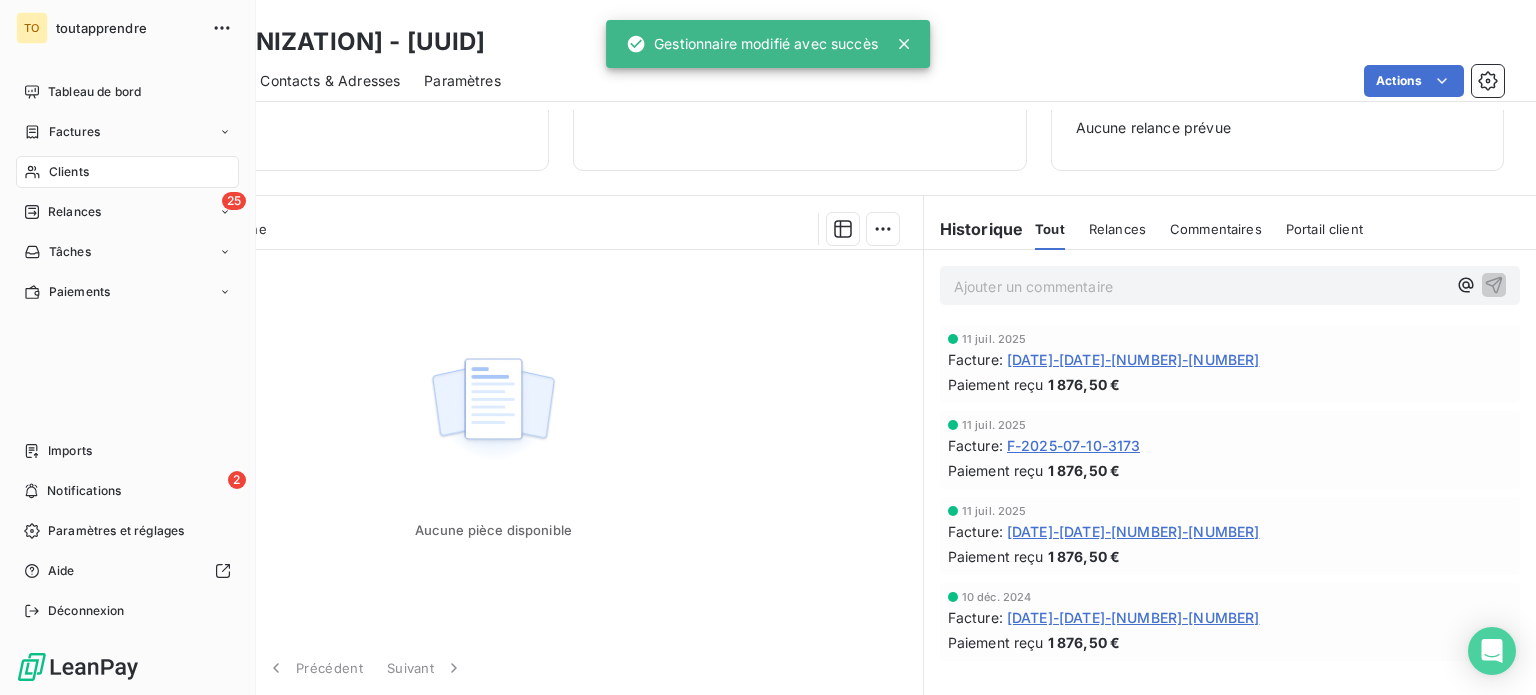 click on "Clients" at bounding box center [127, 172] 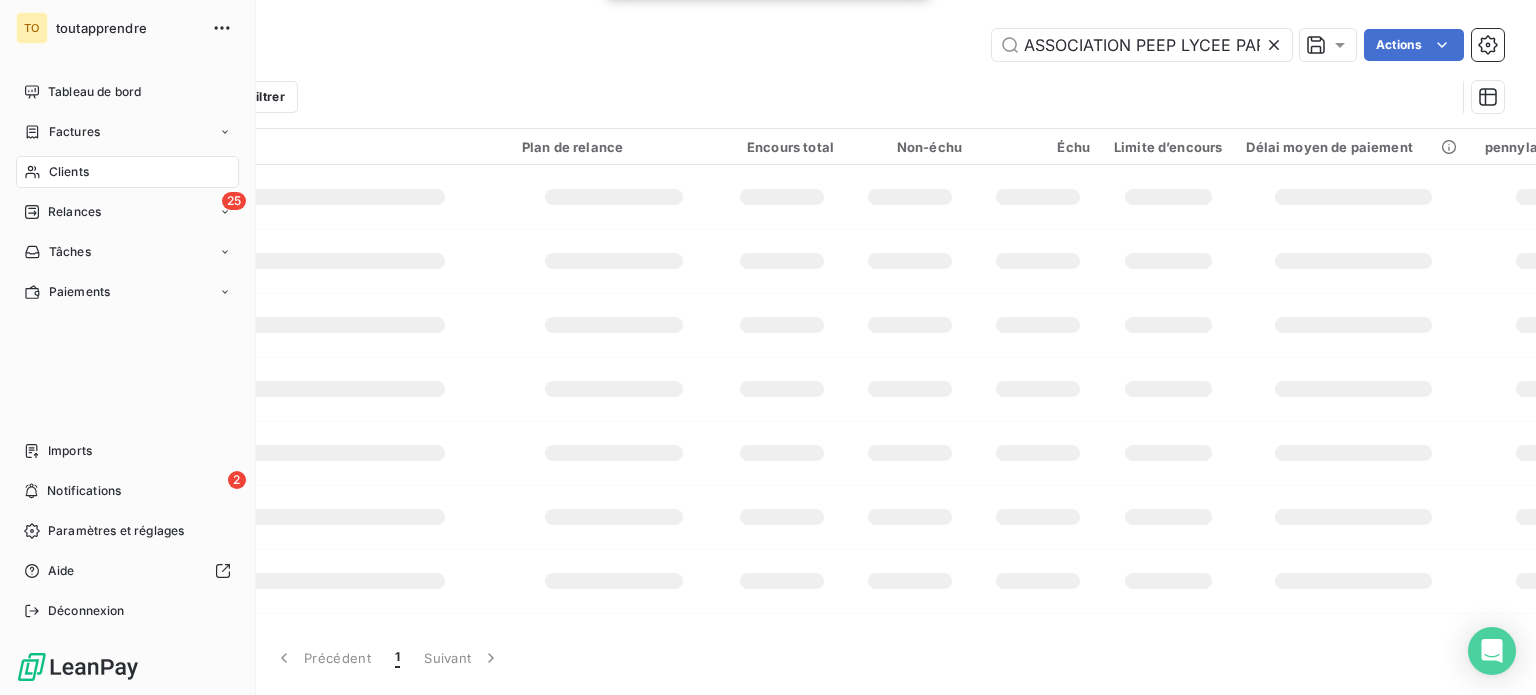 scroll, scrollTop: 0, scrollLeft: 112, axis: horizontal 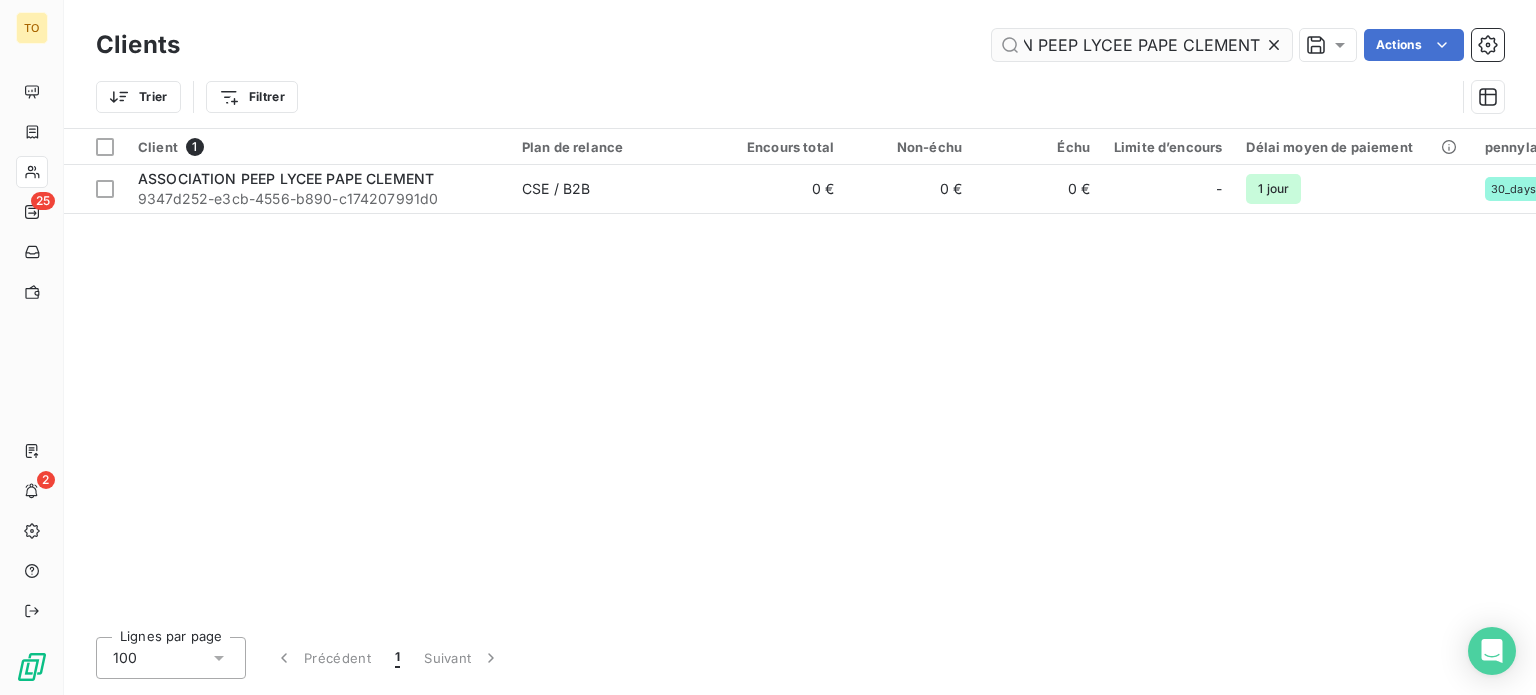 click 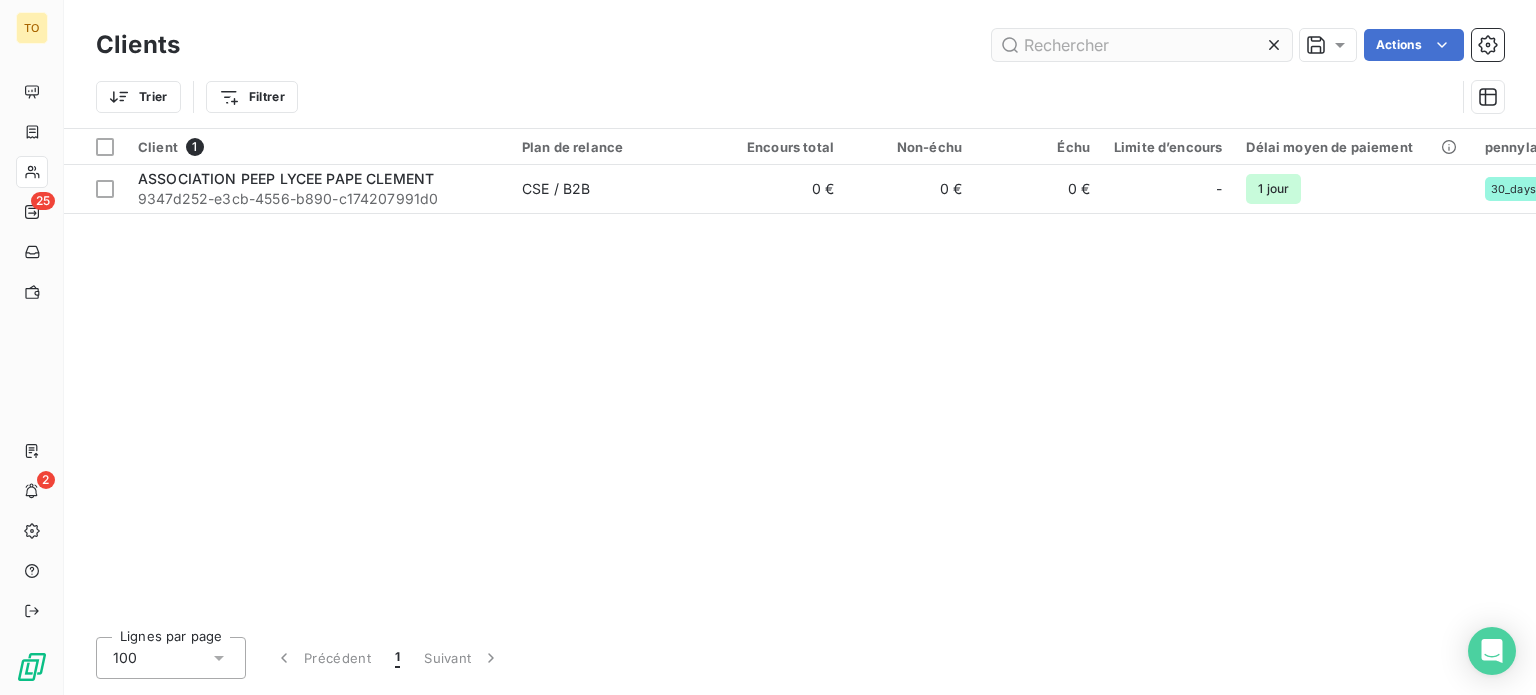 scroll, scrollTop: 0, scrollLeft: 0, axis: both 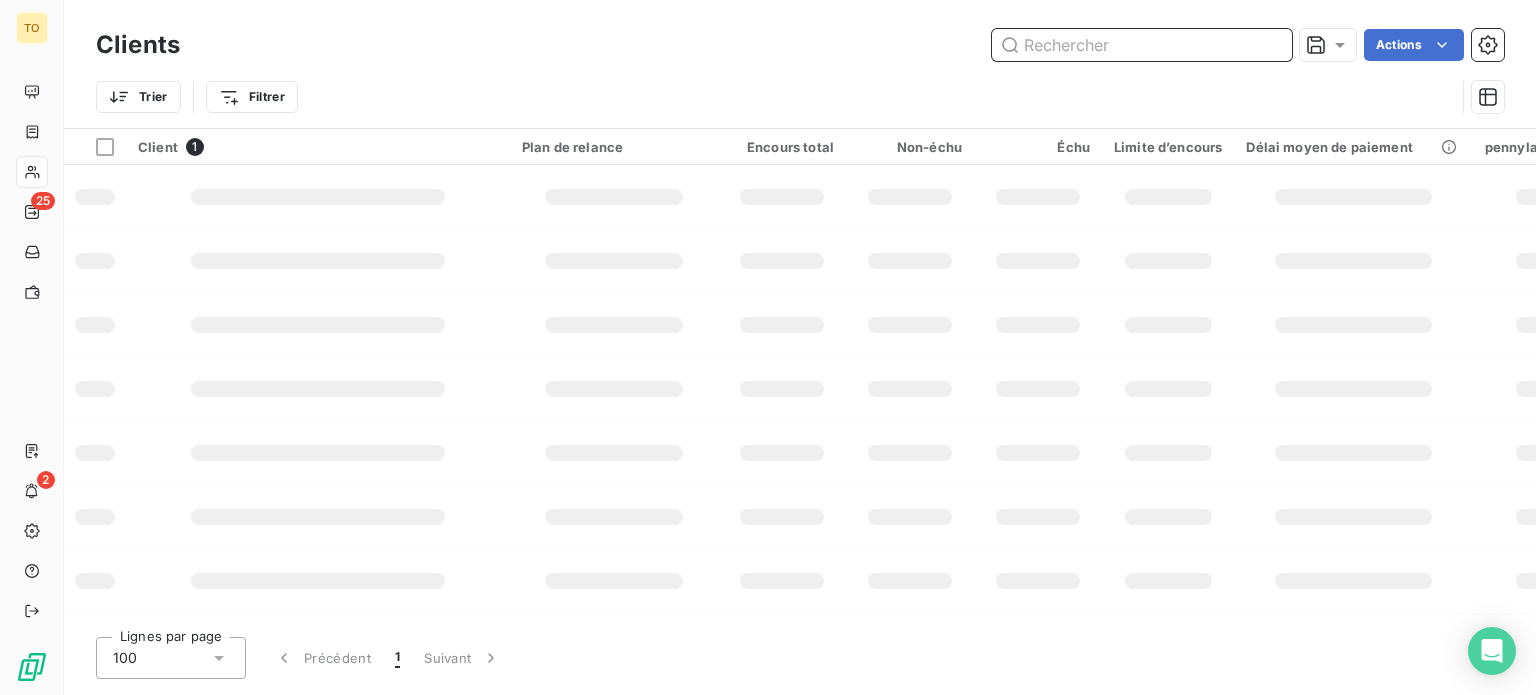 click at bounding box center (1142, 45) 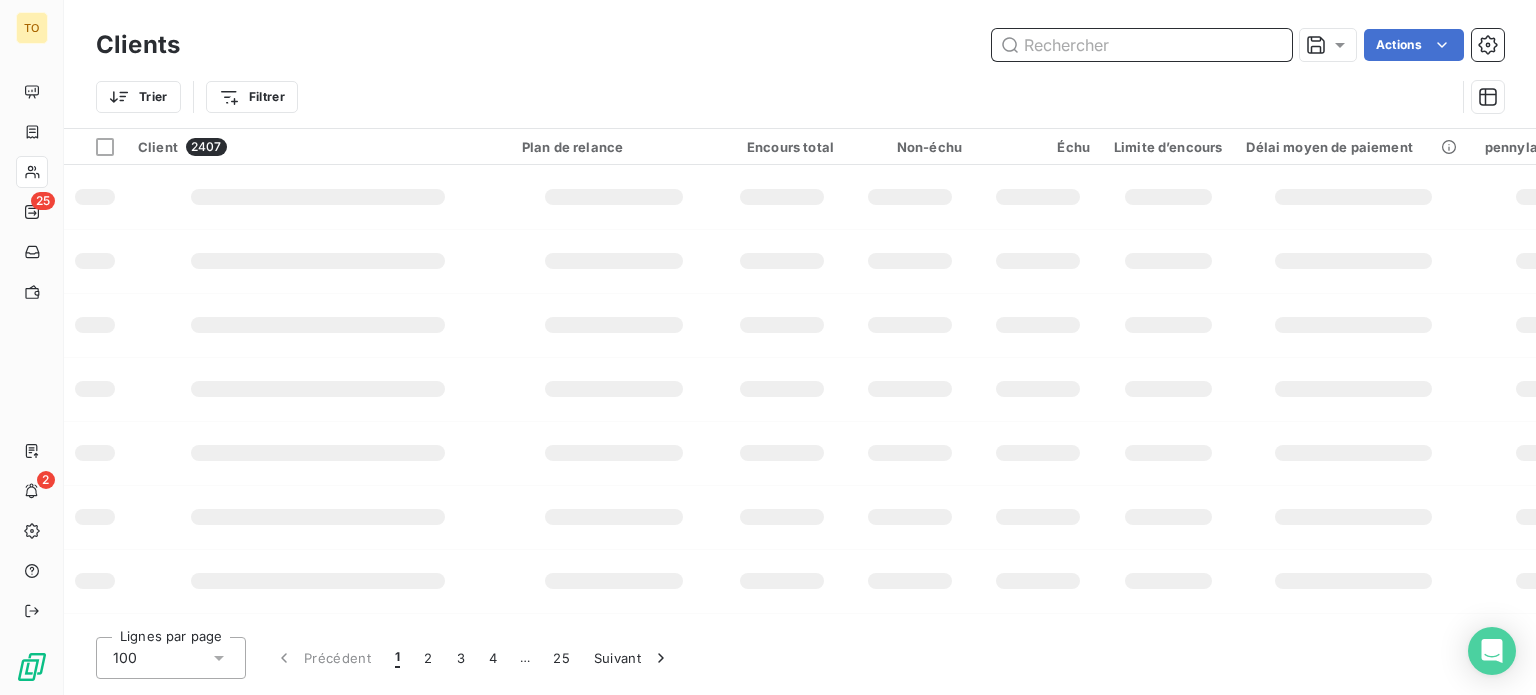 paste on "CSE SIEMENS DI SUPPORTS" 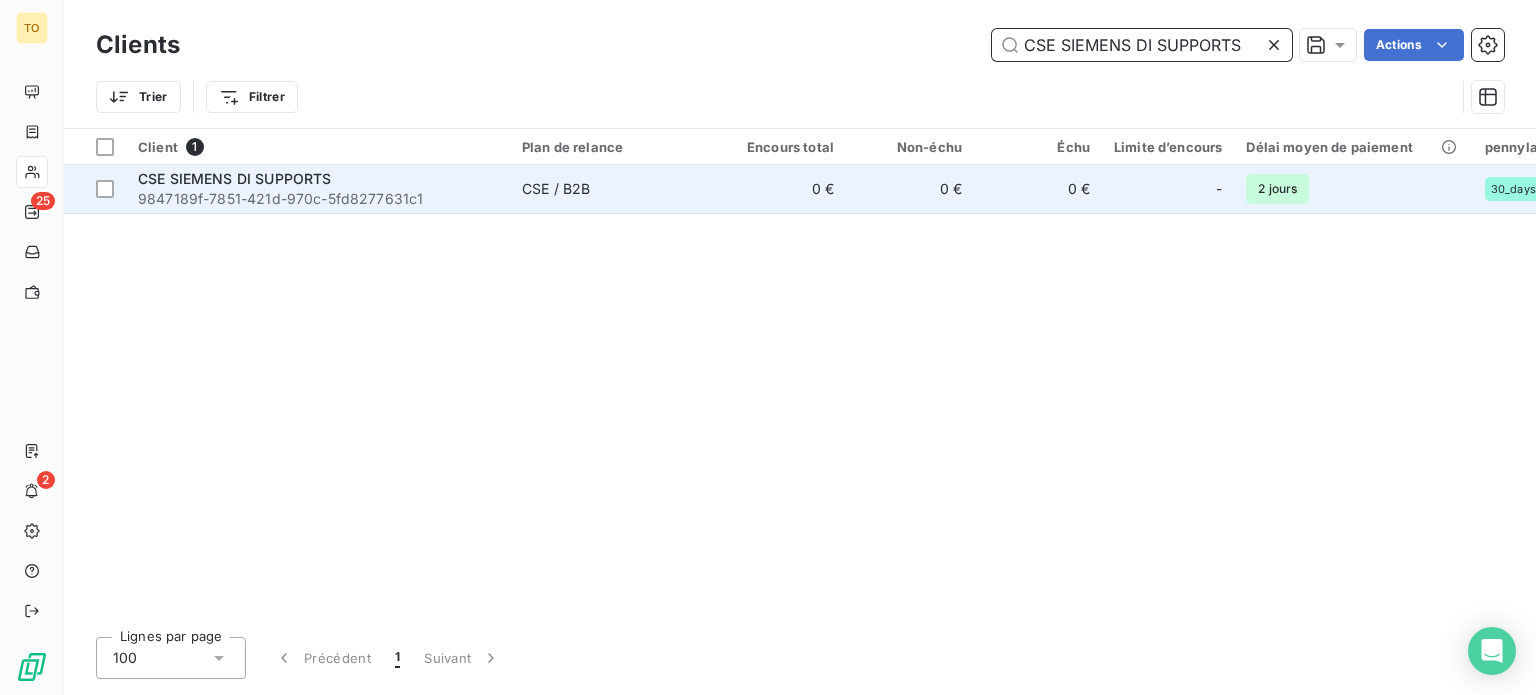 type on "CSE SIEMENS DI SUPPORTS" 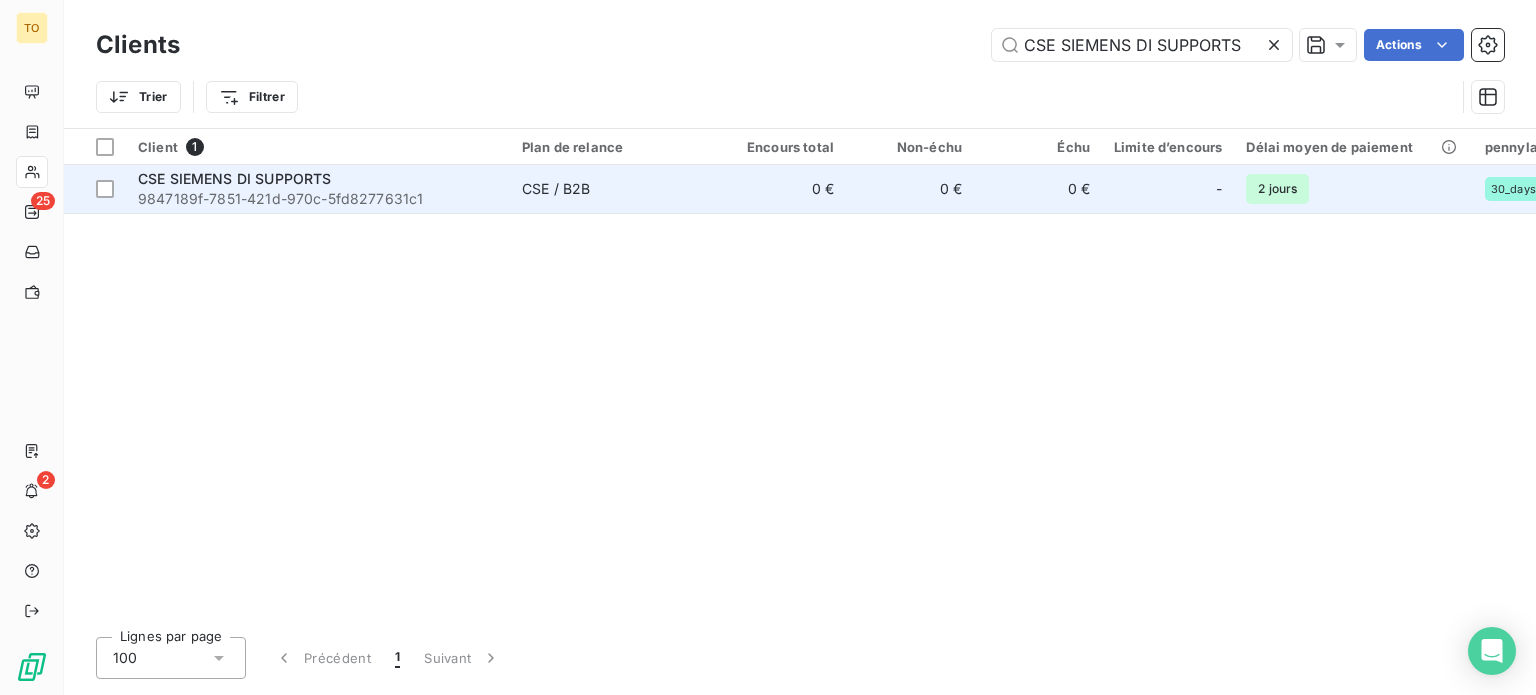 click on "[COMPANY] [UUID]" at bounding box center (318, 189) 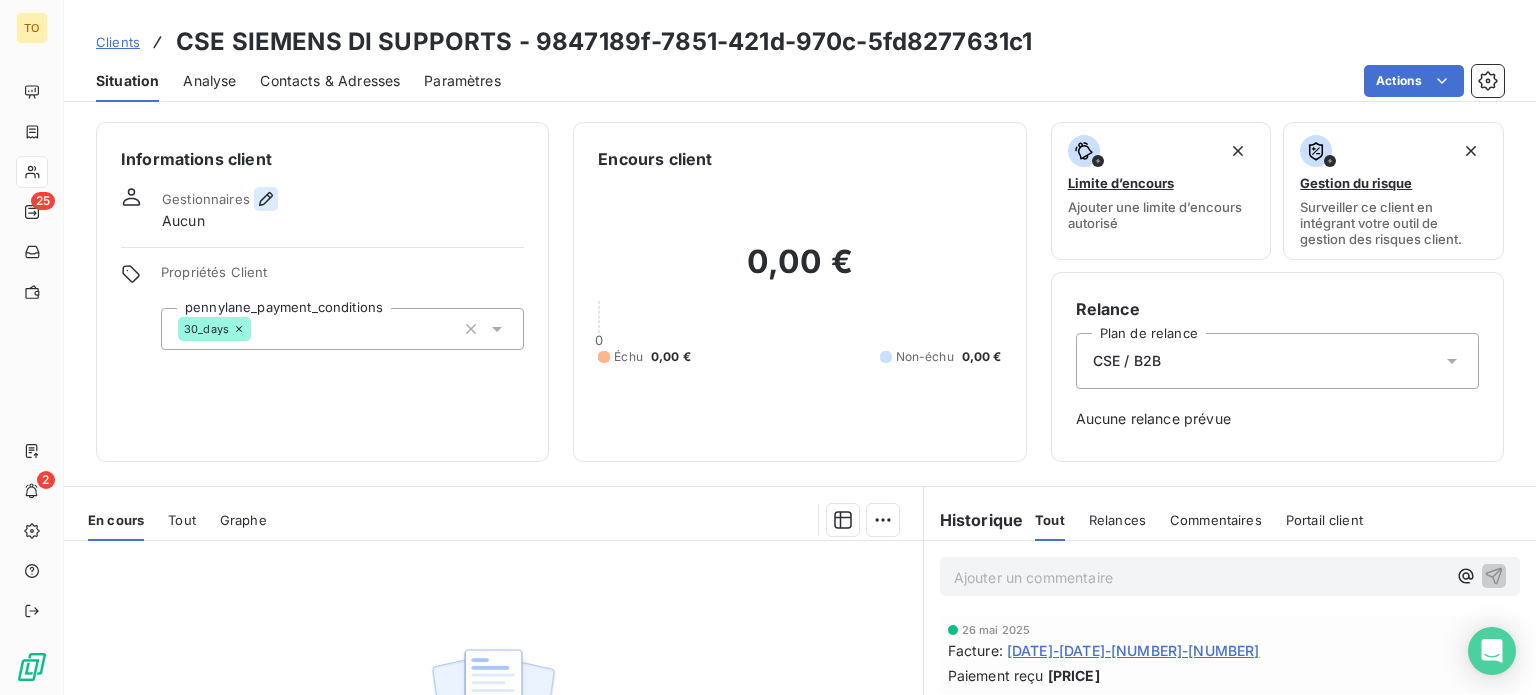 click 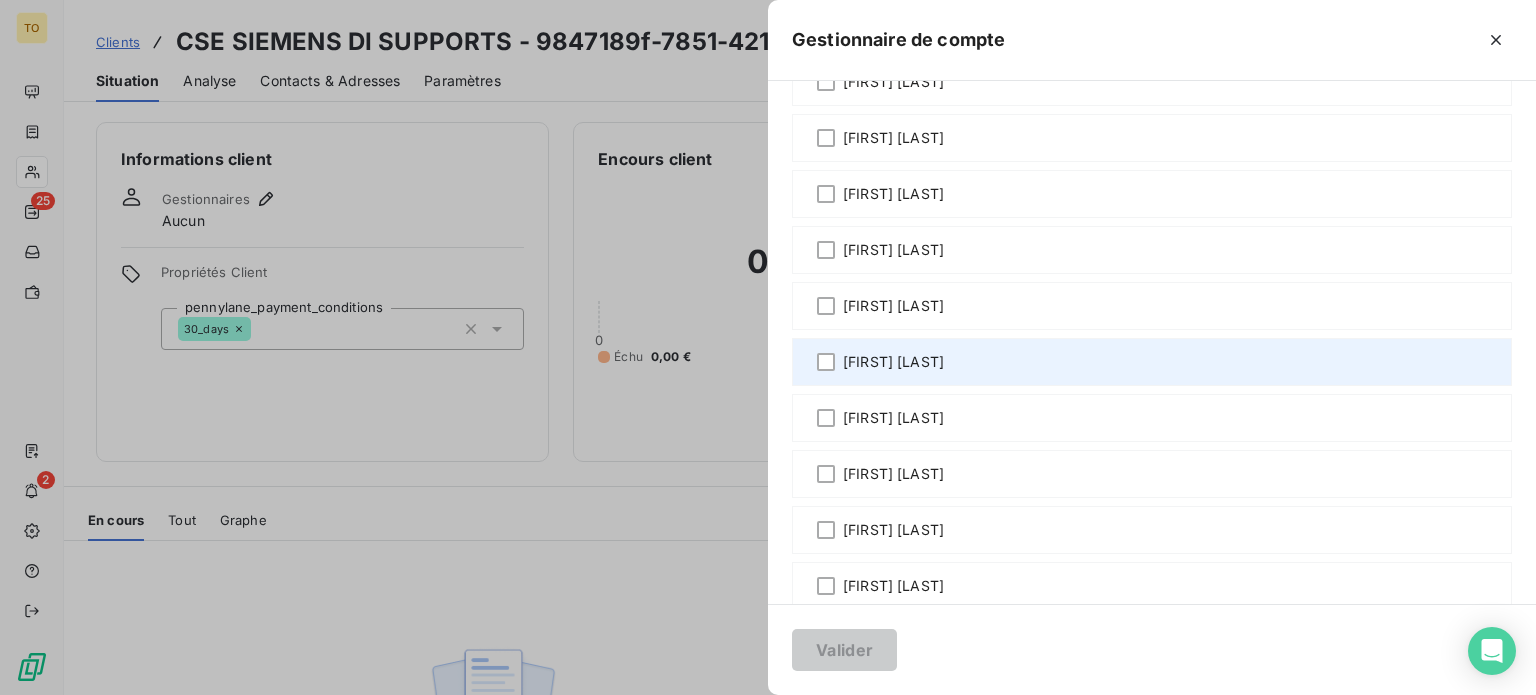 scroll, scrollTop: 933, scrollLeft: 0, axis: vertical 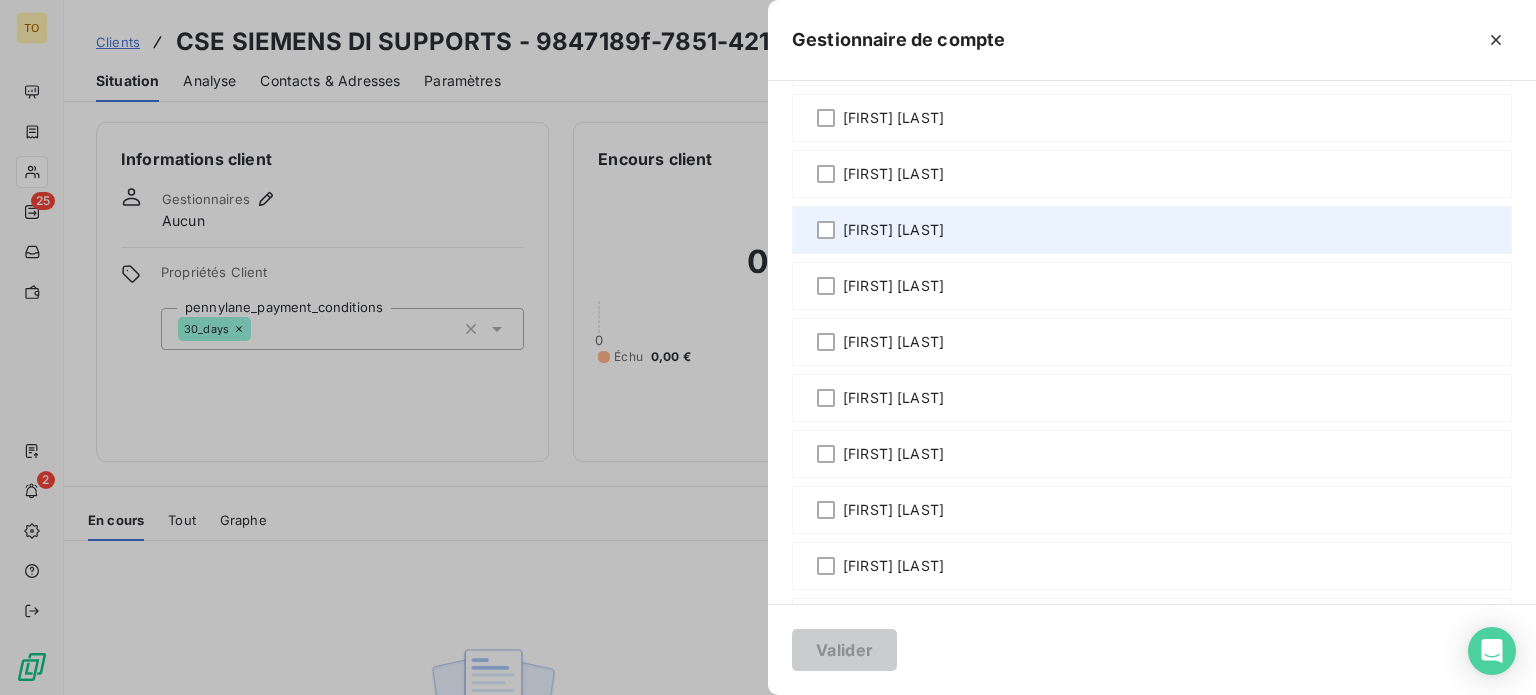 click on "[FIRST] [LAST]" at bounding box center [1152, 230] 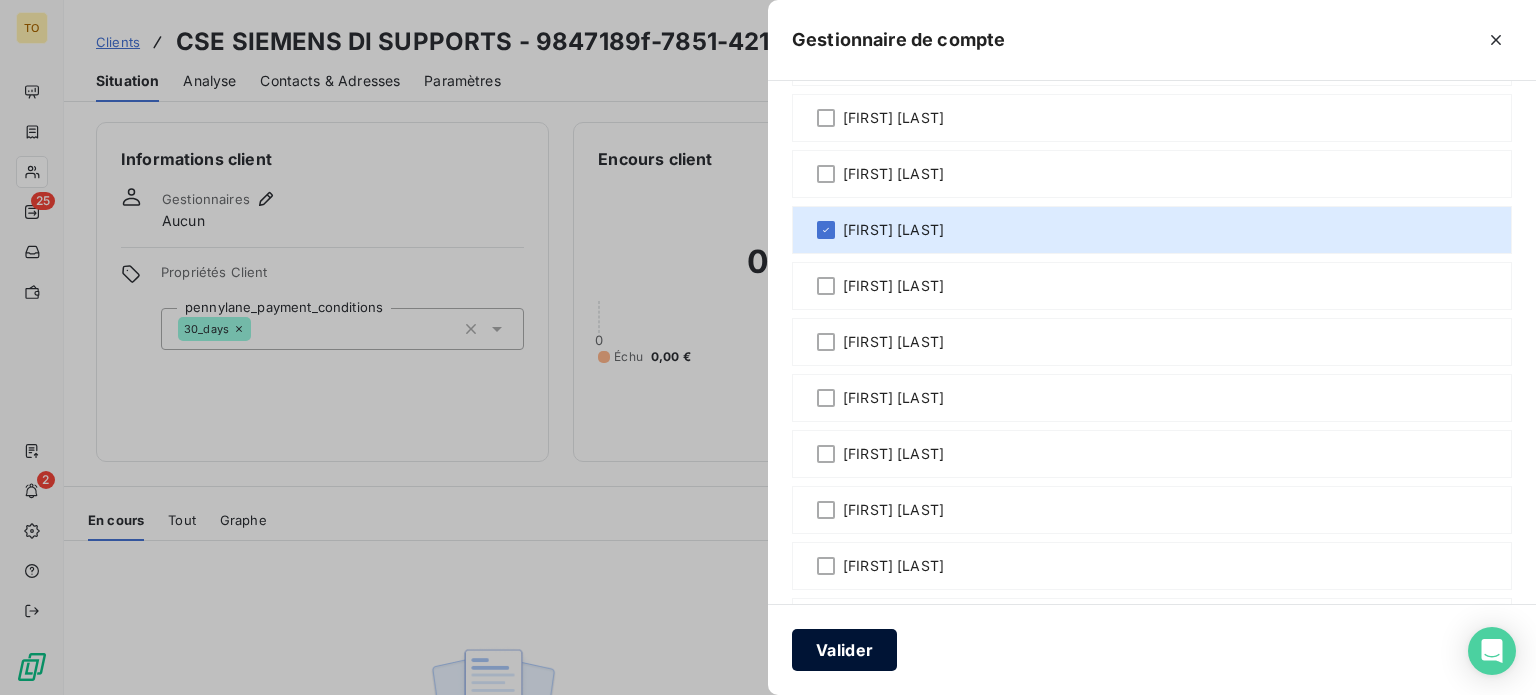 click on "Valider" at bounding box center (844, 650) 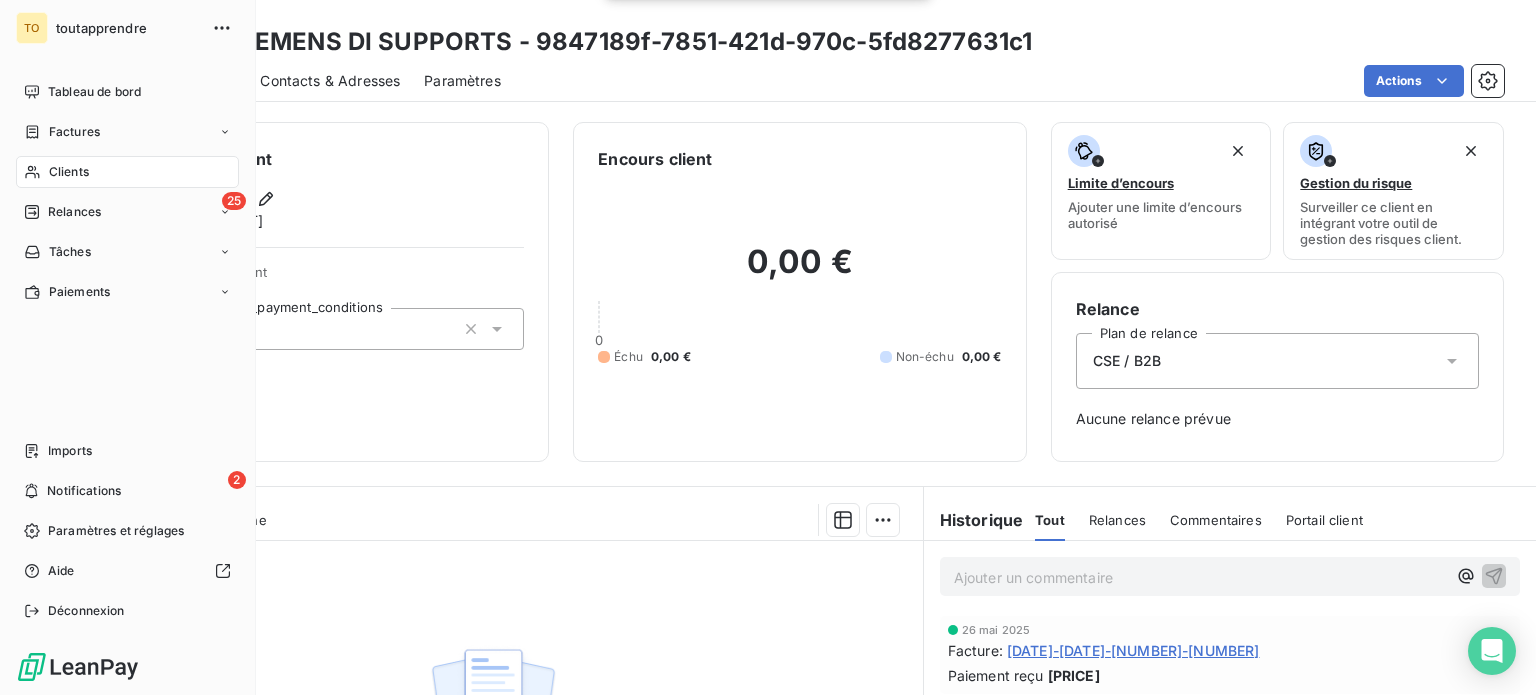 click on "Clients" at bounding box center [69, 172] 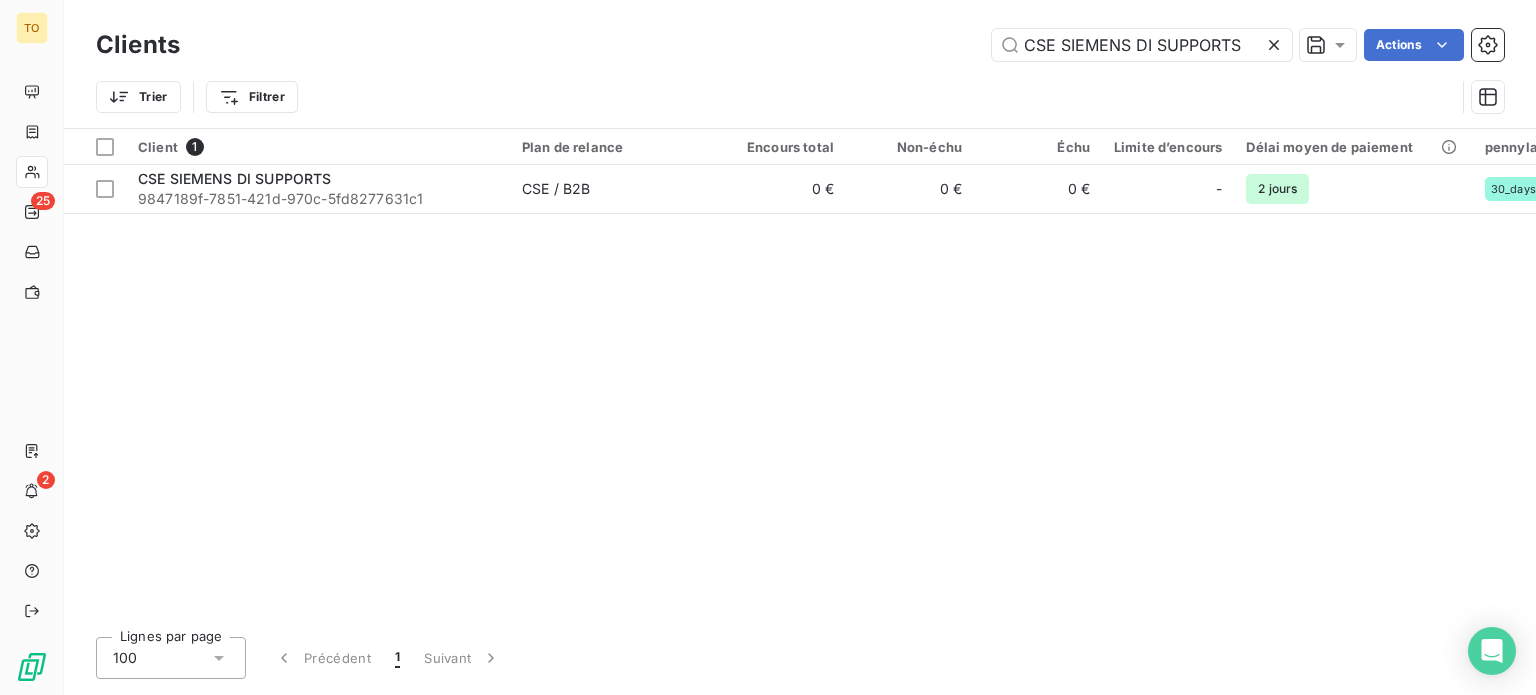 click 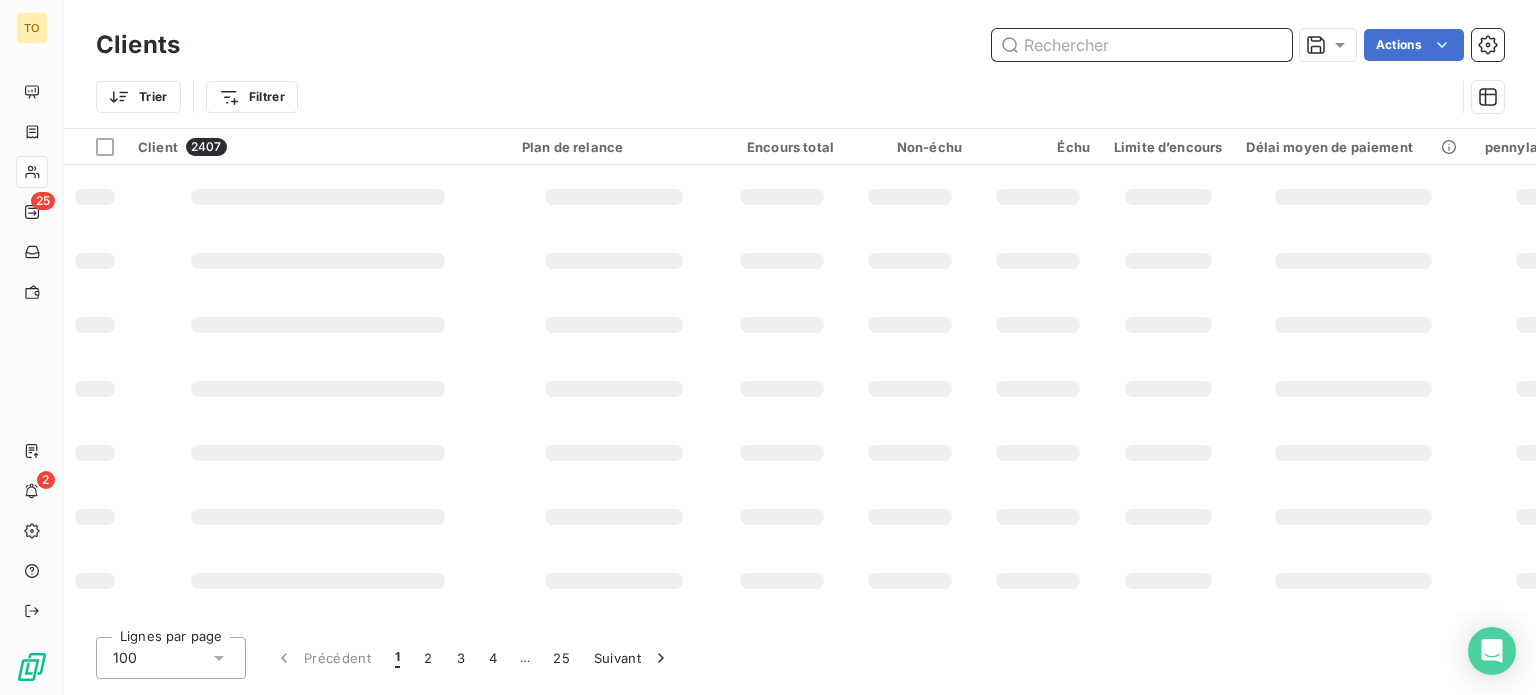 click at bounding box center [1142, 45] 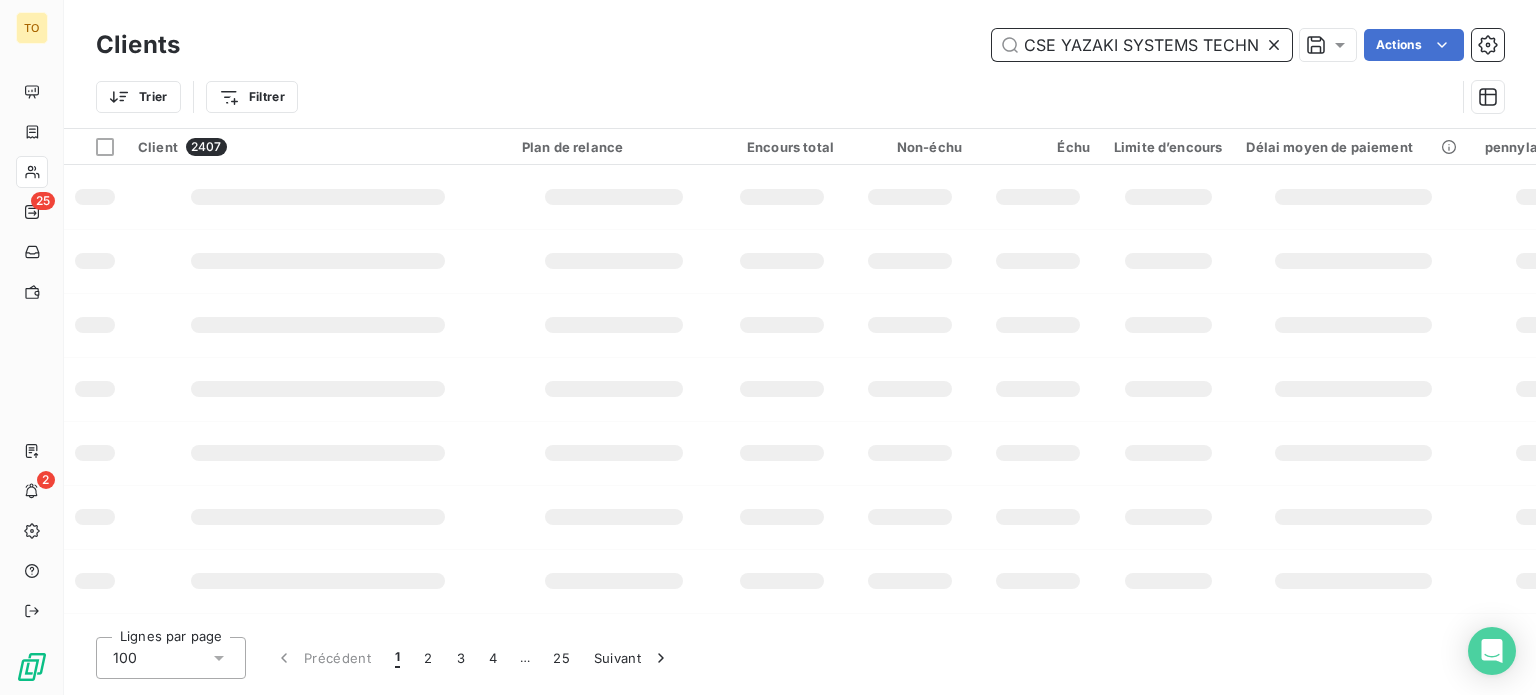 scroll, scrollTop: 0, scrollLeft: 150, axis: horizontal 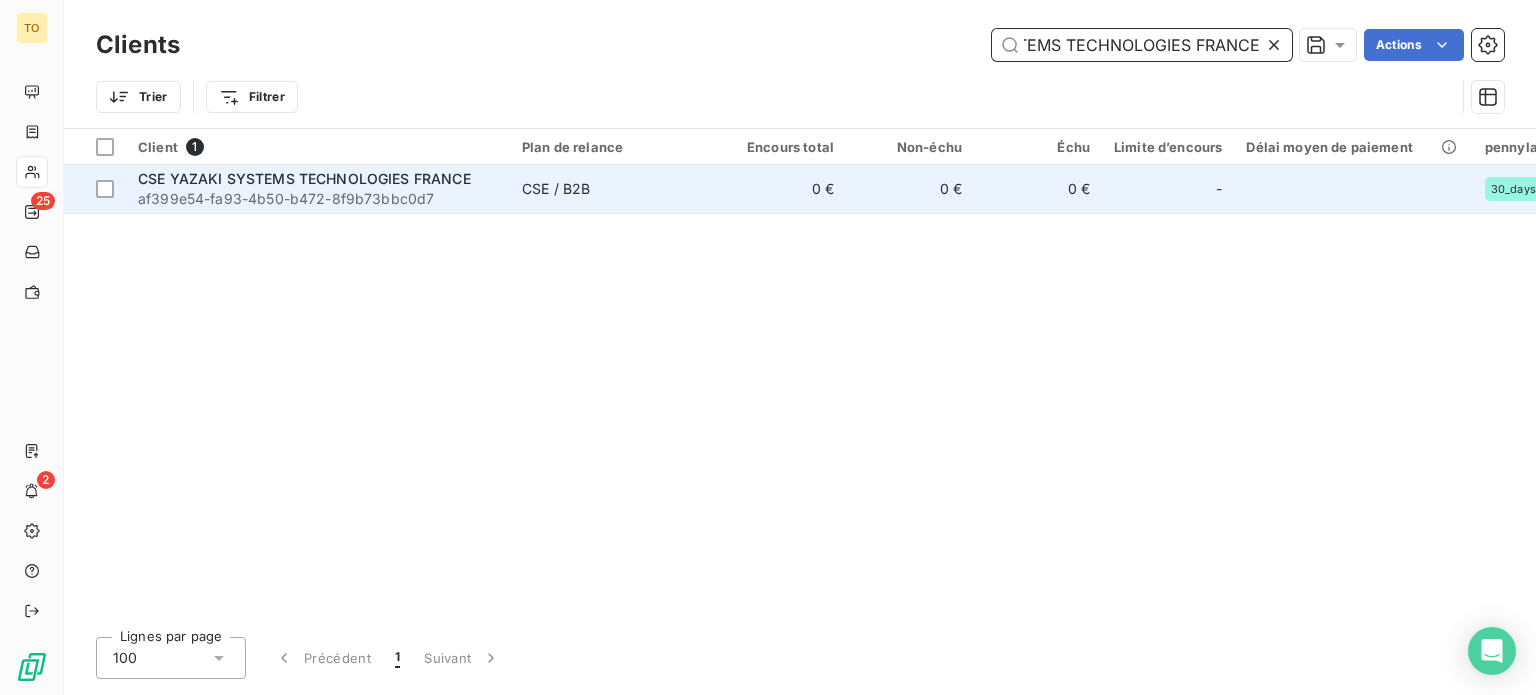type on "CSE YAZAKI SYSTEMS TECHNOLOGIES FRANCE" 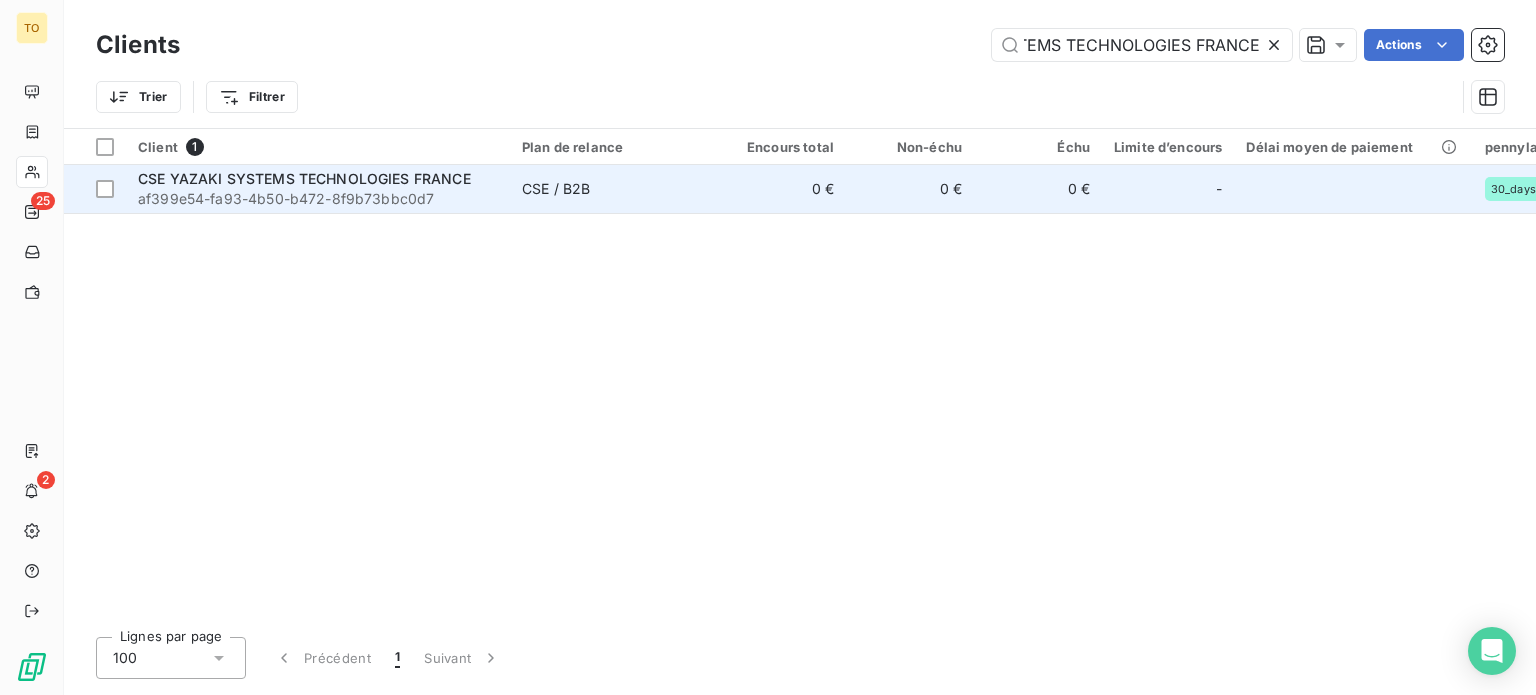 click on "af399e54-fa93-4b50-b472-8f9b73bbc0d7" at bounding box center (318, 199) 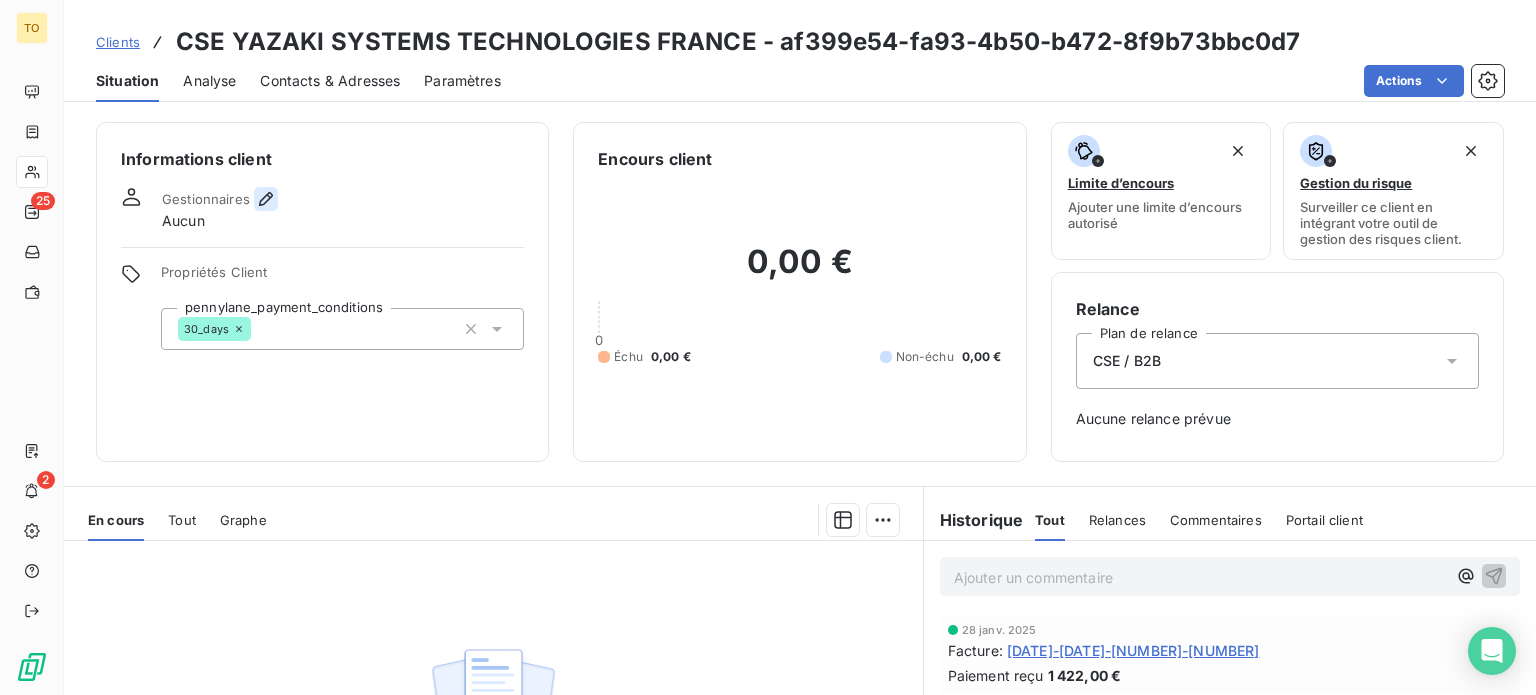 click 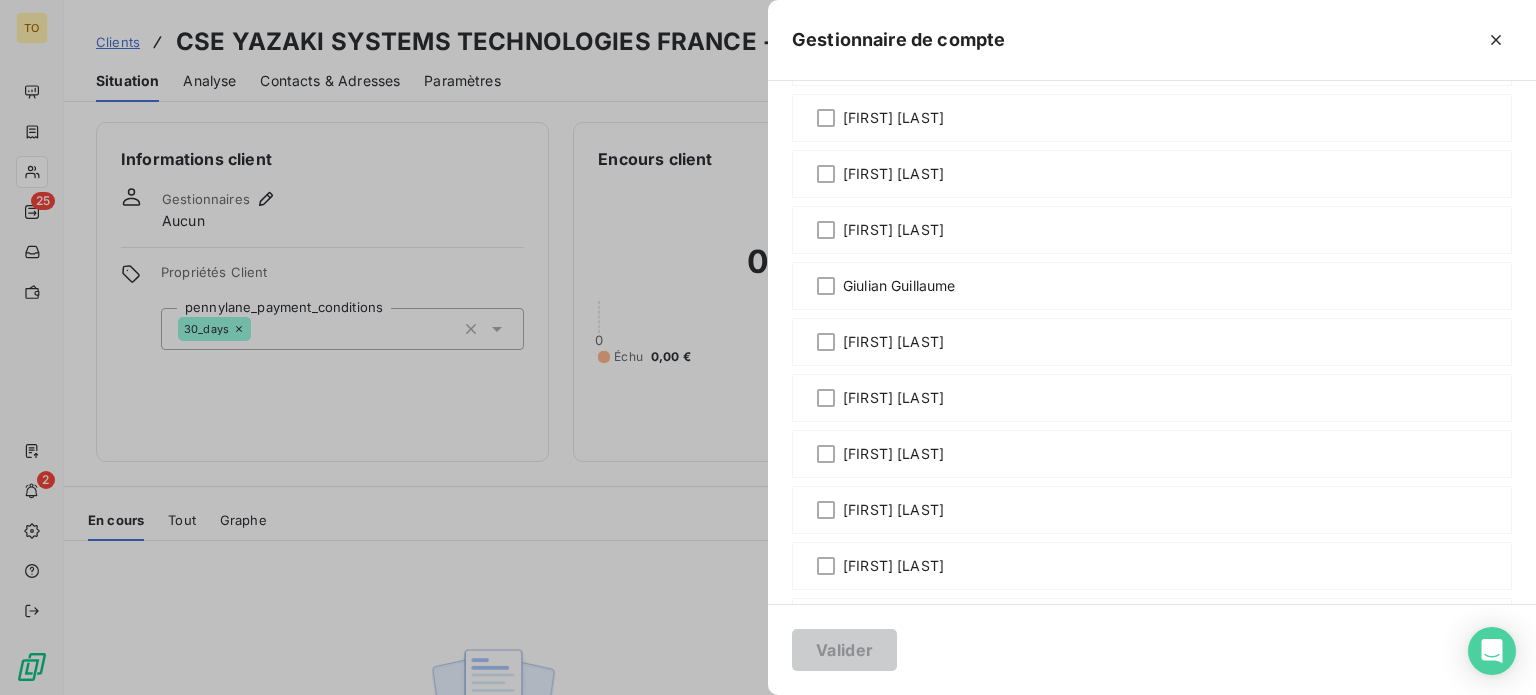 scroll, scrollTop: 466, scrollLeft: 0, axis: vertical 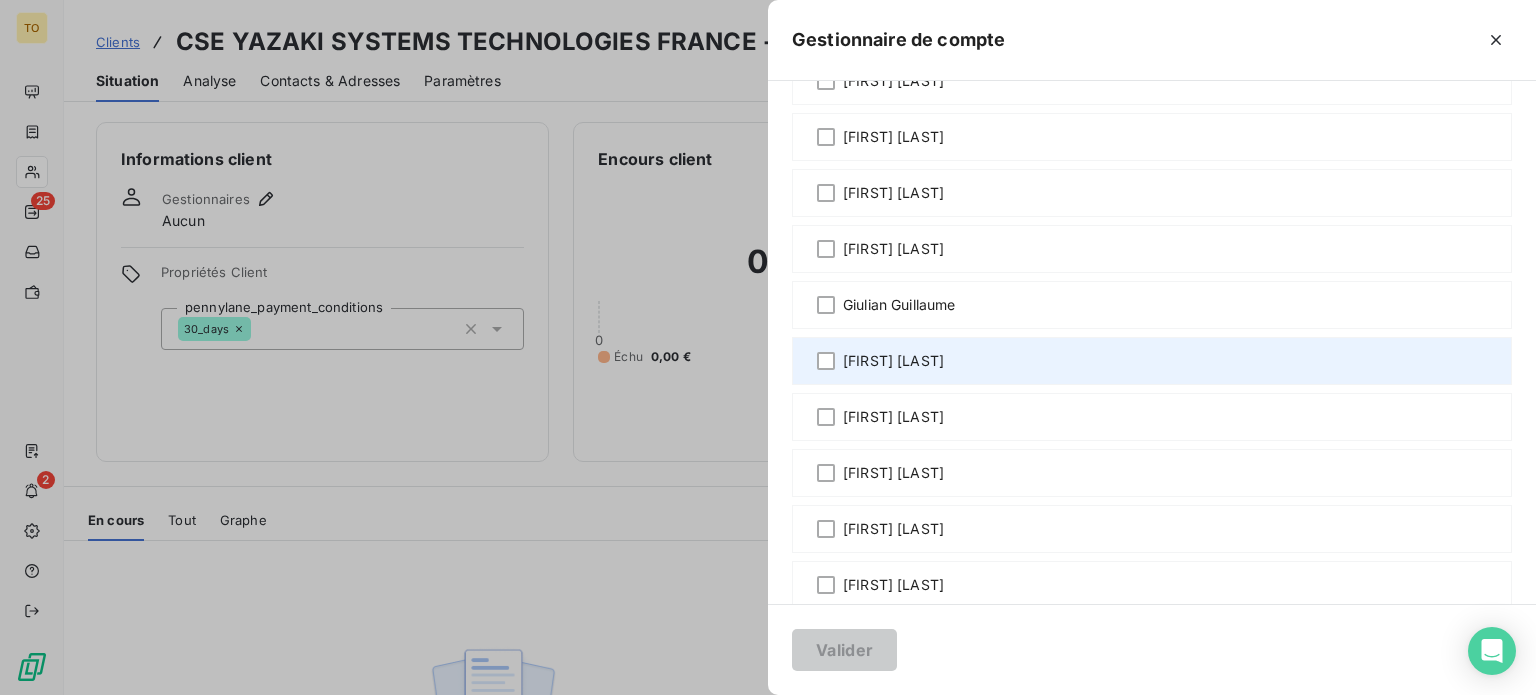 drag, startPoint x: 706, startPoint y: 538, endPoint x: 700, endPoint y: 548, distance: 11.661903 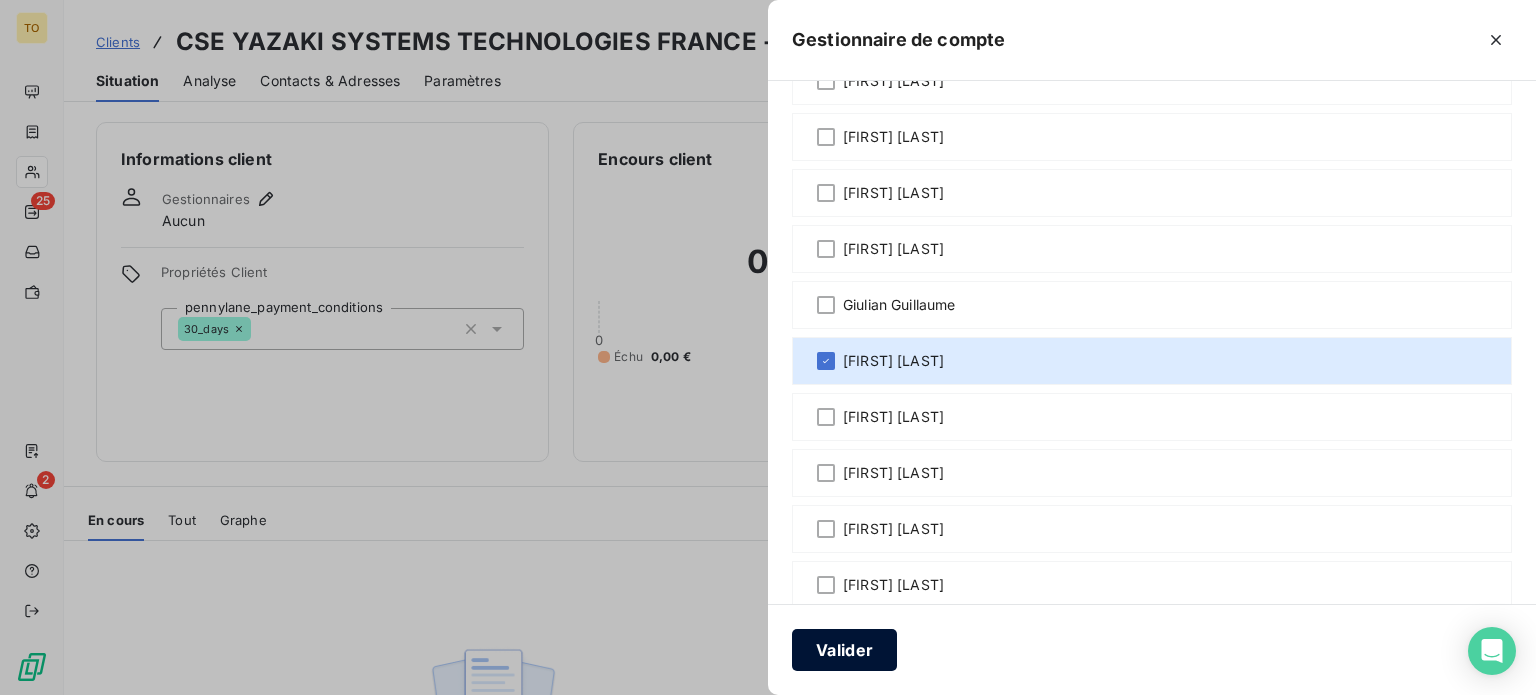 click on "Valider" at bounding box center [844, 650] 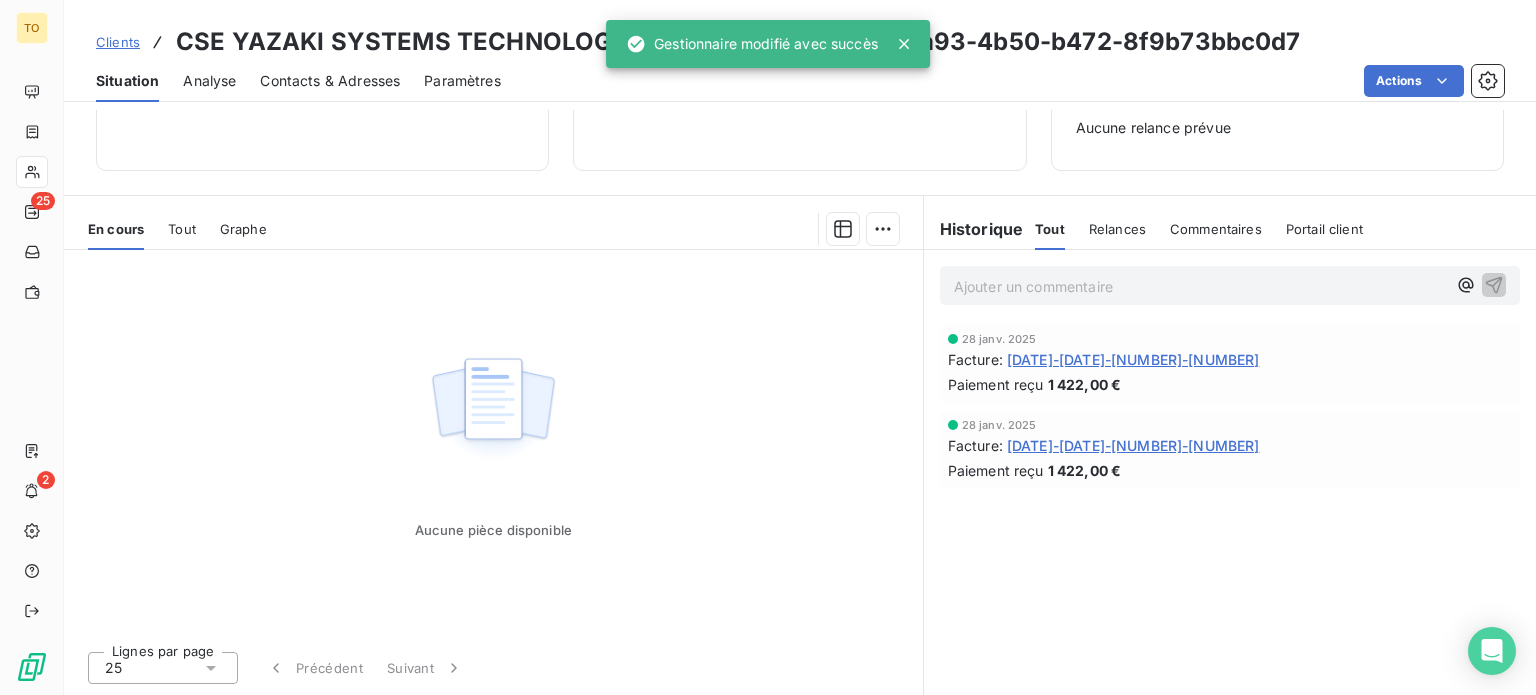 scroll, scrollTop: 386, scrollLeft: 0, axis: vertical 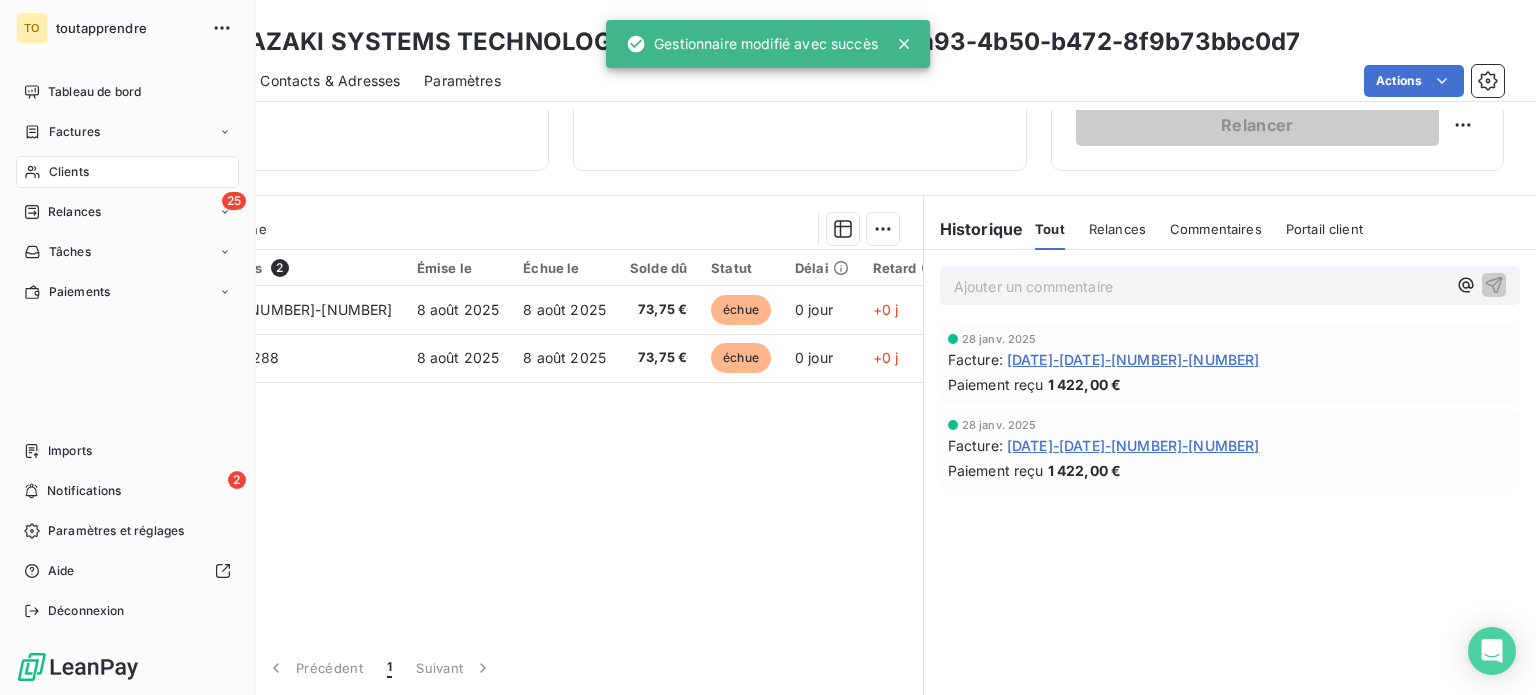 click on "Clients" at bounding box center [69, 172] 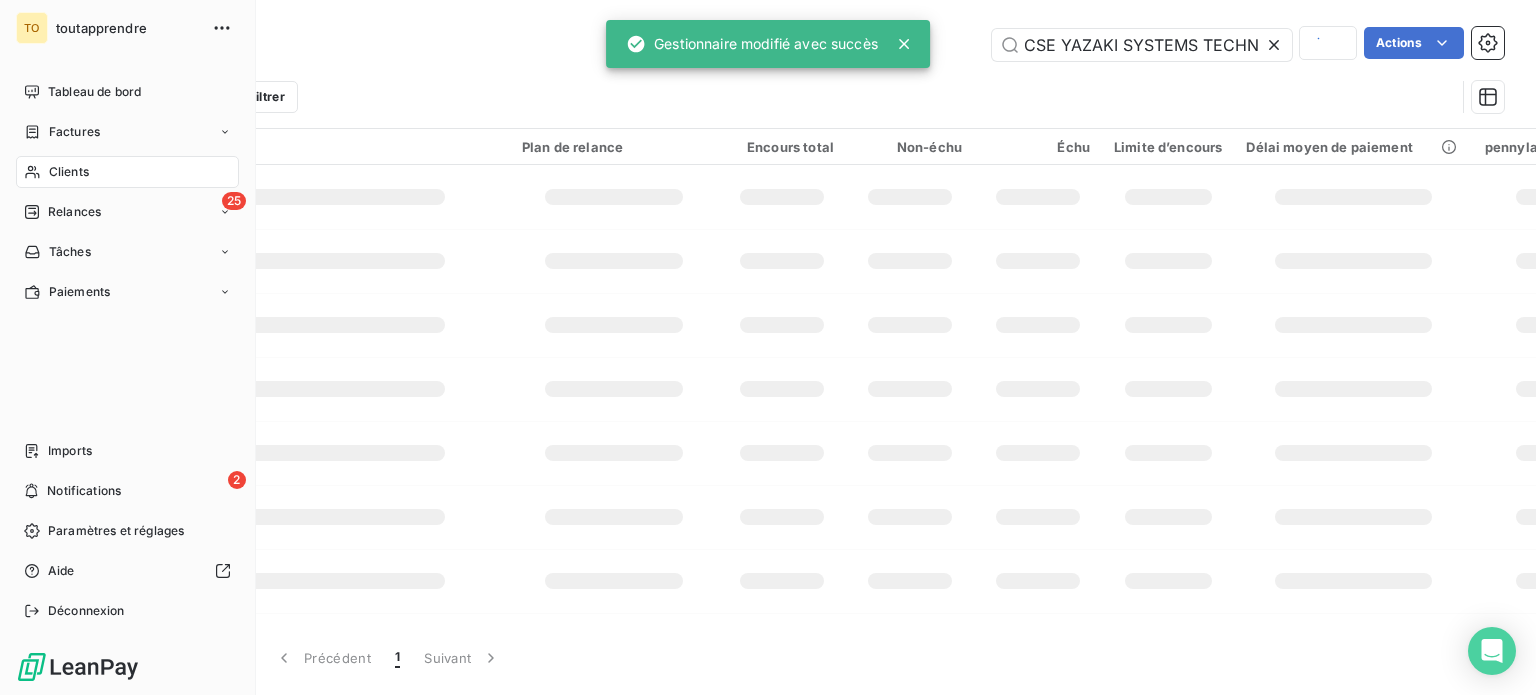 scroll, scrollTop: 0, scrollLeft: 151, axis: horizontal 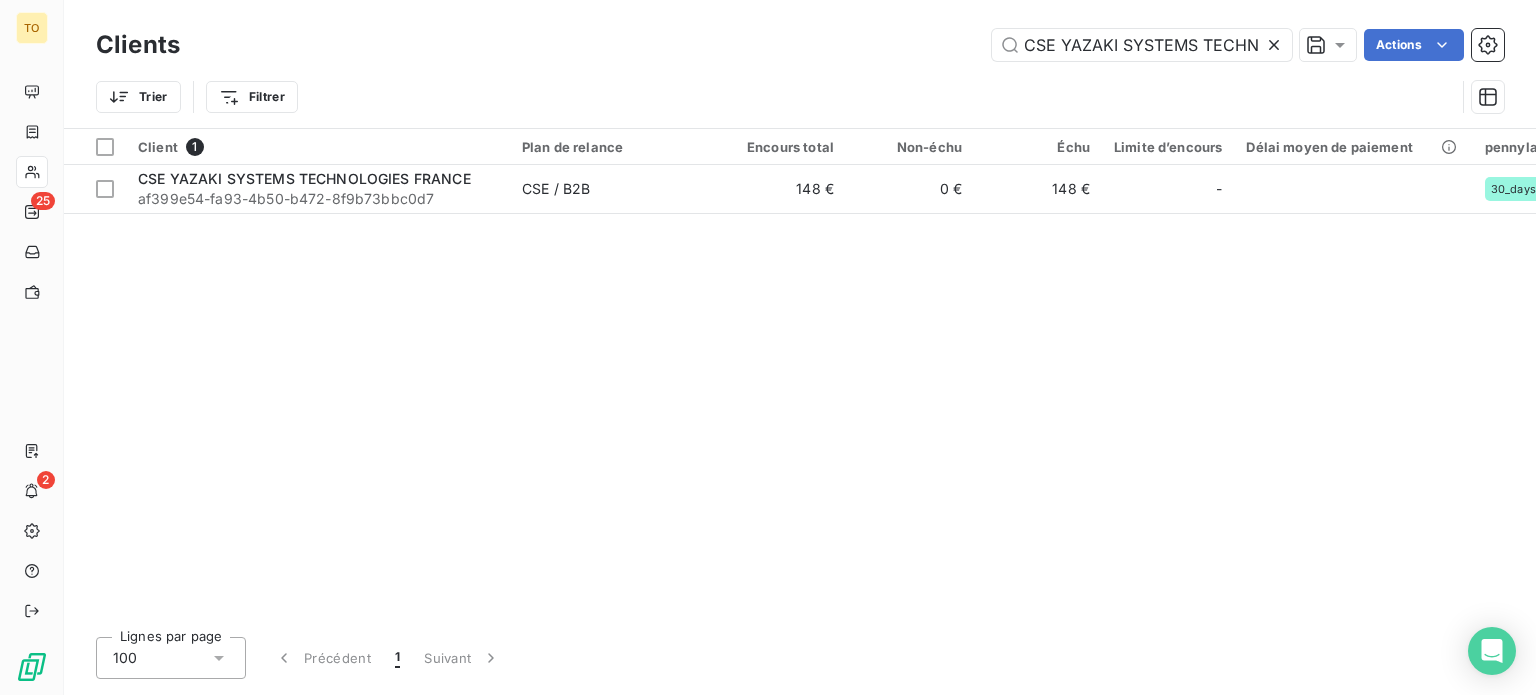 click 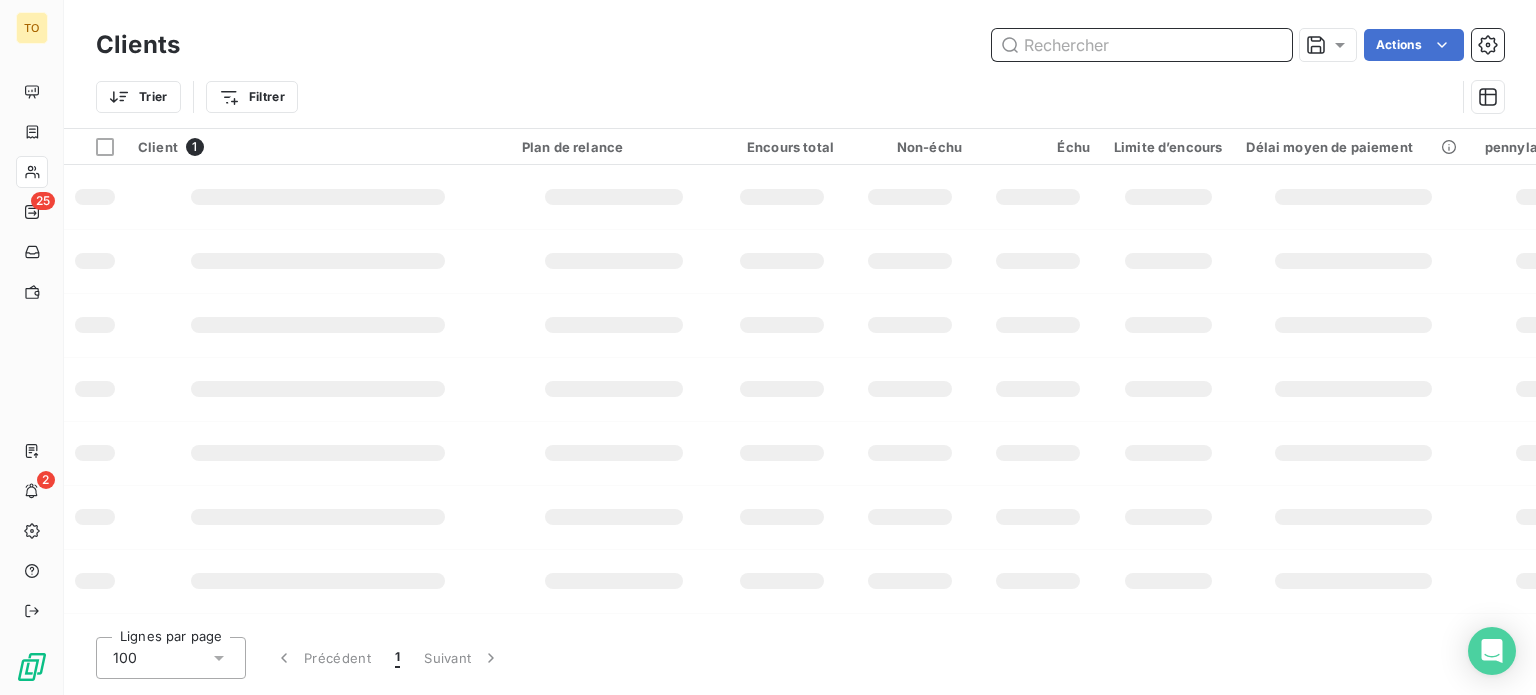 click at bounding box center [1142, 45] 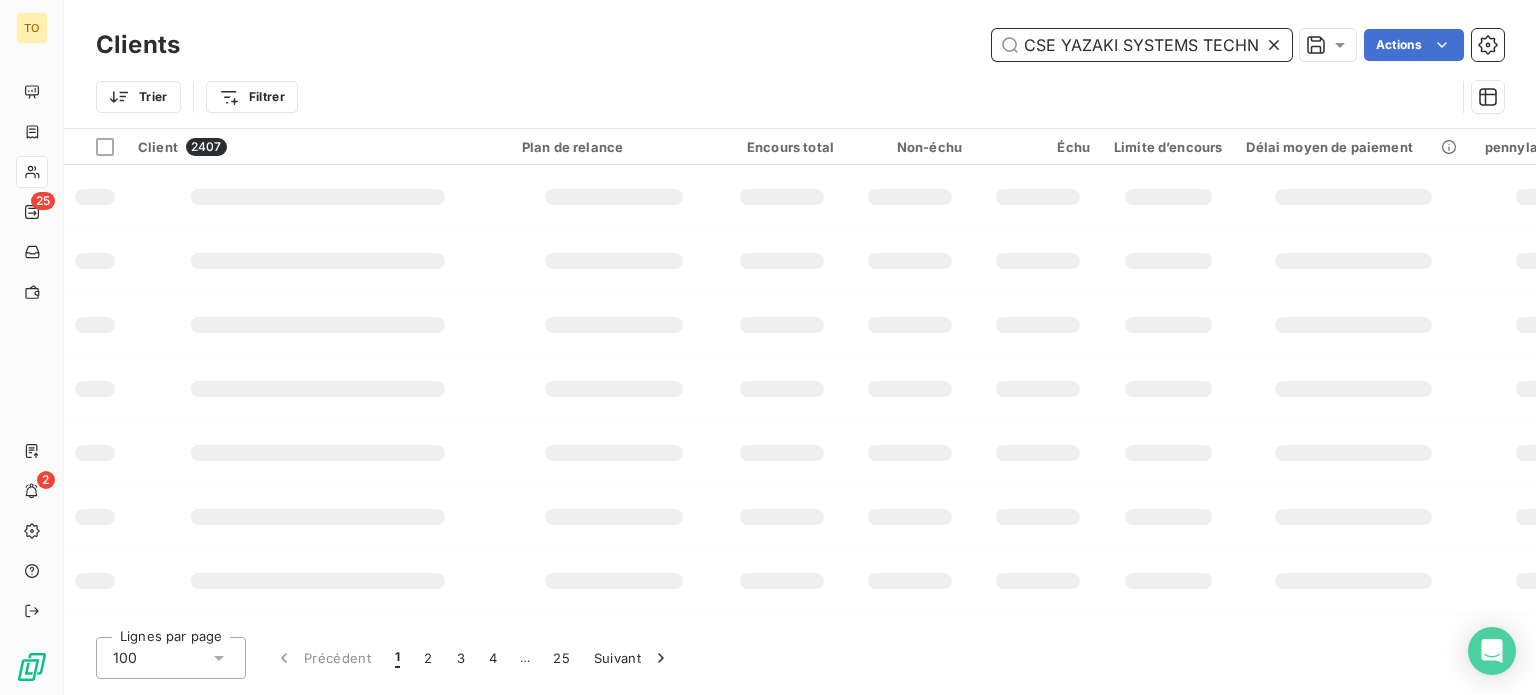 scroll, scrollTop: 0, scrollLeft: 140, axis: horizontal 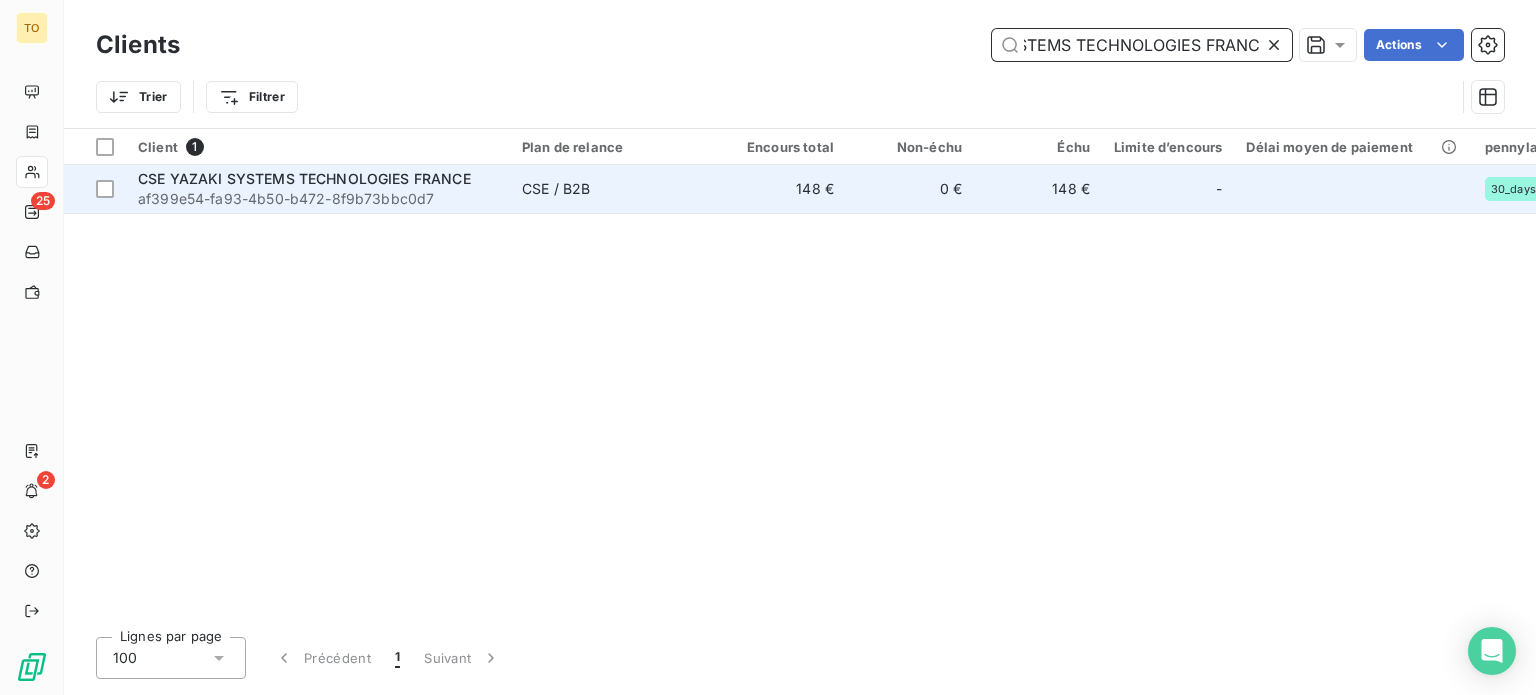 type on "CSE YAZAKI SYSTEMS TECHNOLOGIES FRANC" 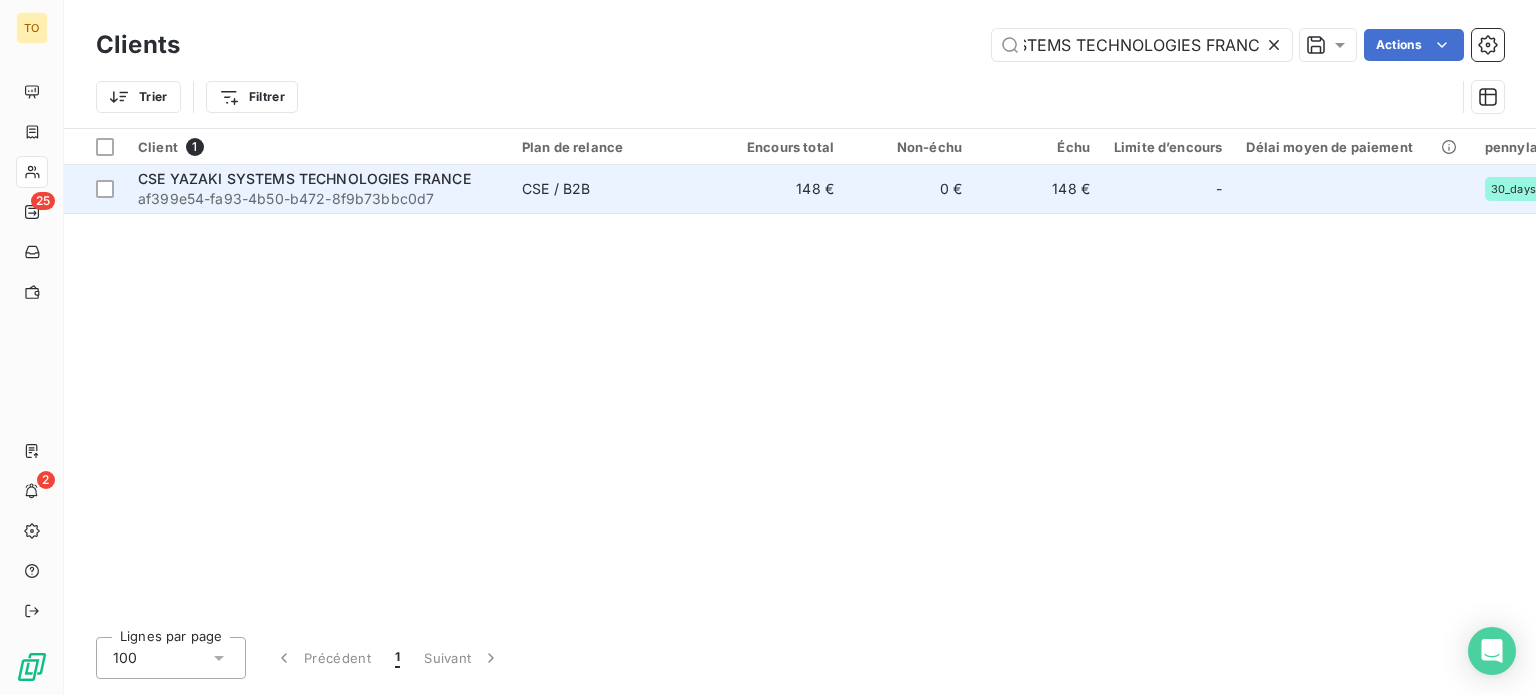 scroll, scrollTop: 0, scrollLeft: 0, axis: both 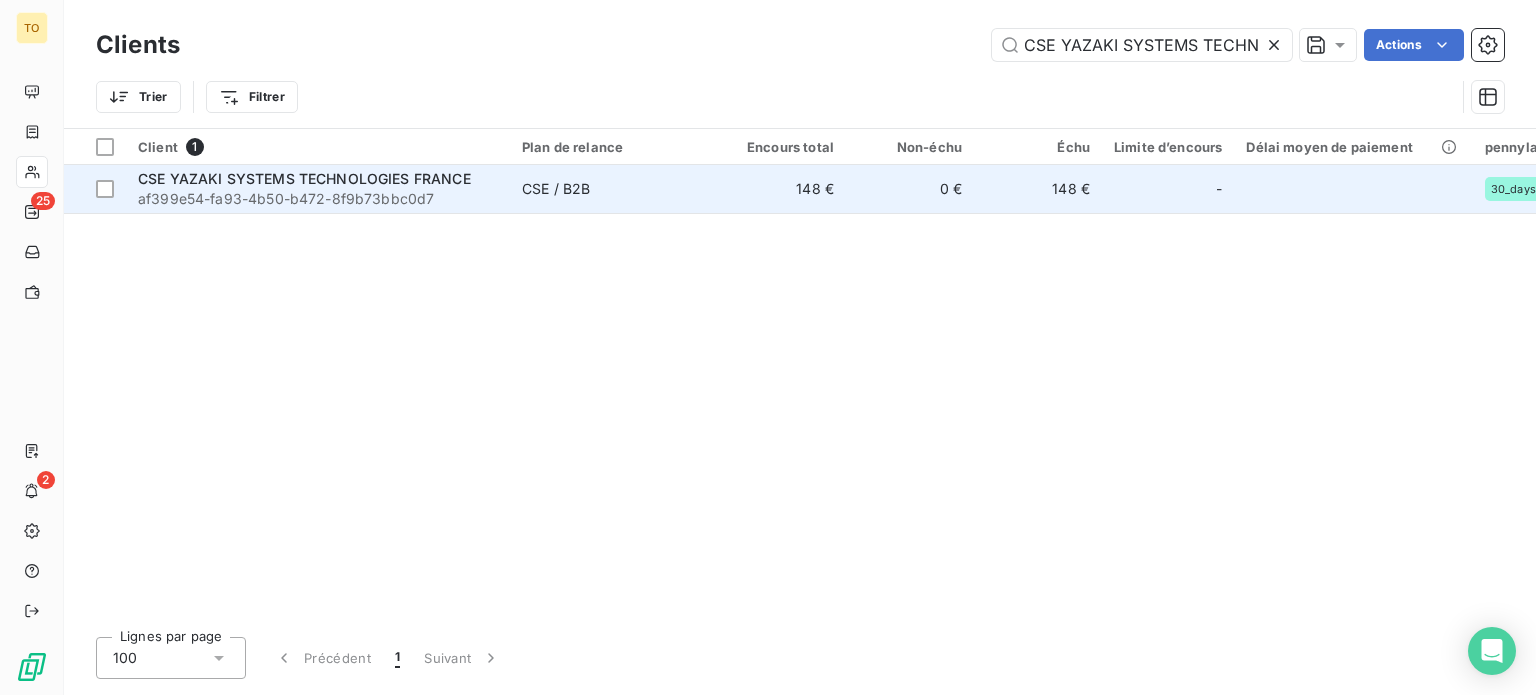 click on "af399e54-fa93-4b50-b472-8f9b73bbc0d7" at bounding box center [318, 199] 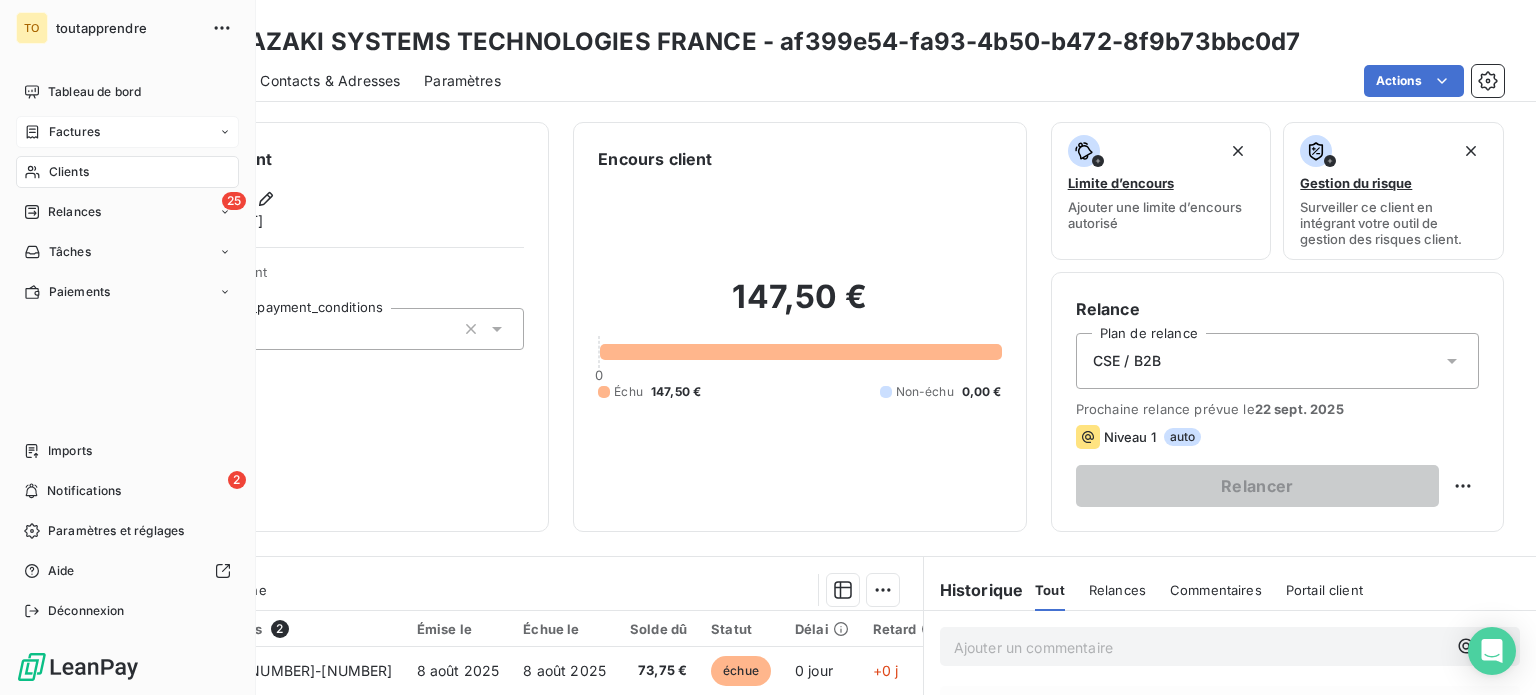 drag, startPoint x: 51, startPoint y: 203, endPoint x: 125, endPoint y: 169, distance: 81.437096 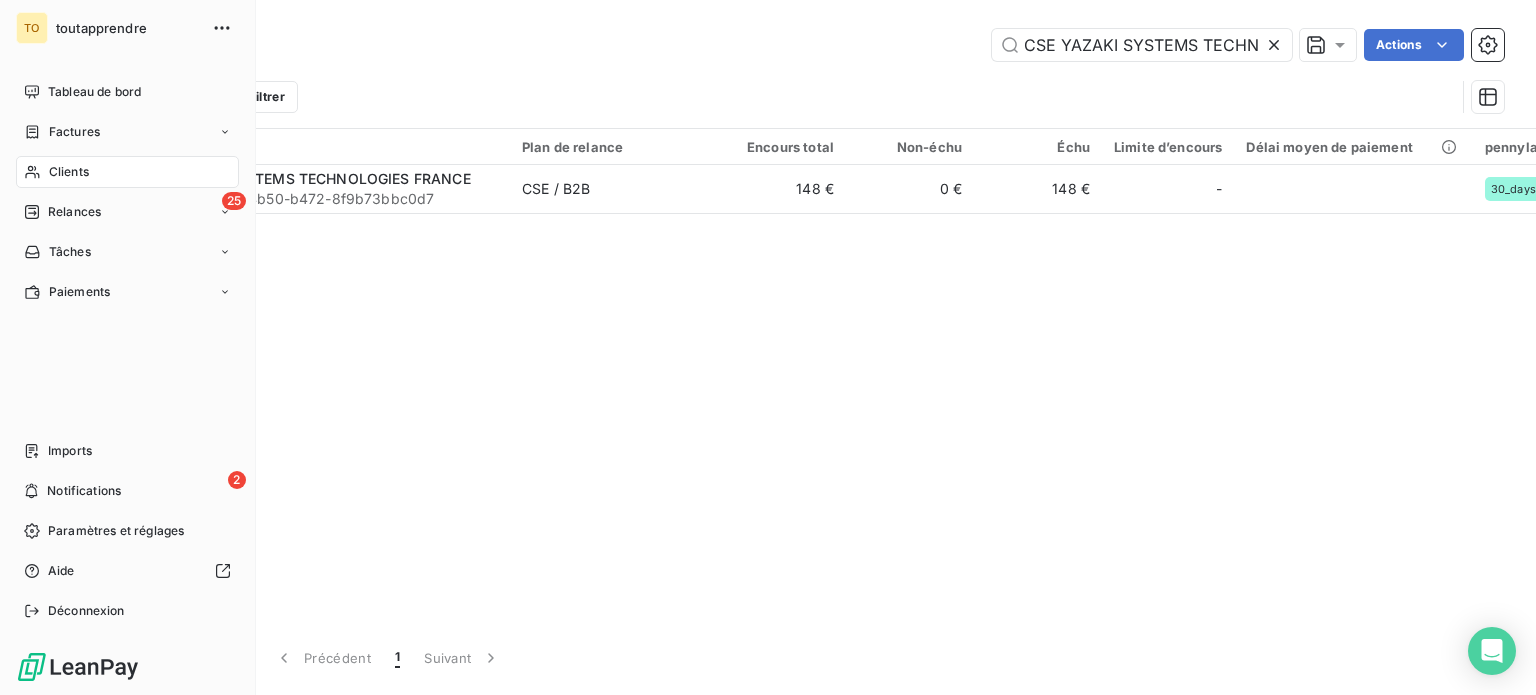 scroll, scrollTop: 0, scrollLeft: 141, axis: horizontal 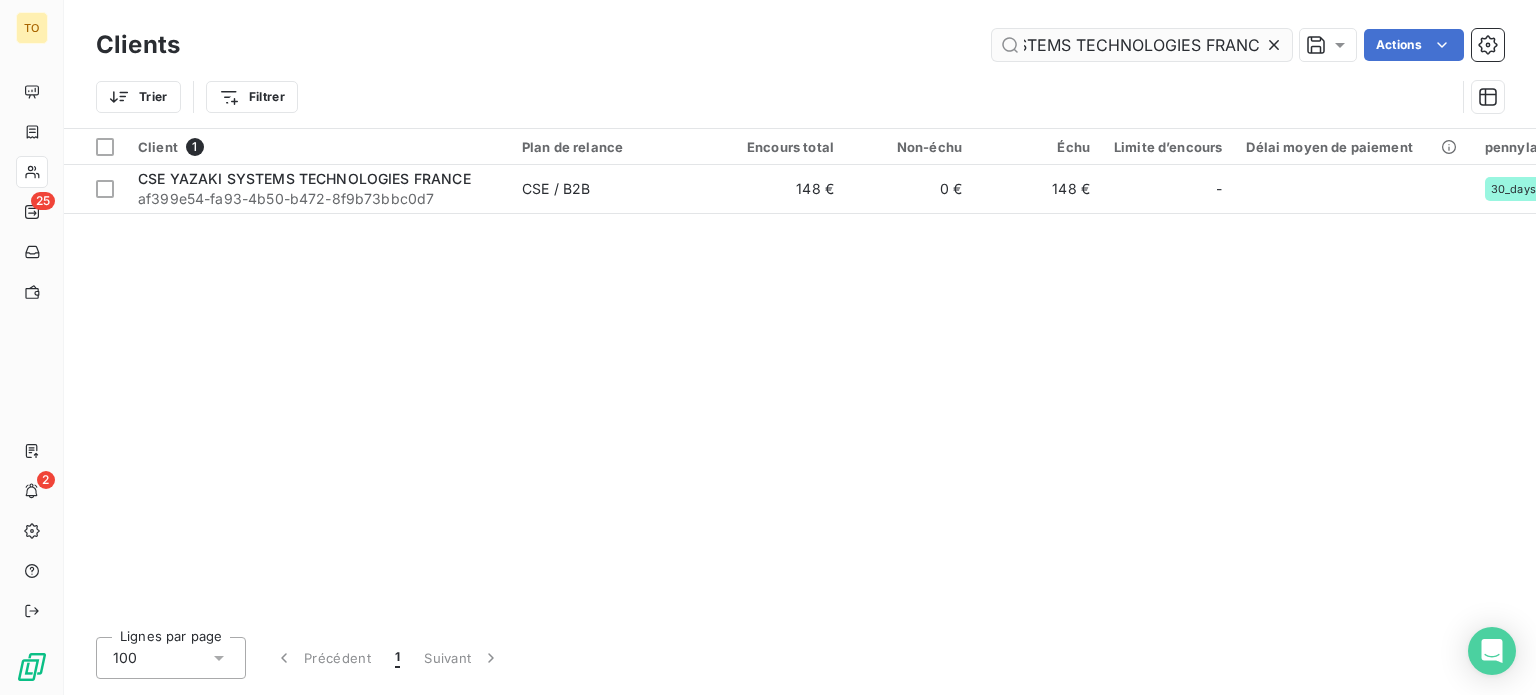 drag, startPoint x: 1230, startPoint y: 50, endPoint x: 1204, endPoint y: 51, distance: 26.019224 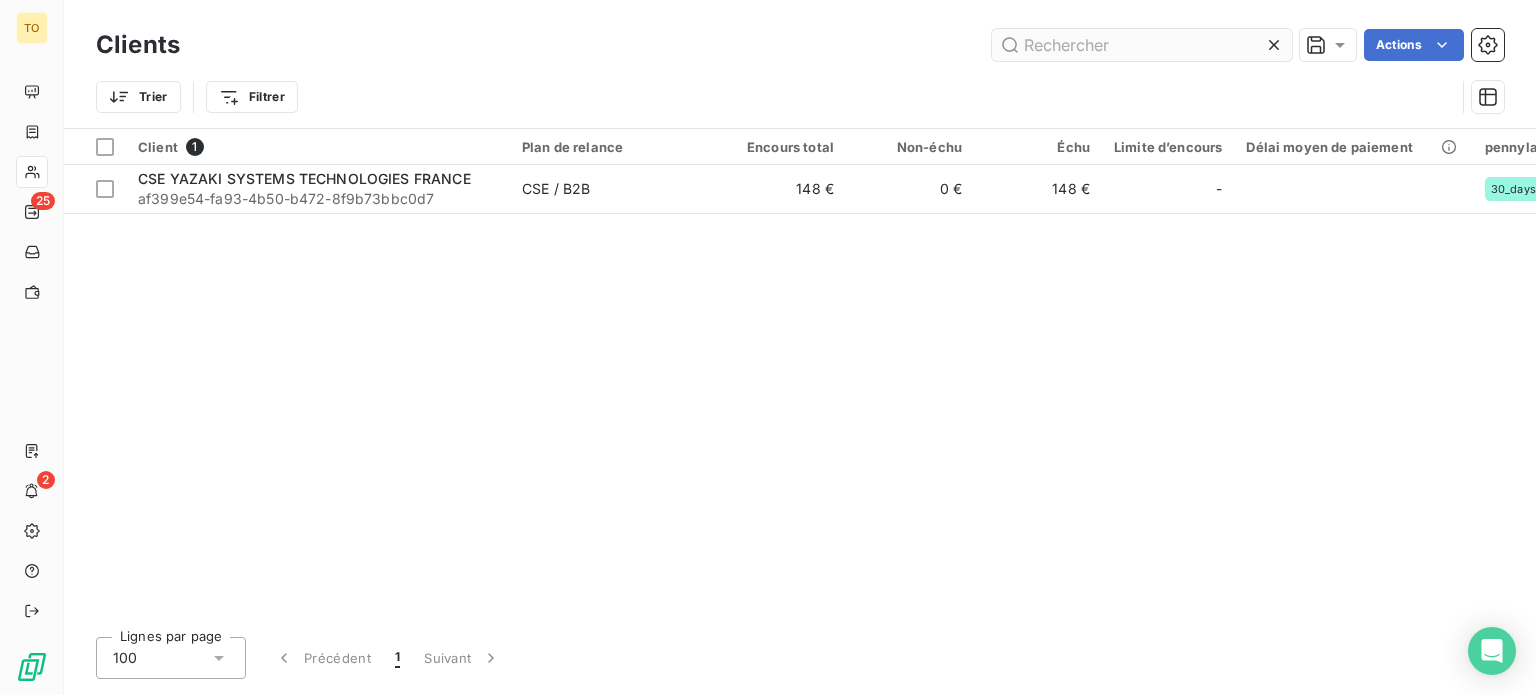 scroll, scrollTop: 0, scrollLeft: 0, axis: both 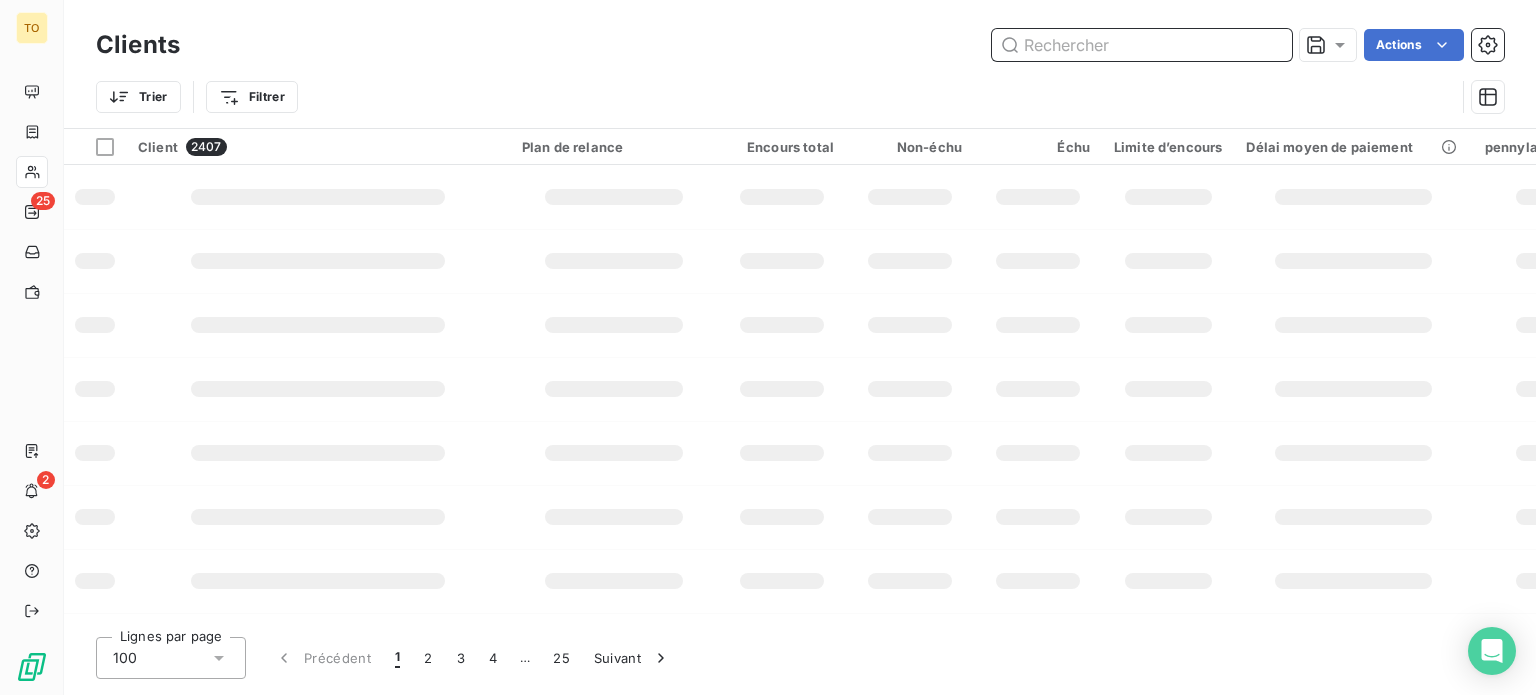 click at bounding box center (1142, 45) 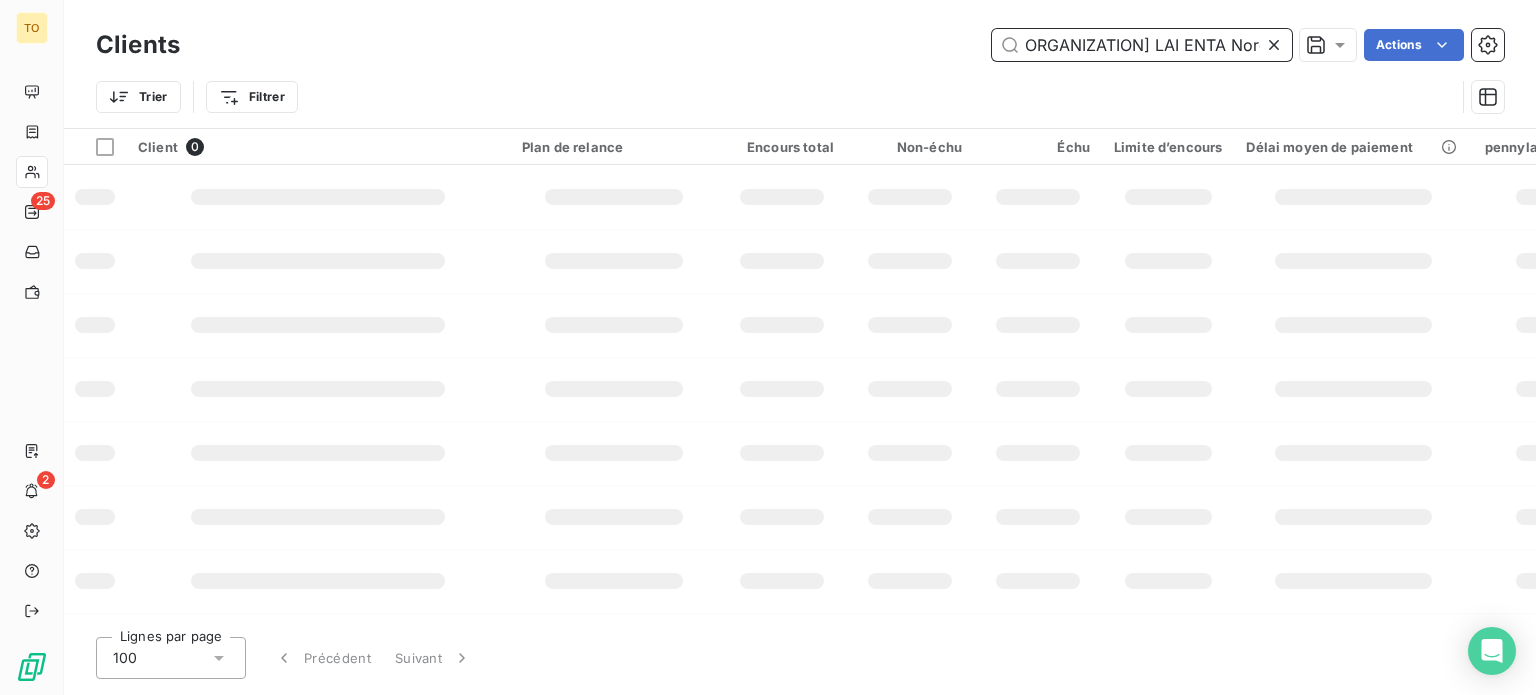 scroll, scrollTop: 0, scrollLeft: 0, axis: both 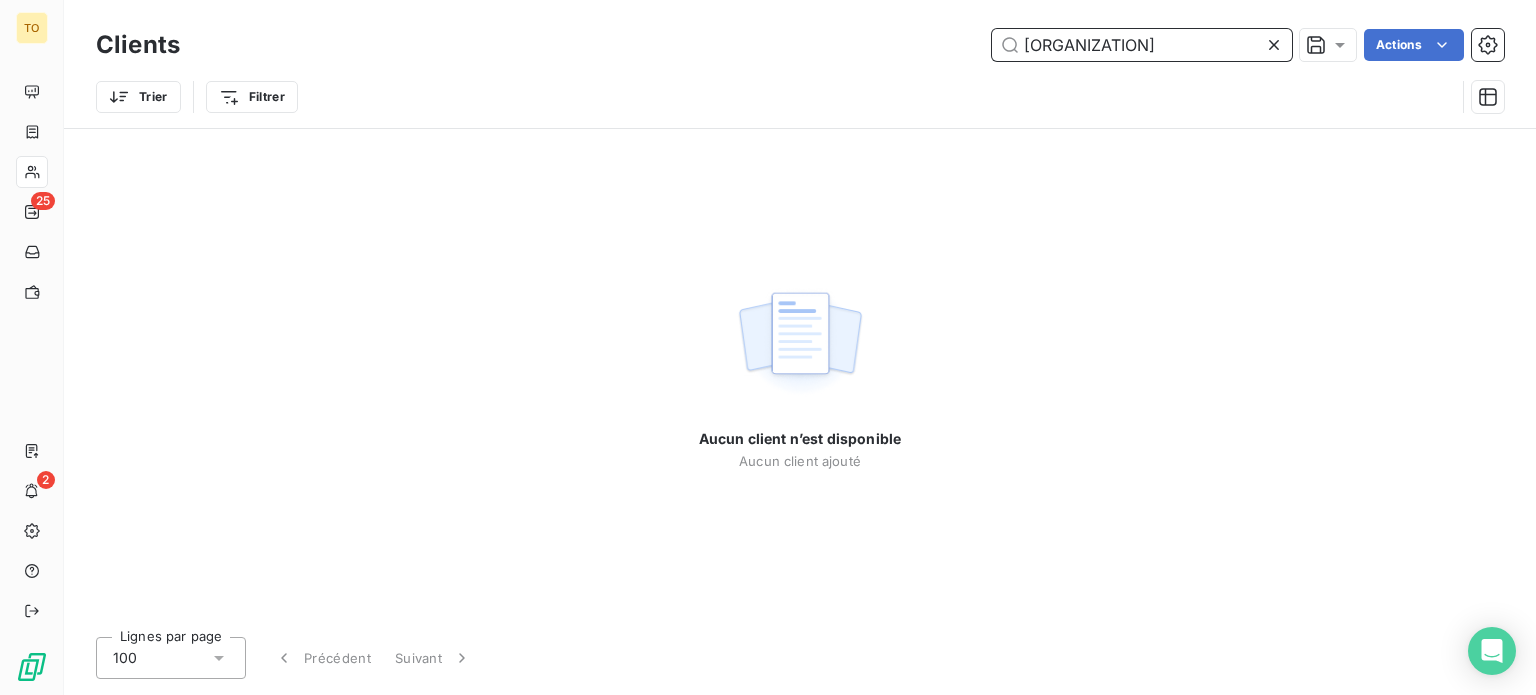 drag, startPoint x: 1032, startPoint y: 51, endPoint x: 931, endPoint y: 51, distance: 101 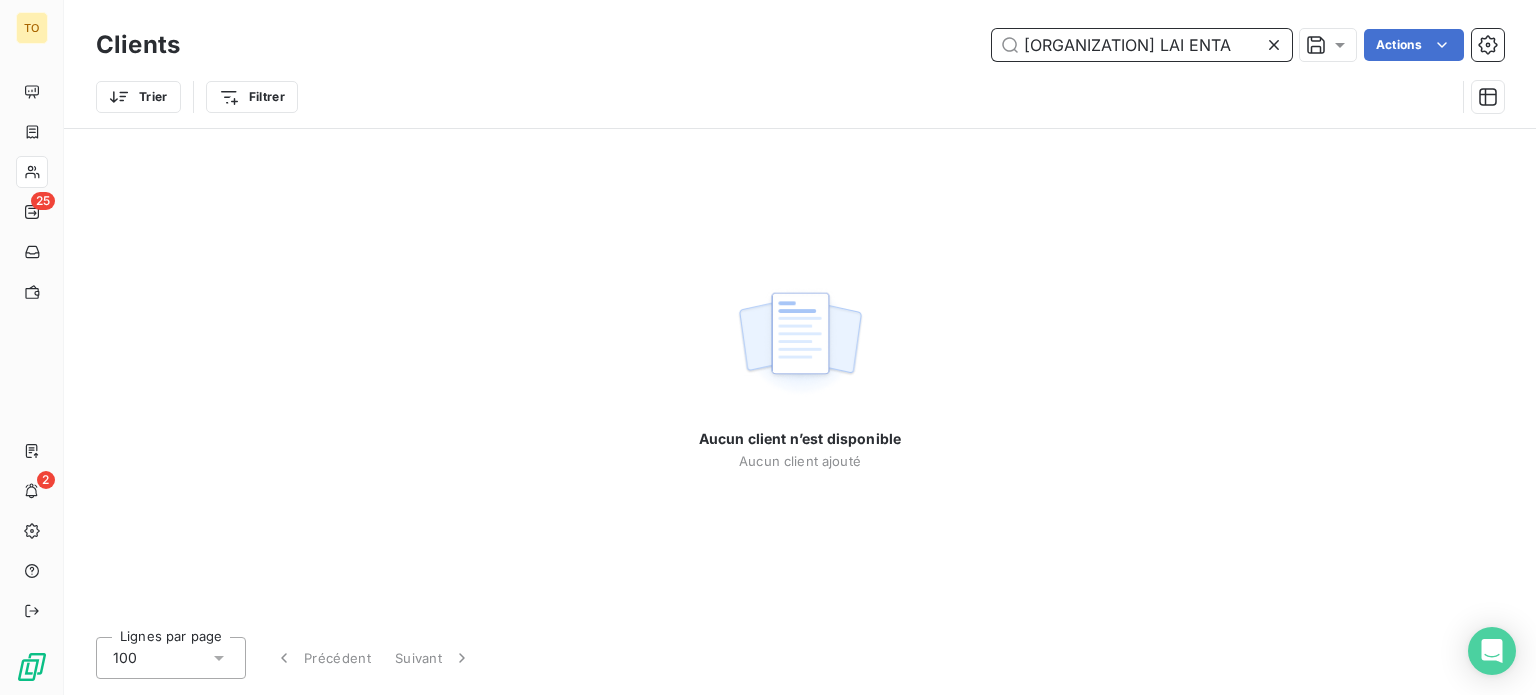 click on "[ORGANIZATION] LAI ENTA" at bounding box center (1142, 45) 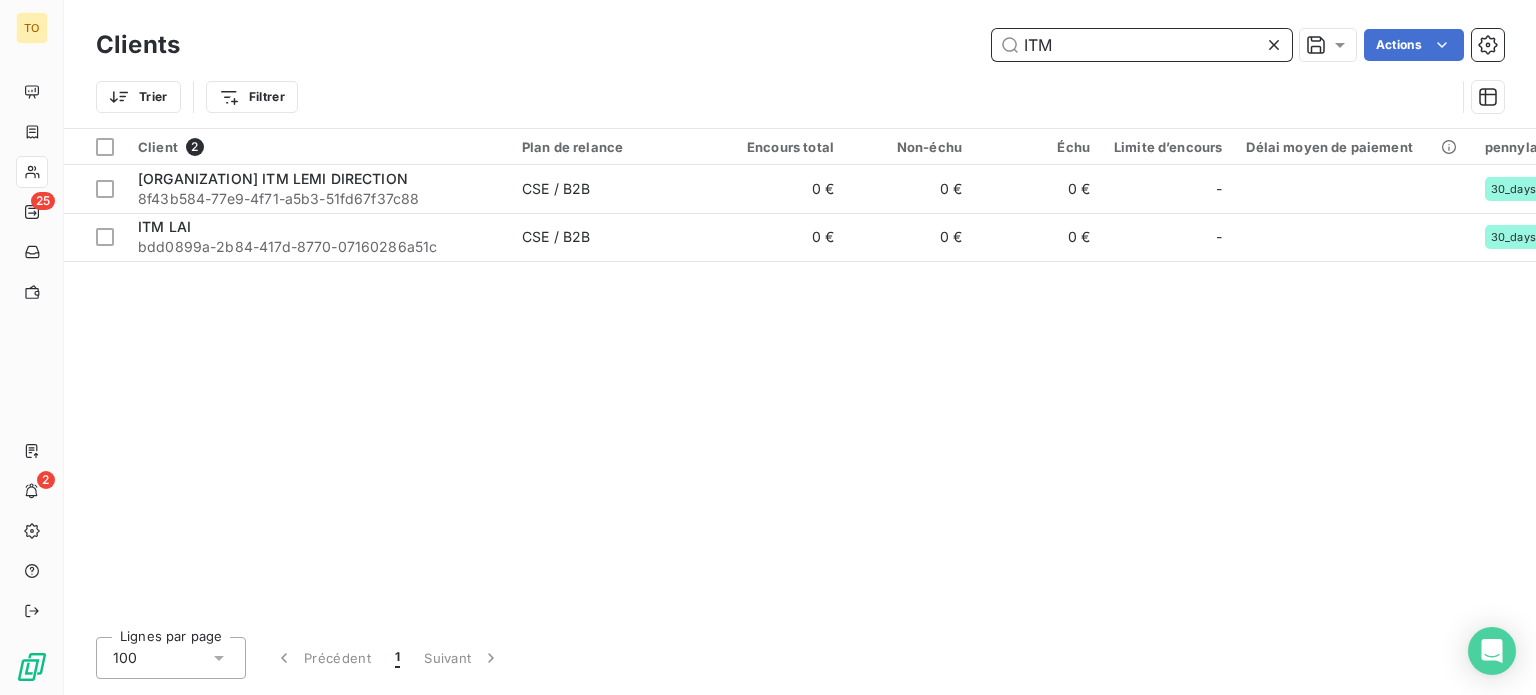drag, startPoint x: 1040, startPoint y: 49, endPoint x: 902, endPoint y: 49, distance: 138 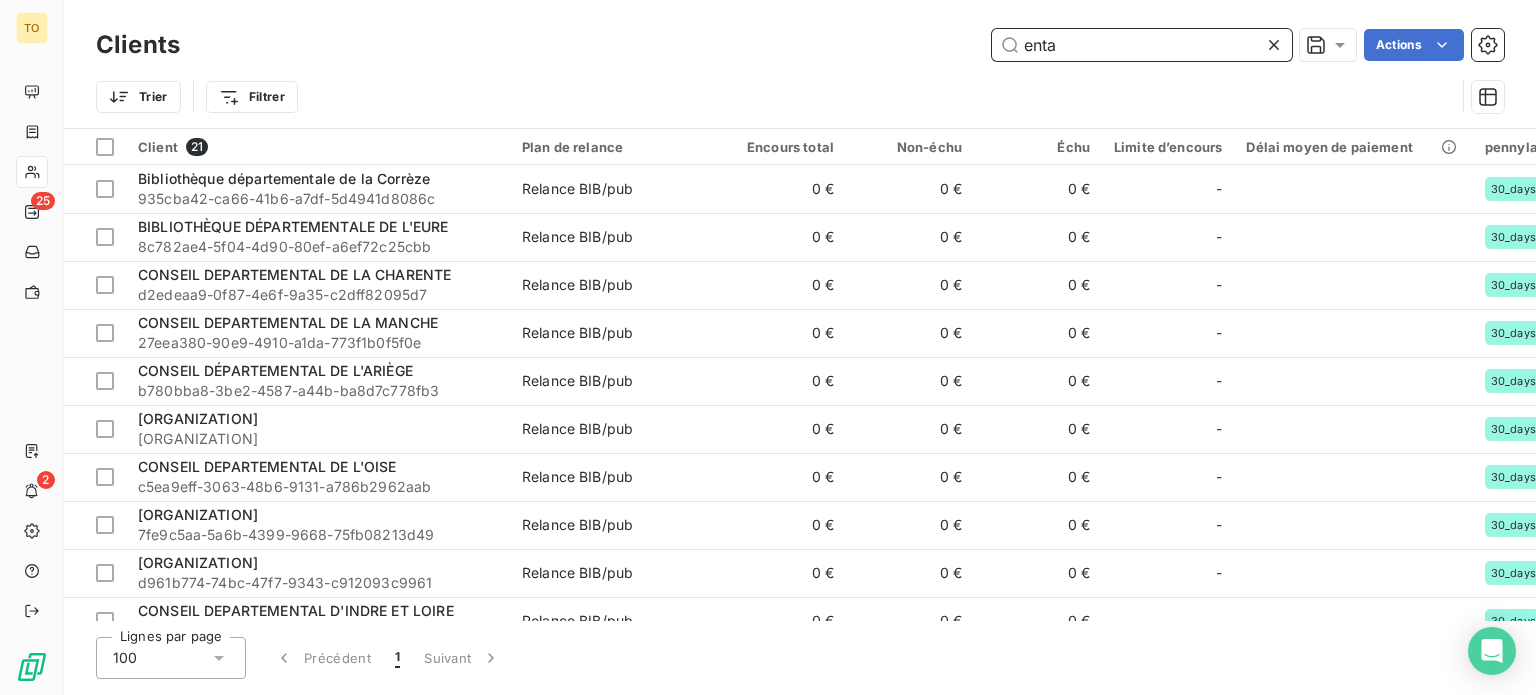 drag, startPoint x: 1048, startPoint y: 48, endPoint x: 893, endPoint y: 53, distance: 155.08063 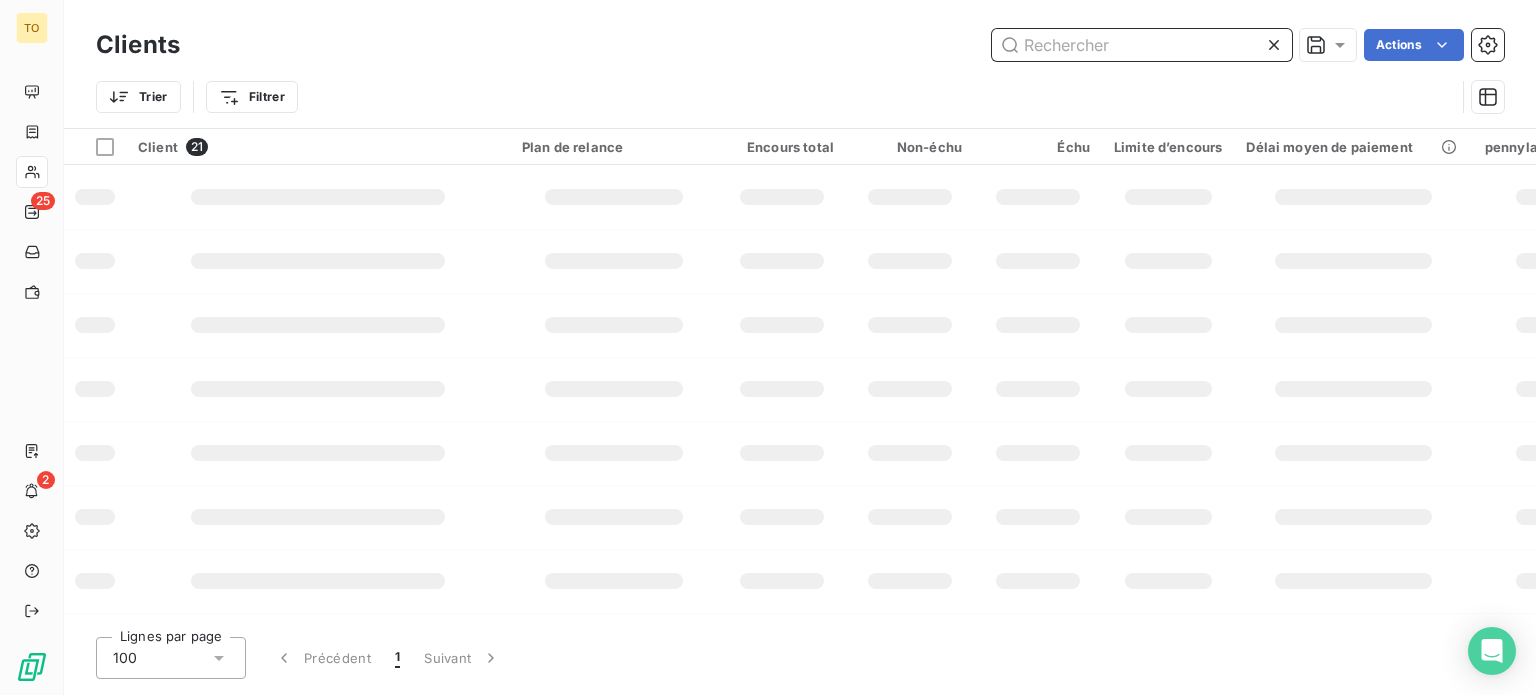 type on "E" 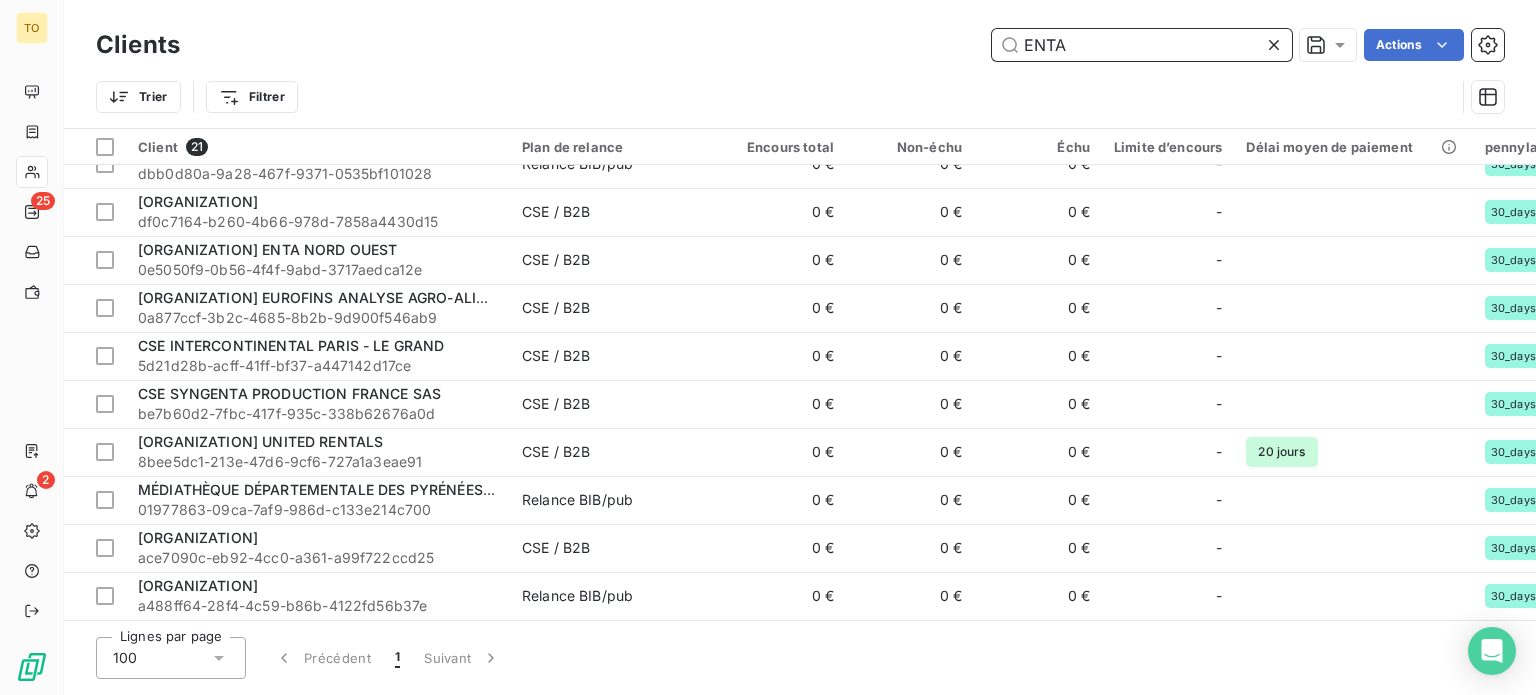 scroll, scrollTop: 700, scrollLeft: 0, axis: vertical 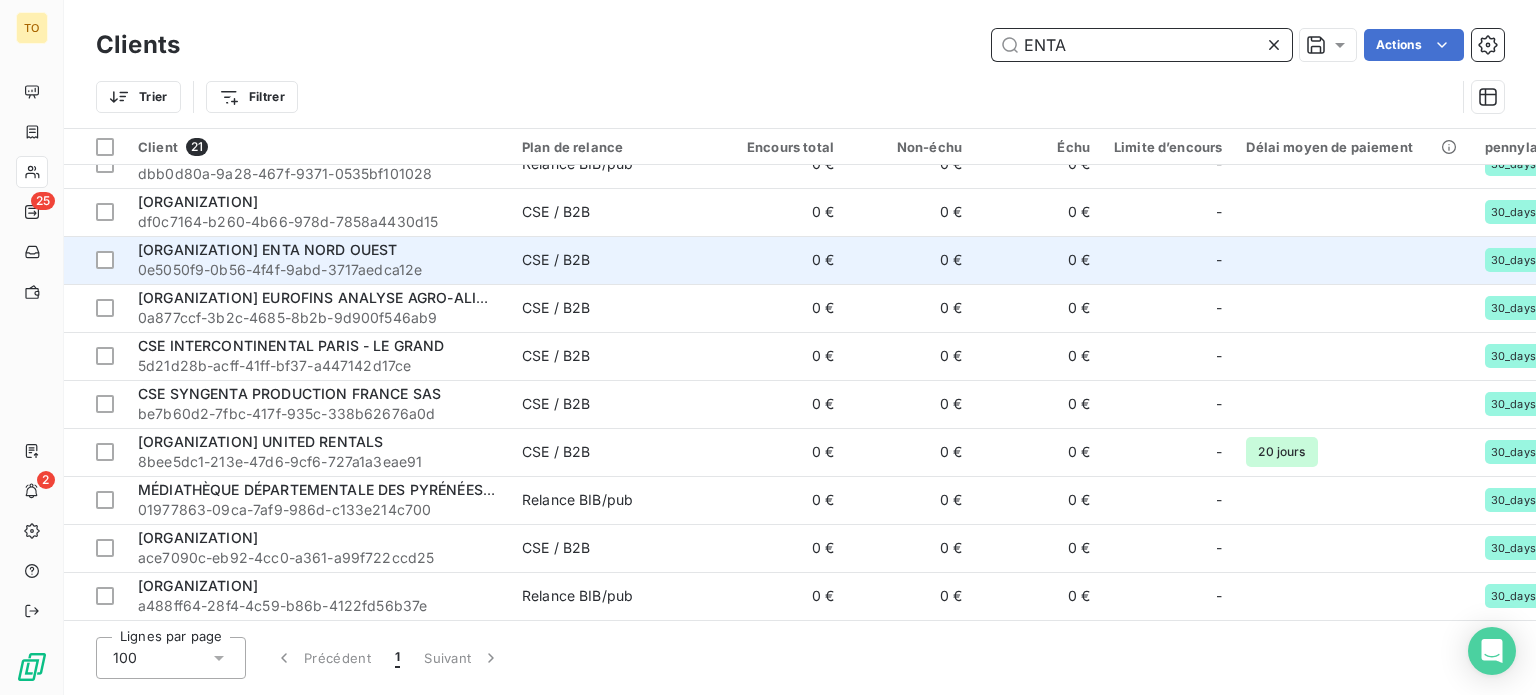 type on "ENTA" 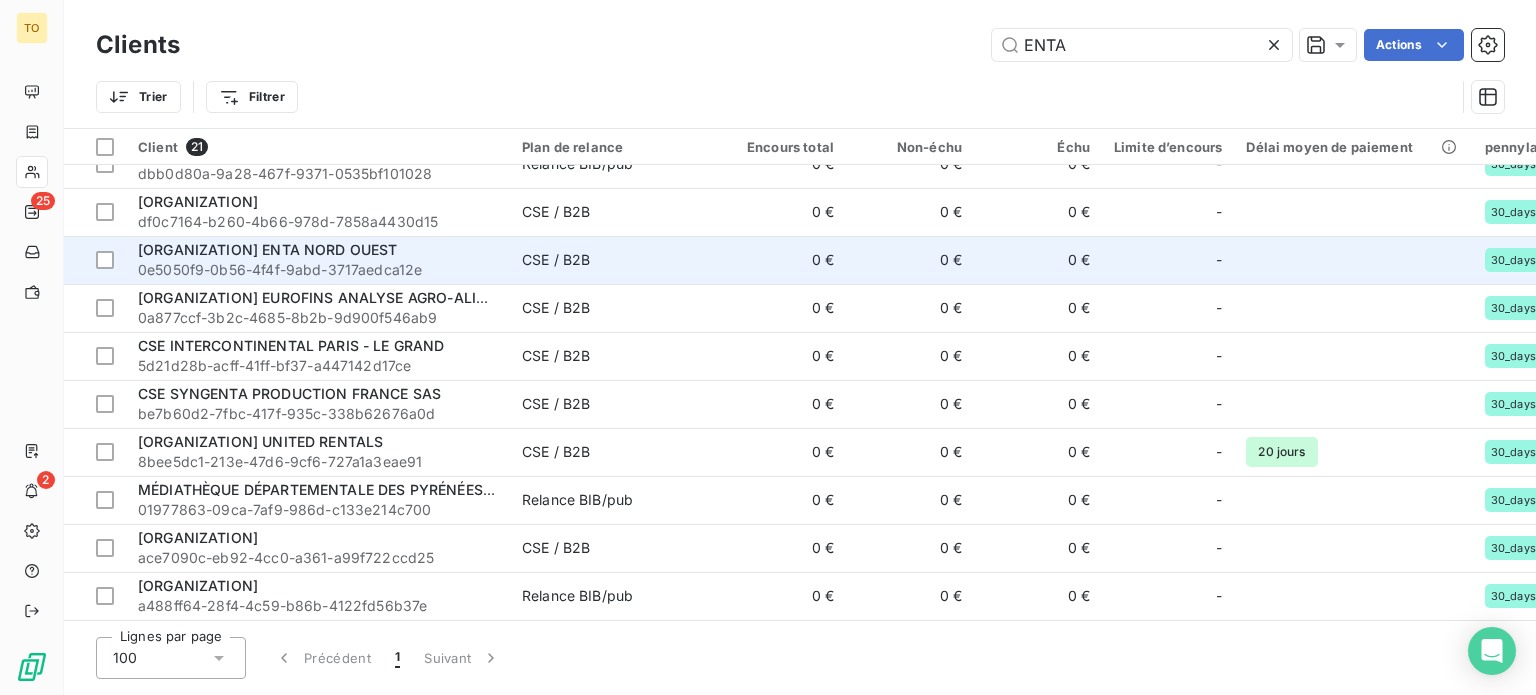 click on "[ORGANIZATION] ENTA NORD OUEST" at bounding box center (268, 249) 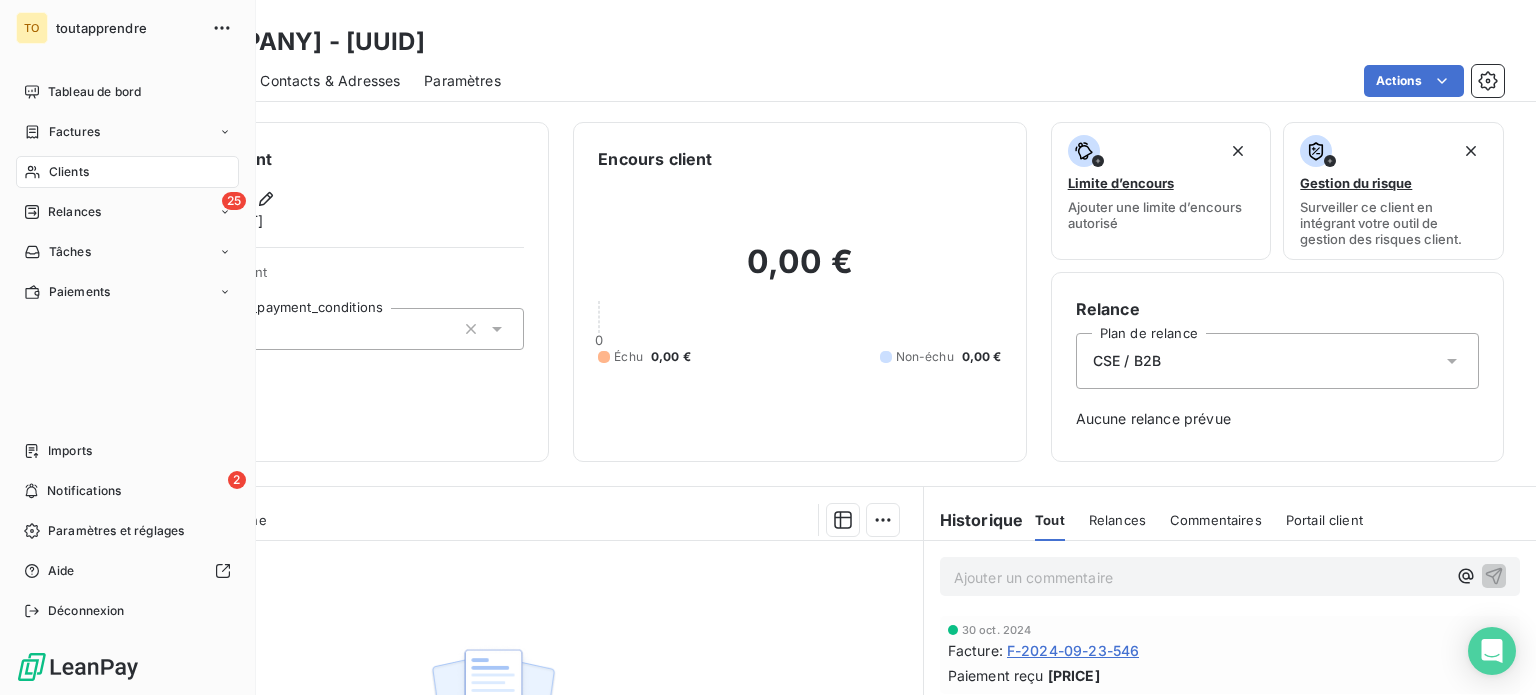 click on "Clients" at bounding box center (127, 172) 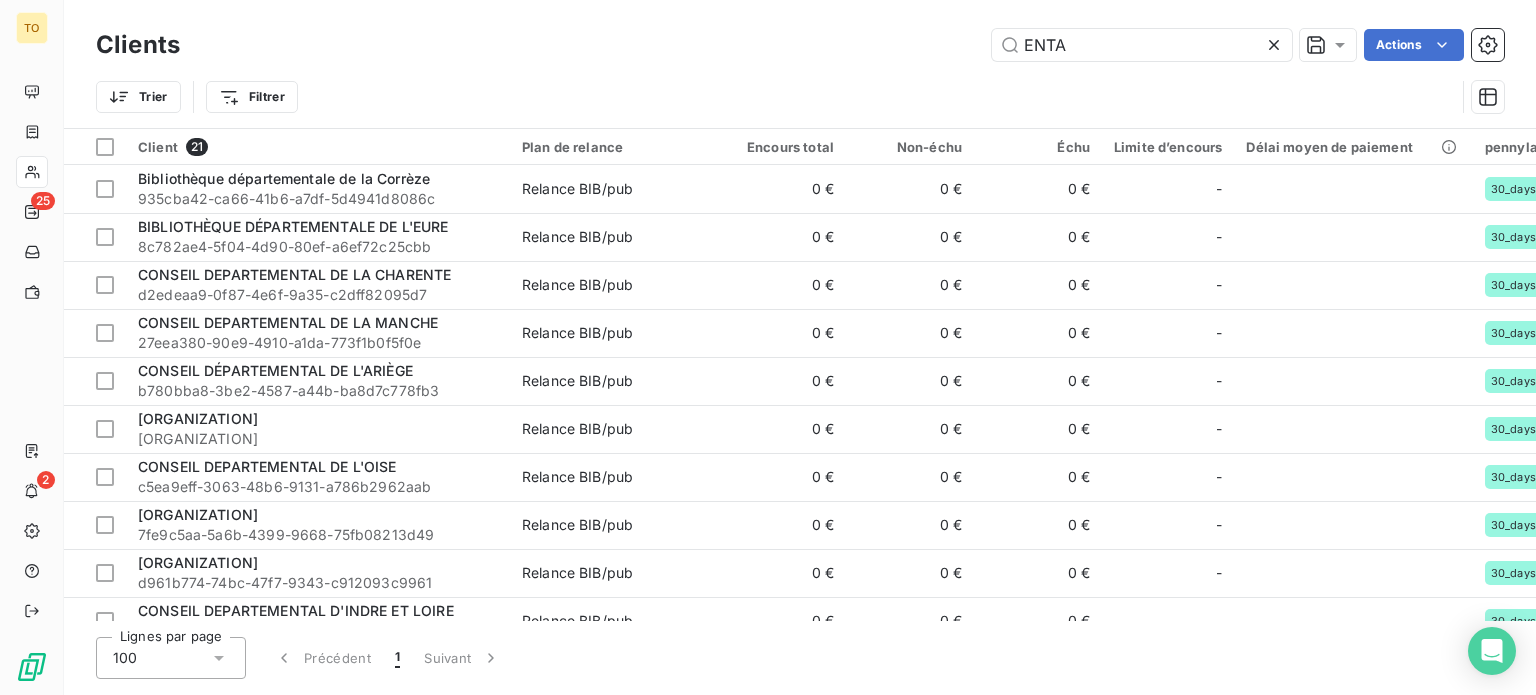 drag, startPoint x: 990, startPoint y: 53, endPoint x: 890, endPoint y: 55, distance: 100.02 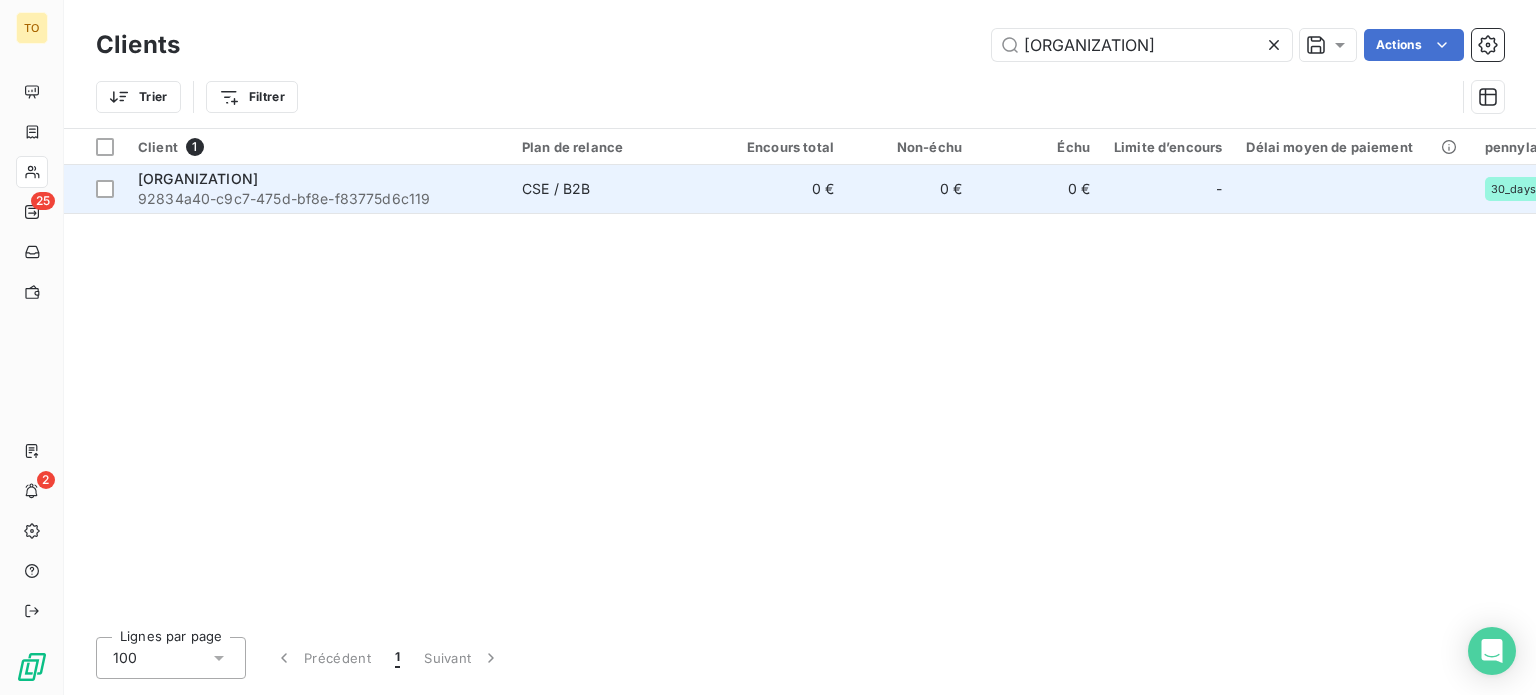 type on "[ORGANIZATION]" 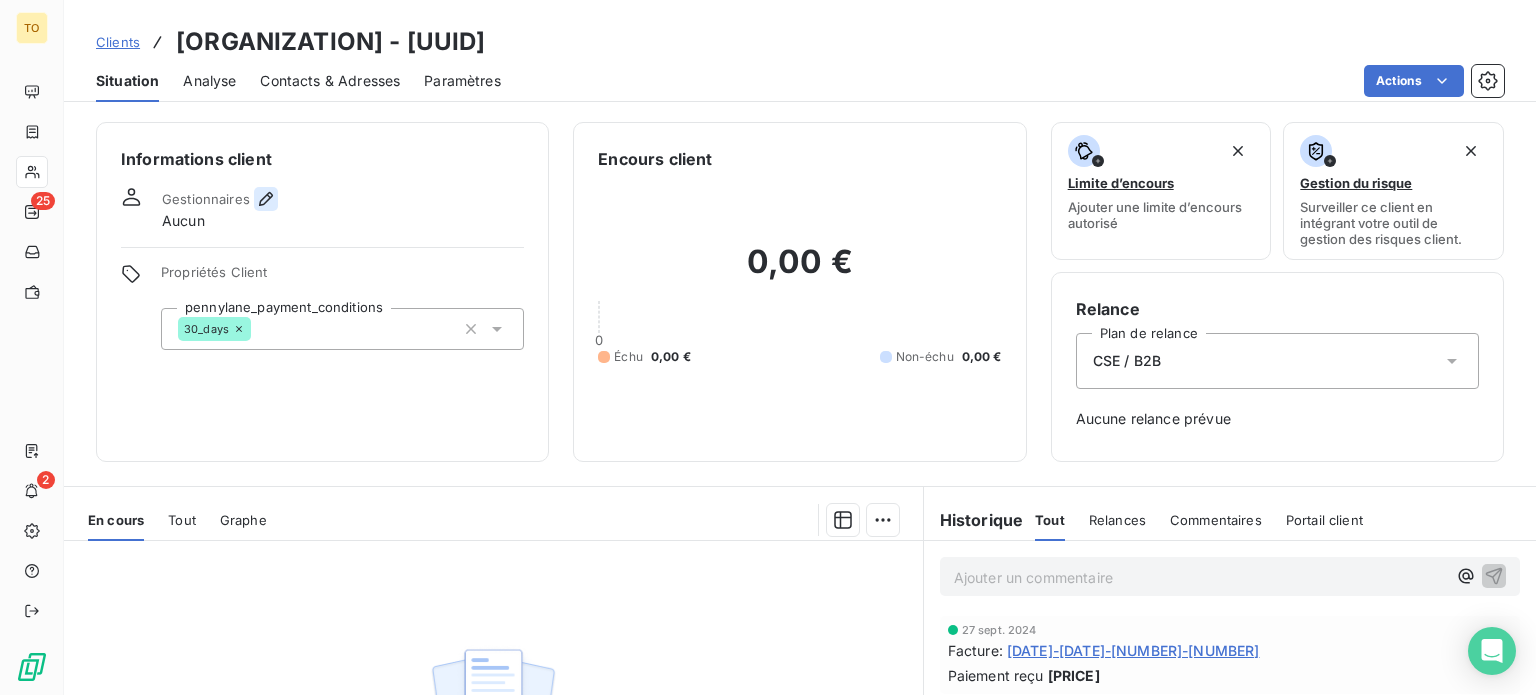 click 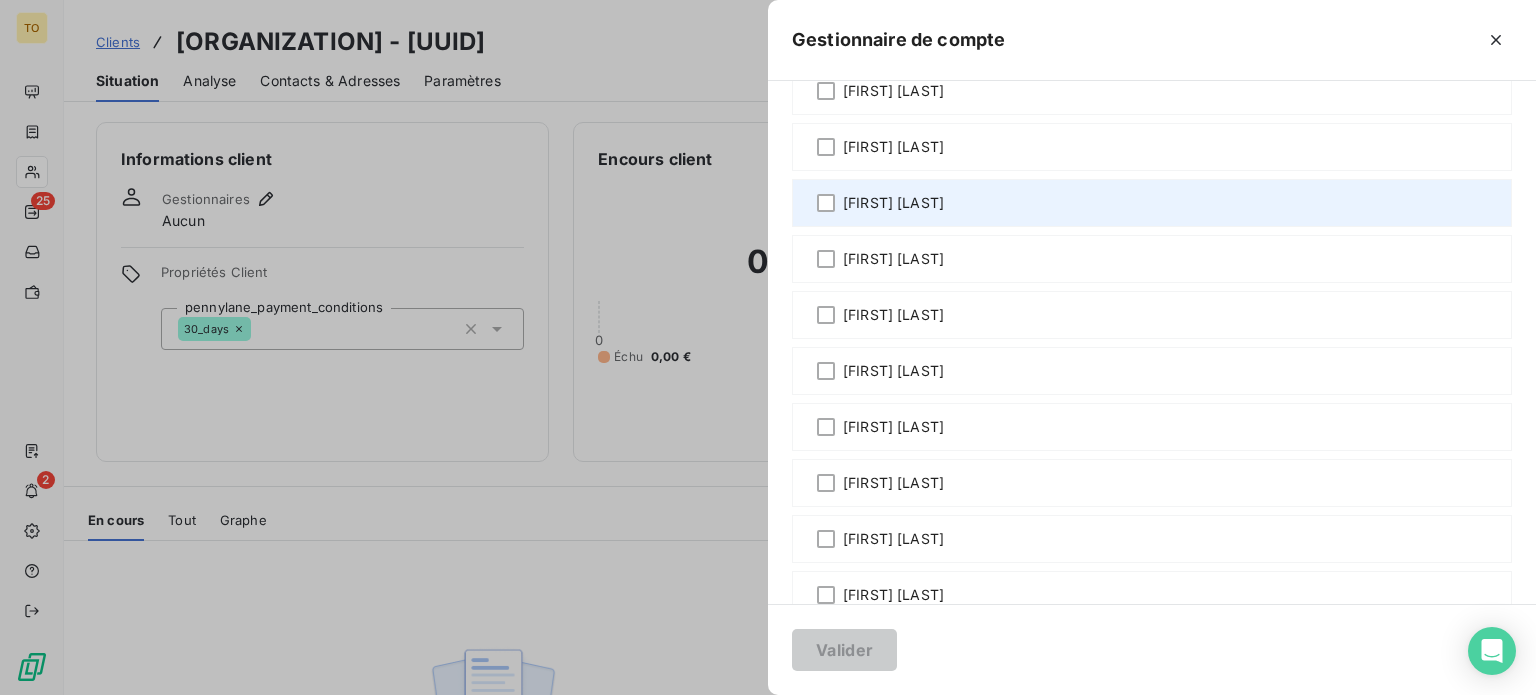 scroll, scrollTop: 933, scrollLeft: 0, axis: vertical 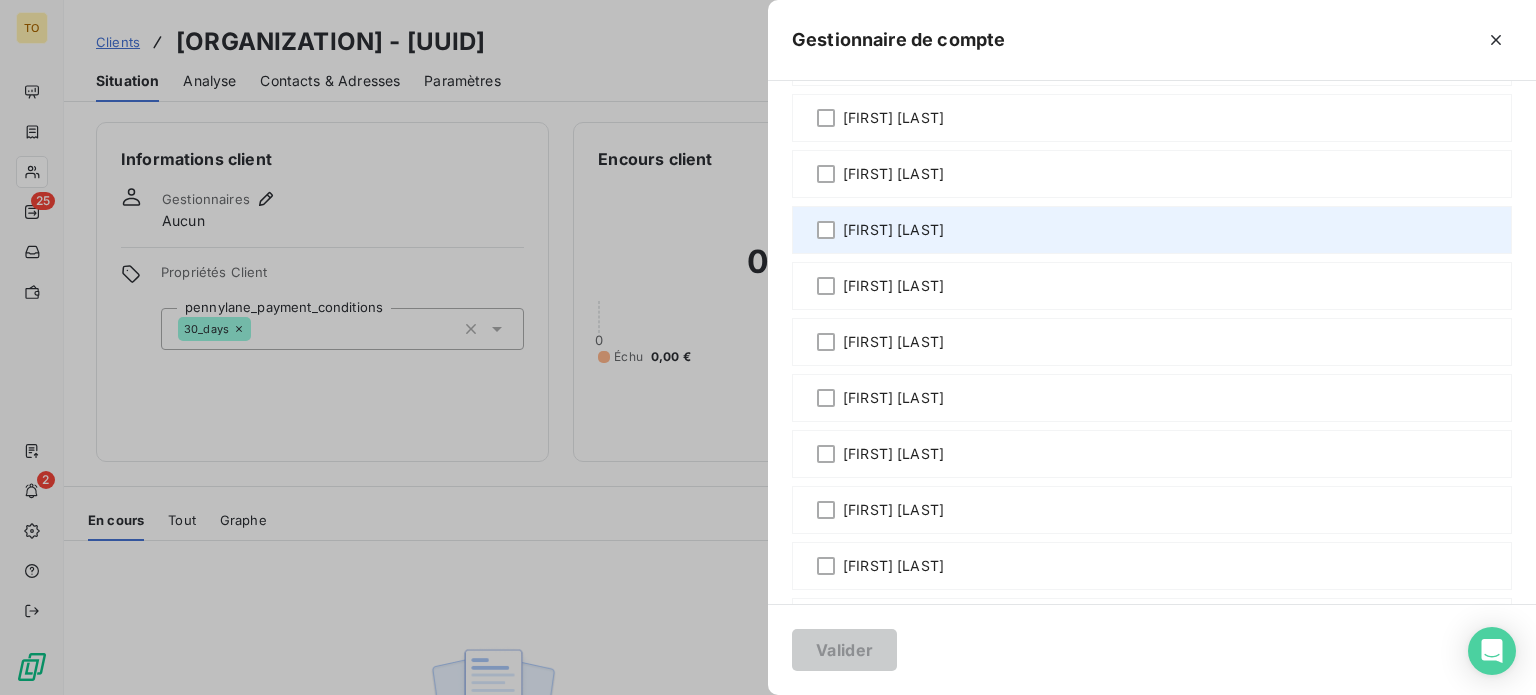 click on "[FIRST] [LAST]" at bounding box center (893, 230) 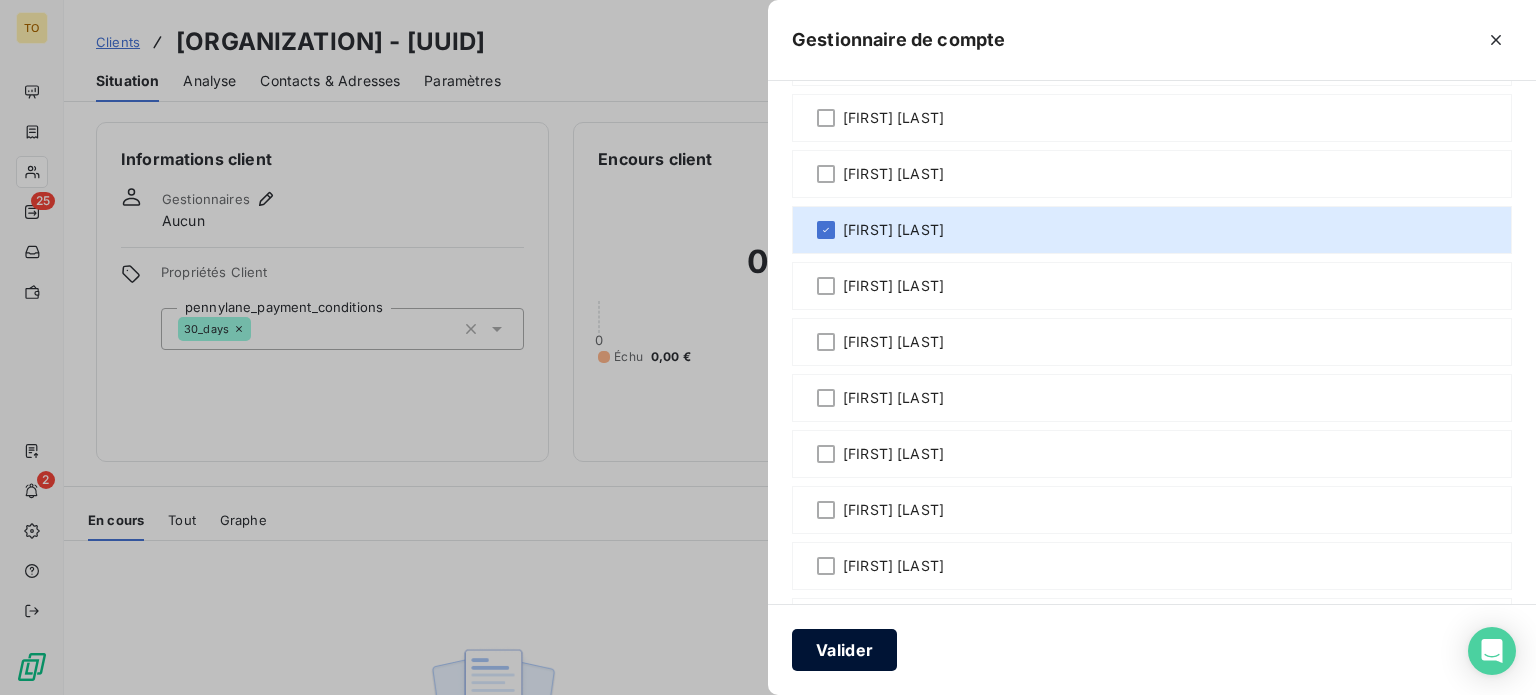 click on "Valider" at bounding box center [844, 650] 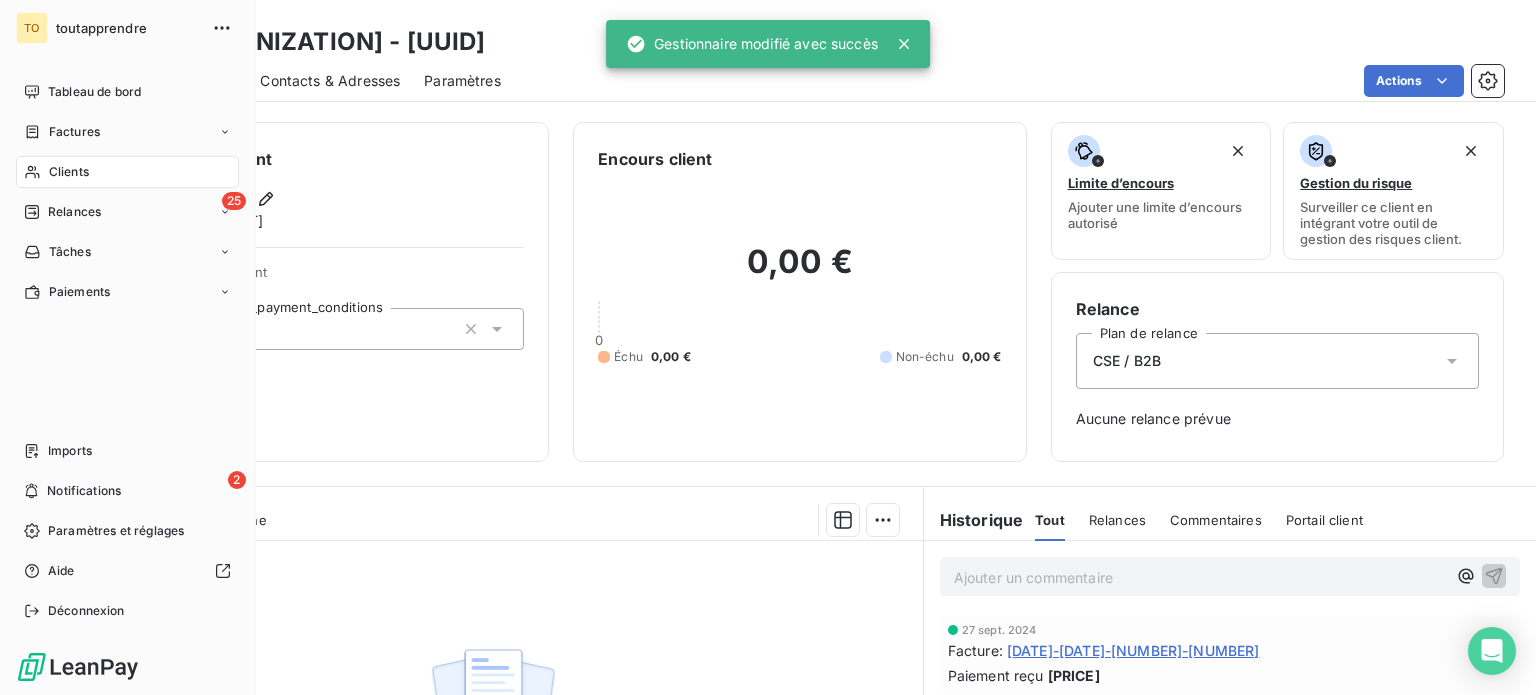 click on "Clients" at bounding box center [127, 172] 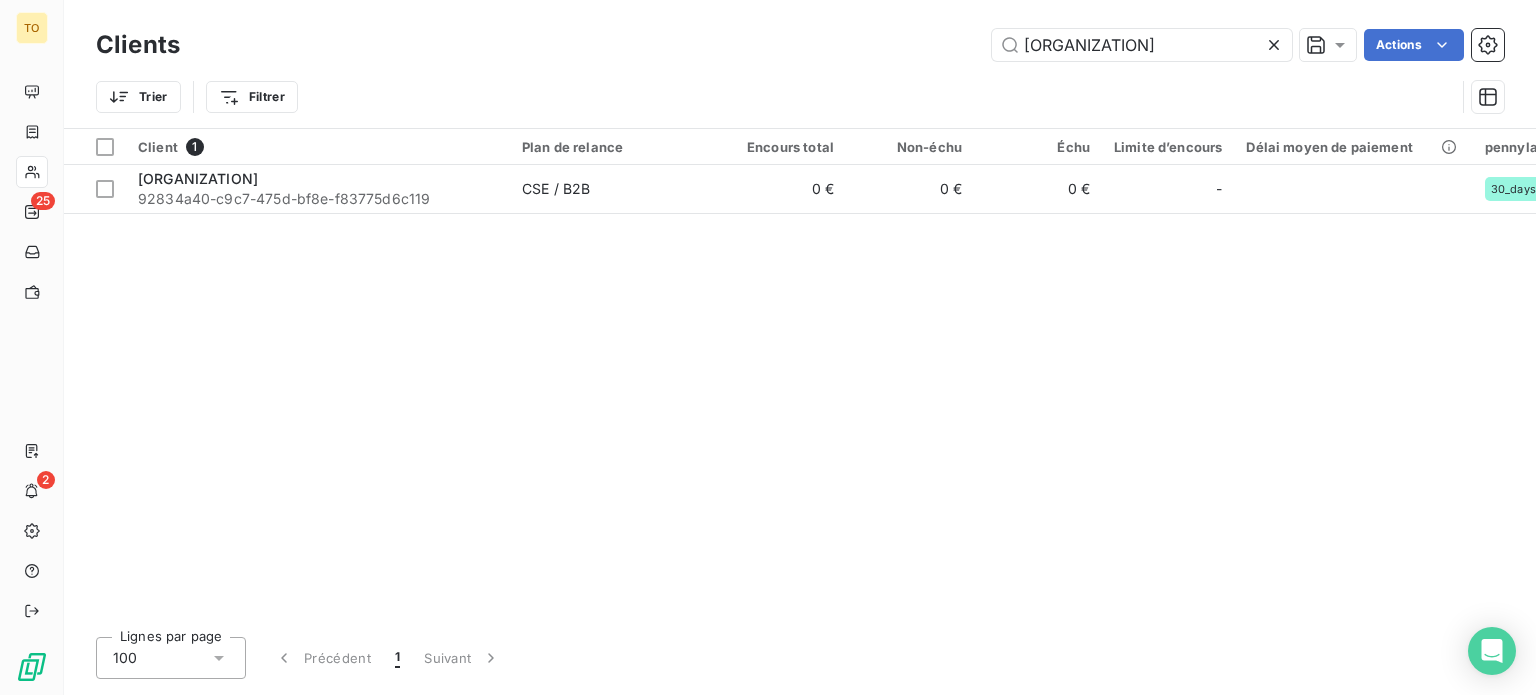 drag, startPoint x: 1196, startPoint y: 43, endPoint x: 872, endPoint y: 41, distance: 324.00616 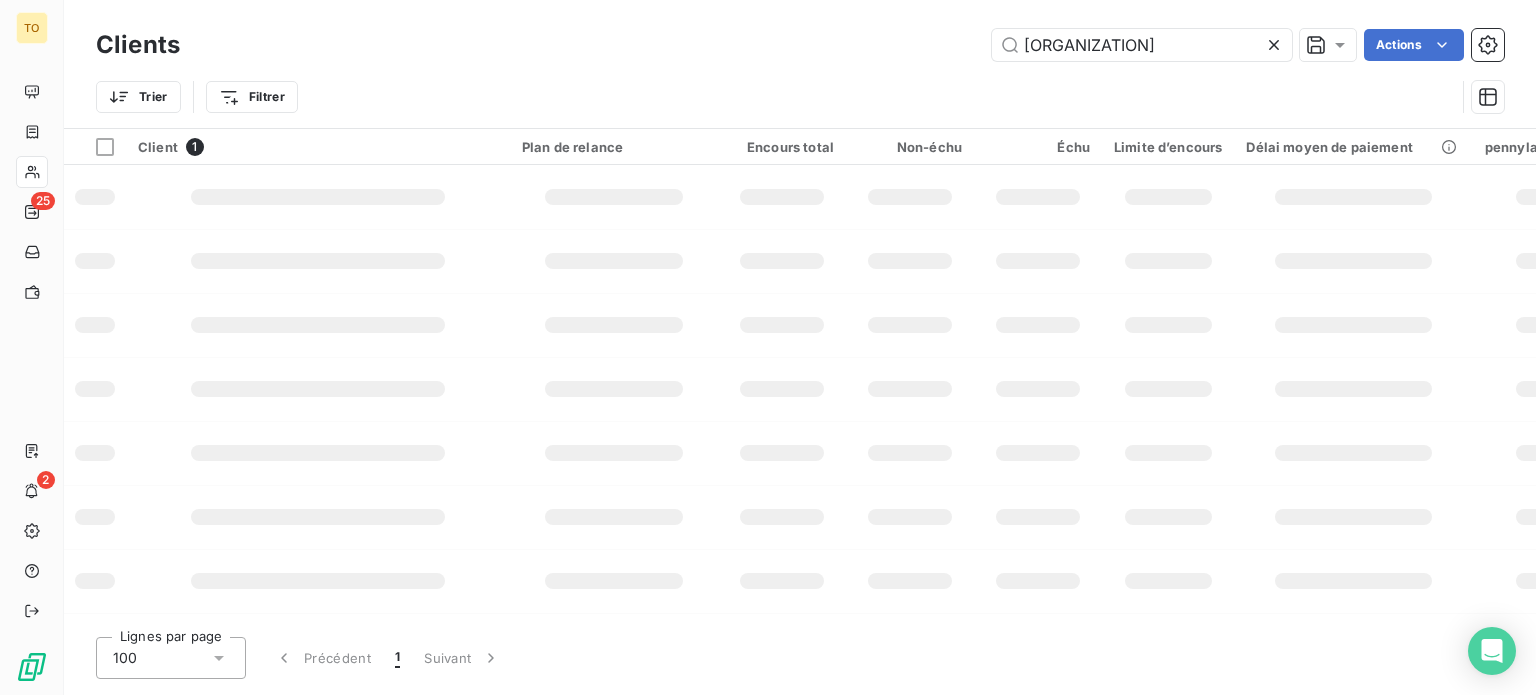 click on "[ORGANIZATION] Actions" at bounding box center [854, 45] 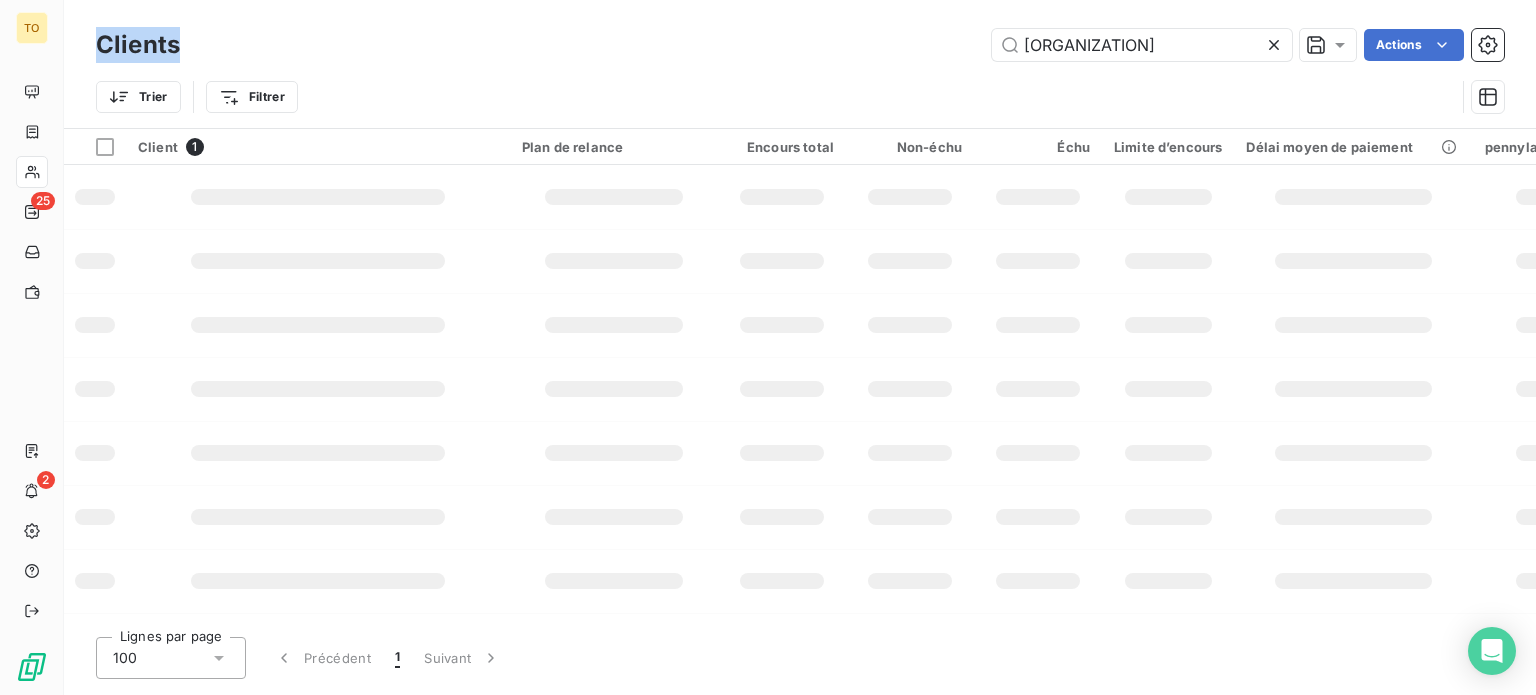 click on "[ORGANIZATION] Actions" at bounding box center (854, 45) 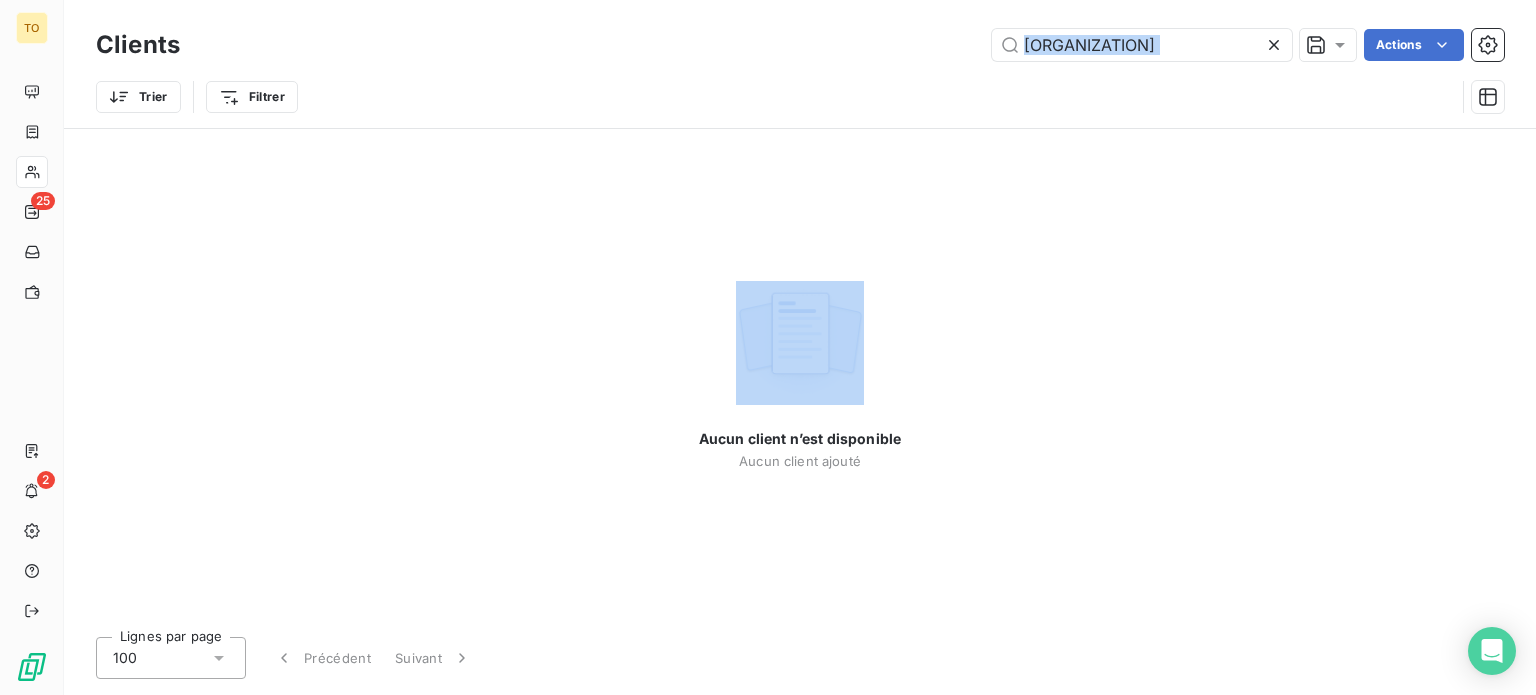 scroll, scrollTop: 0, scrollLeft: 0, axis: both 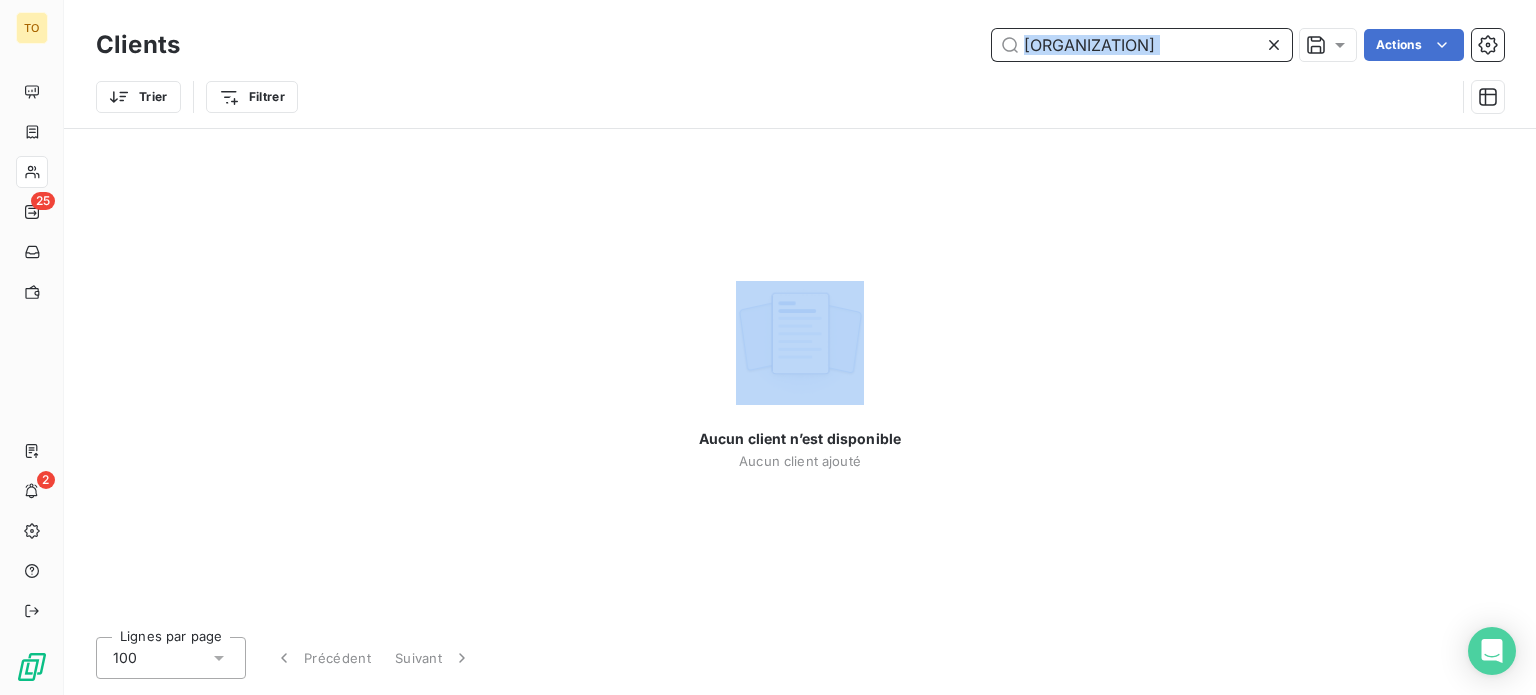 click on "[ORGANIZATION]" at bounding box center [1142, 45] 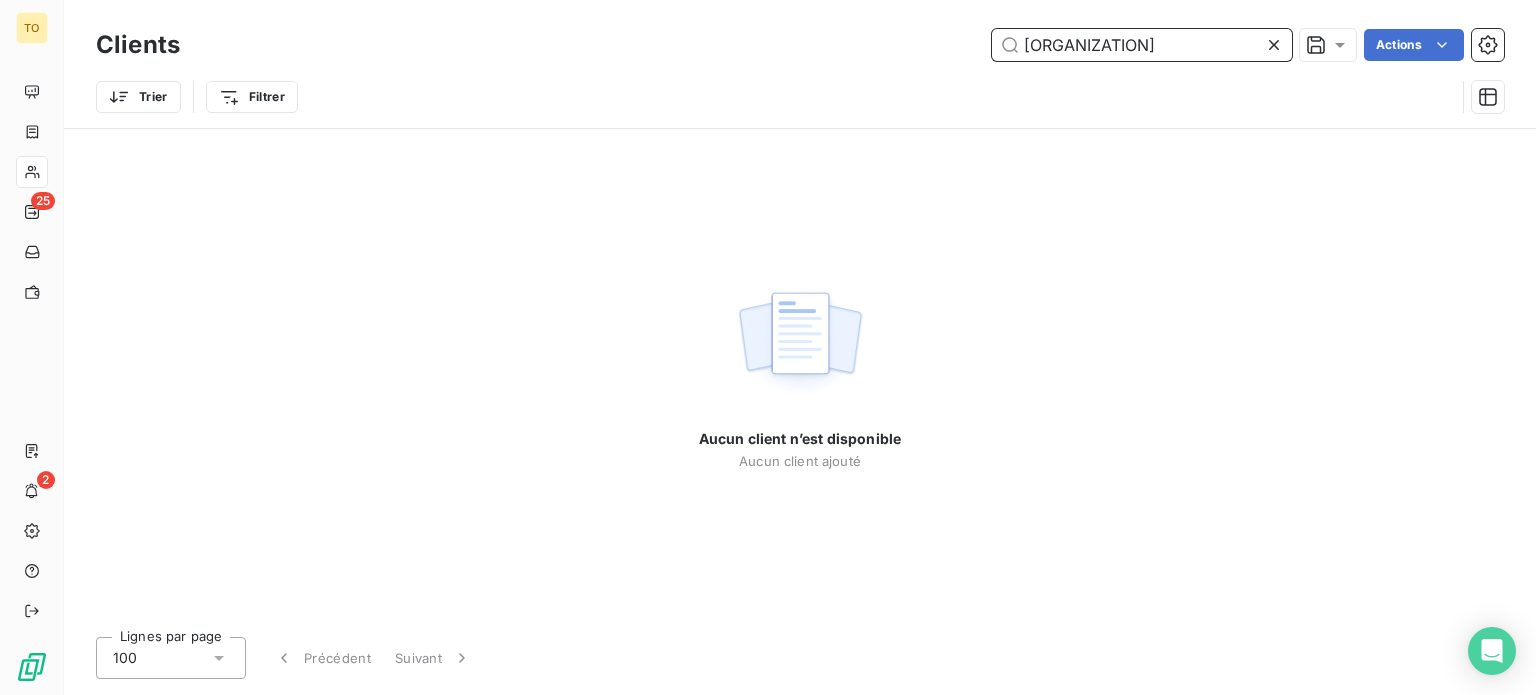 click on "[ORGANIZATION]" at bounding box center [1142, 45] 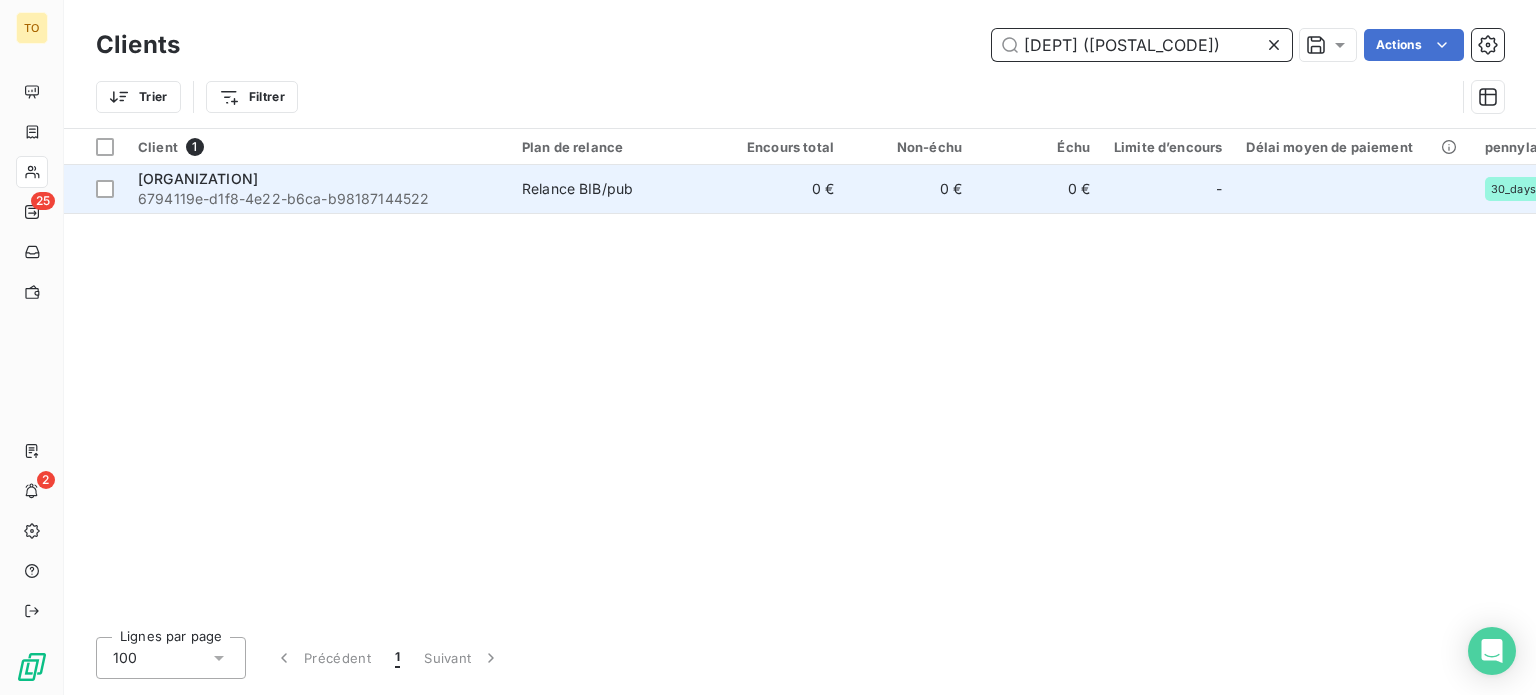 type on "[DEPT] ([POSTAL_CODE])" 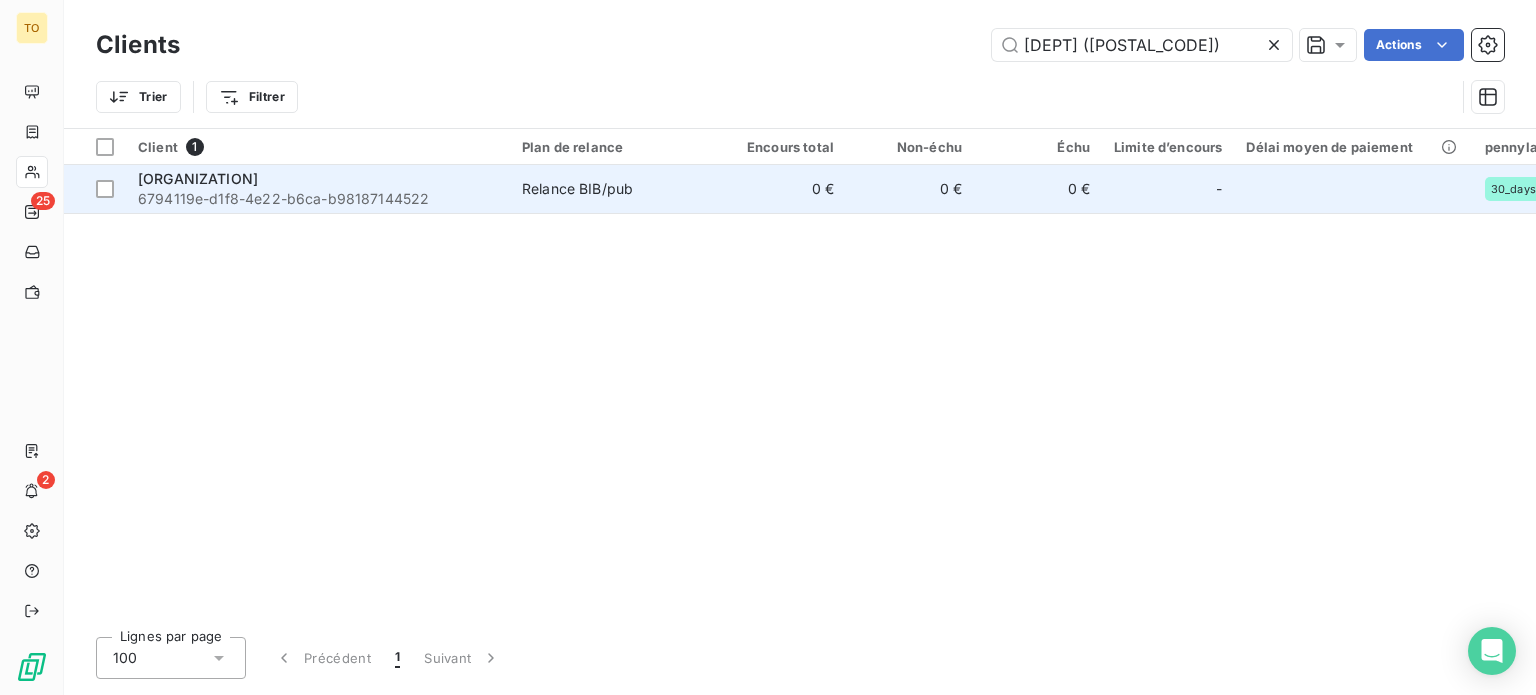 click on "6794119e-d1f8-4e22-b6ca-b98187144522" at bounding box center [318, 199] 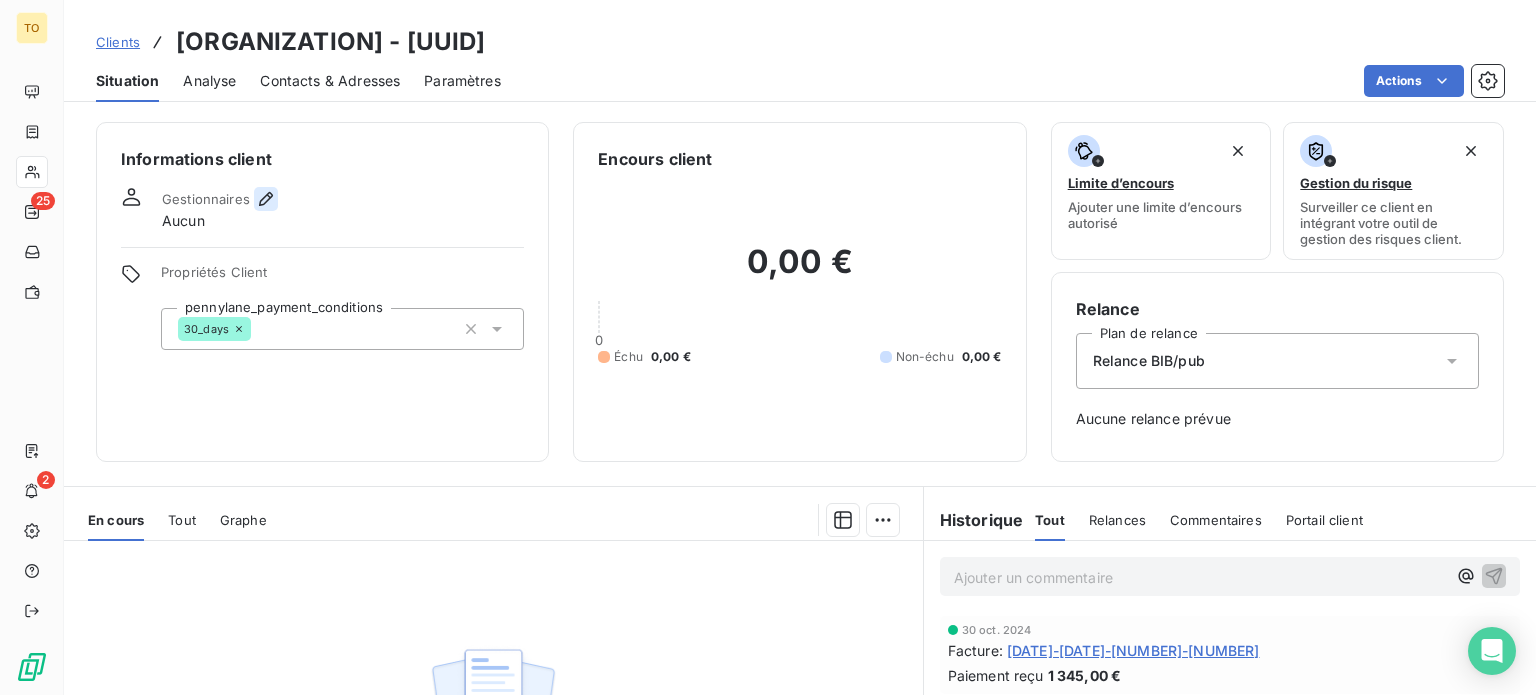 click 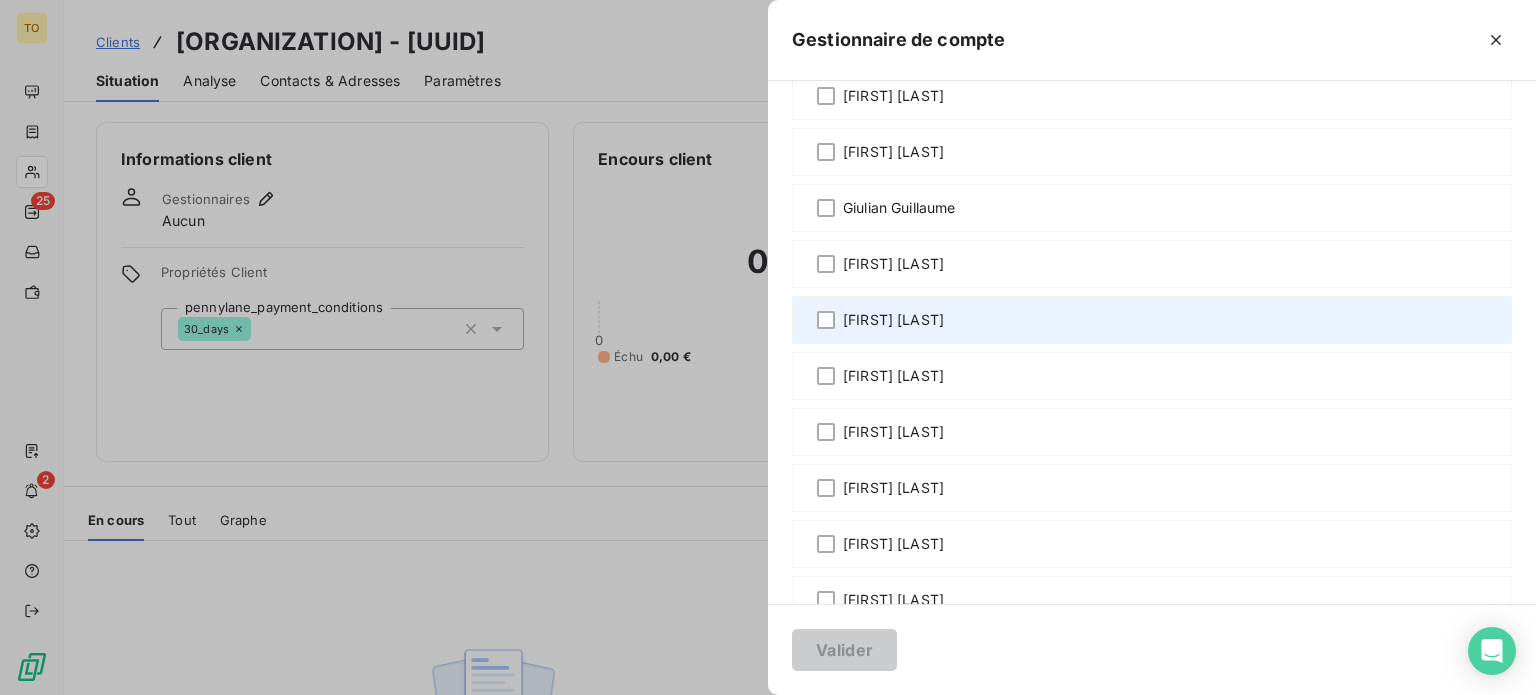 scroll, scrollTop: 466, scrollLeft: 0, axis: vertical 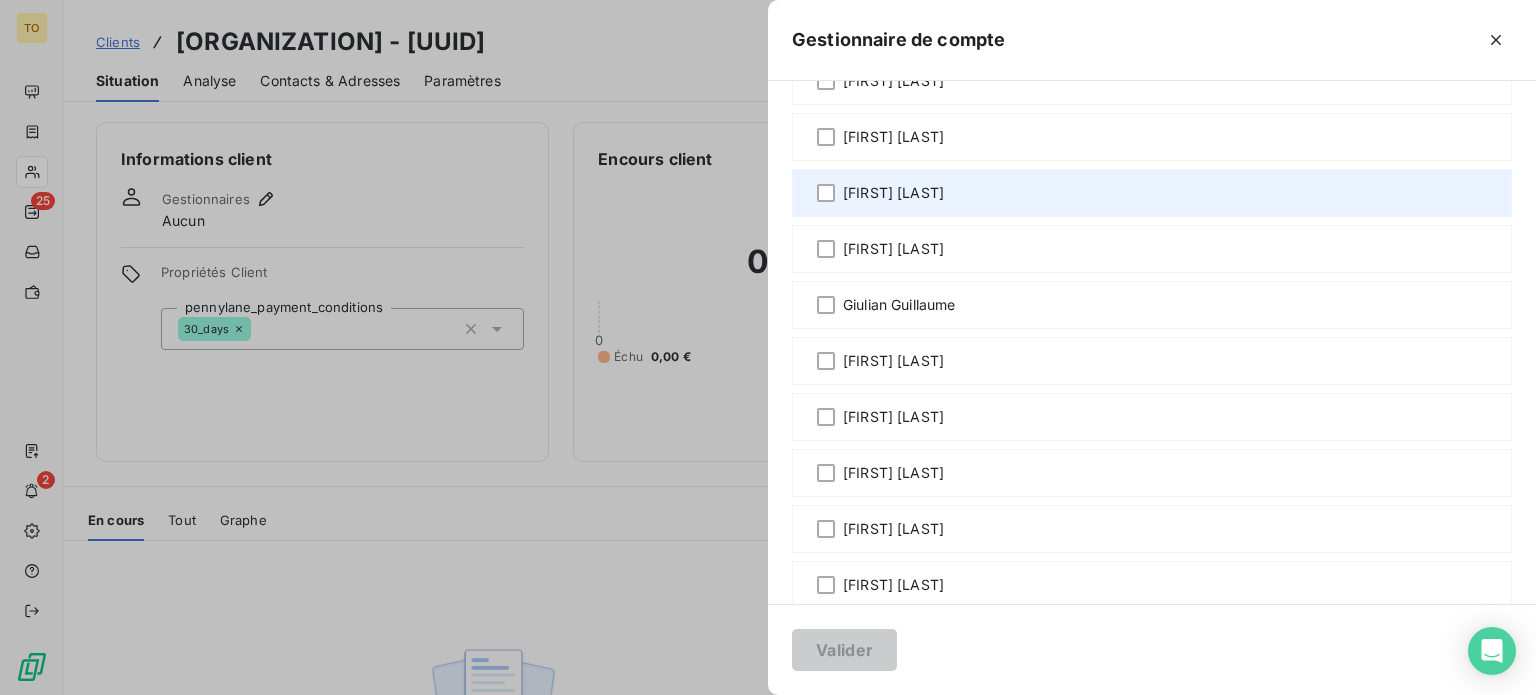 click on "[FIRST] [LAST]" at bounding box center (893, 193) 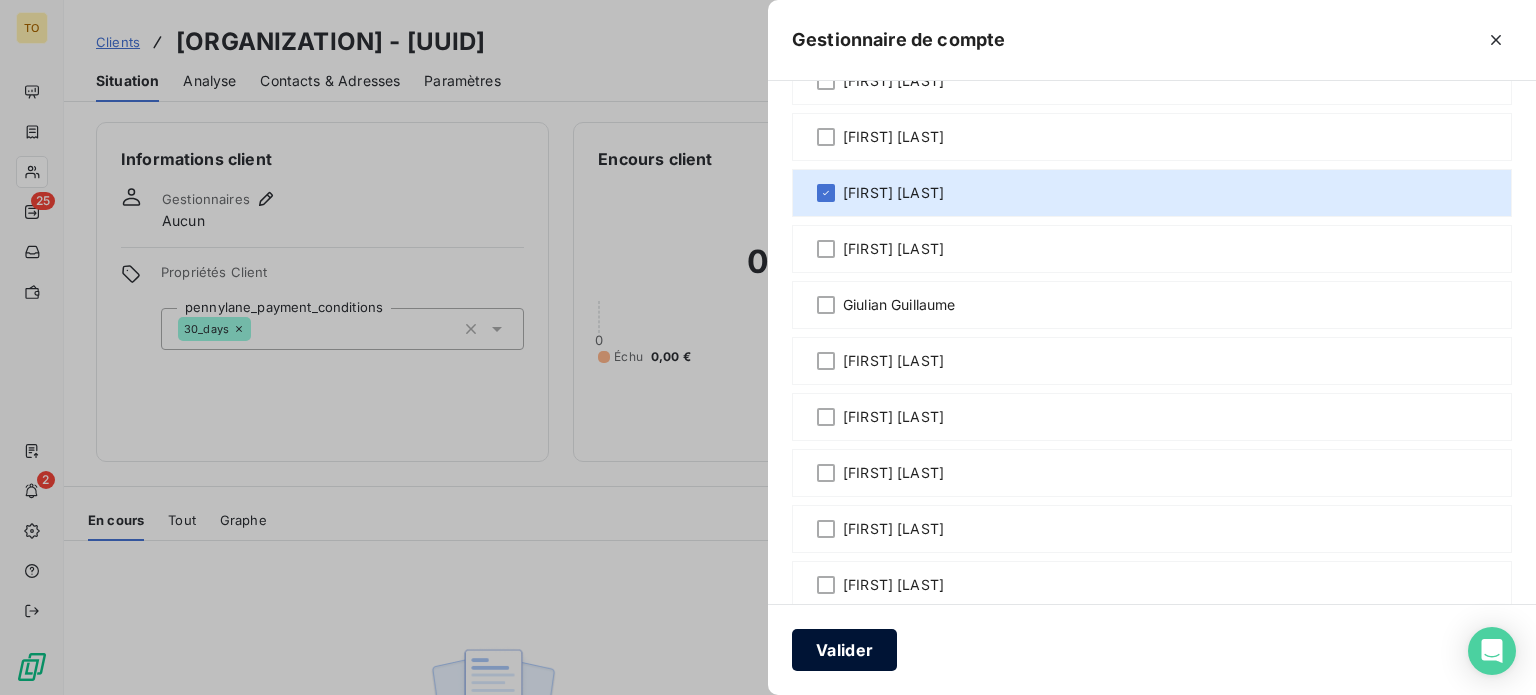 click on "Valider" at bounding box center (844, 650) 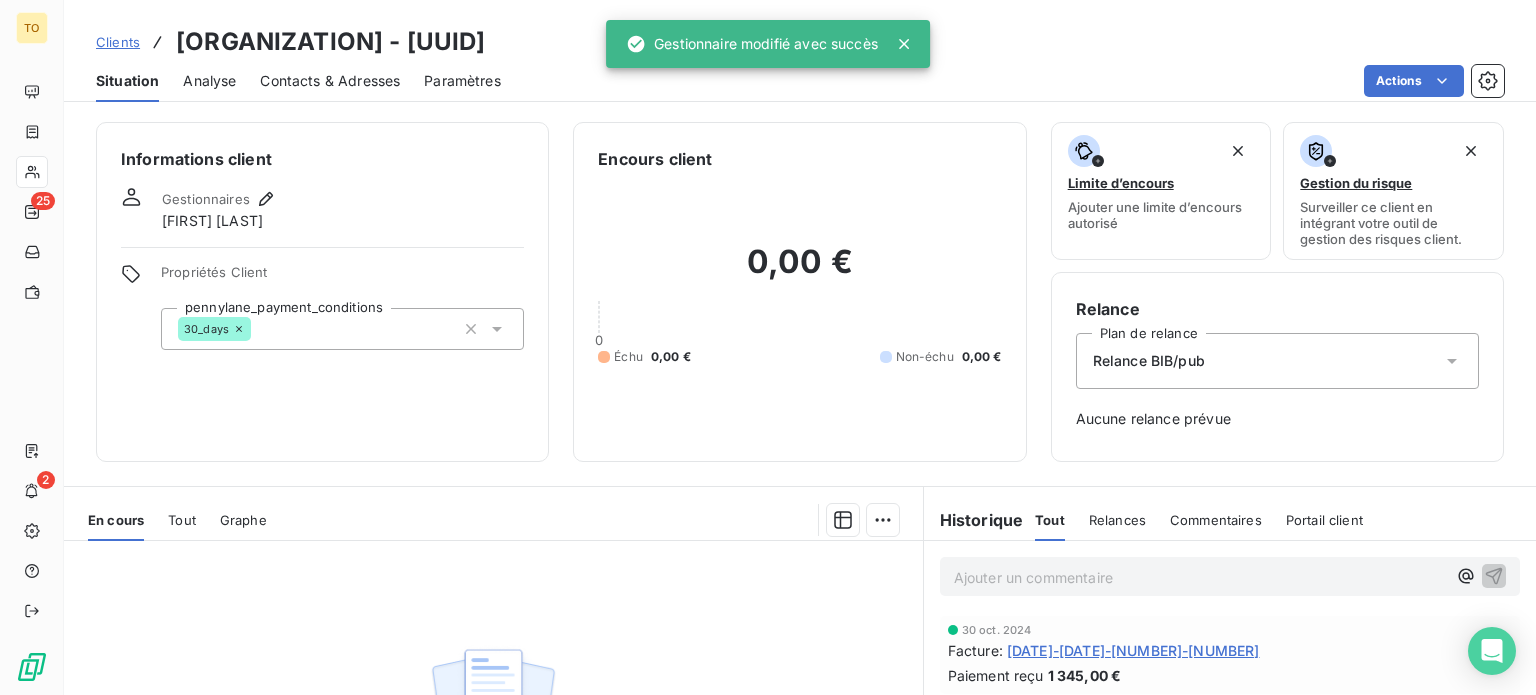 scroll, scrollTop: 431, scrollLeft: 0, axis: vertical 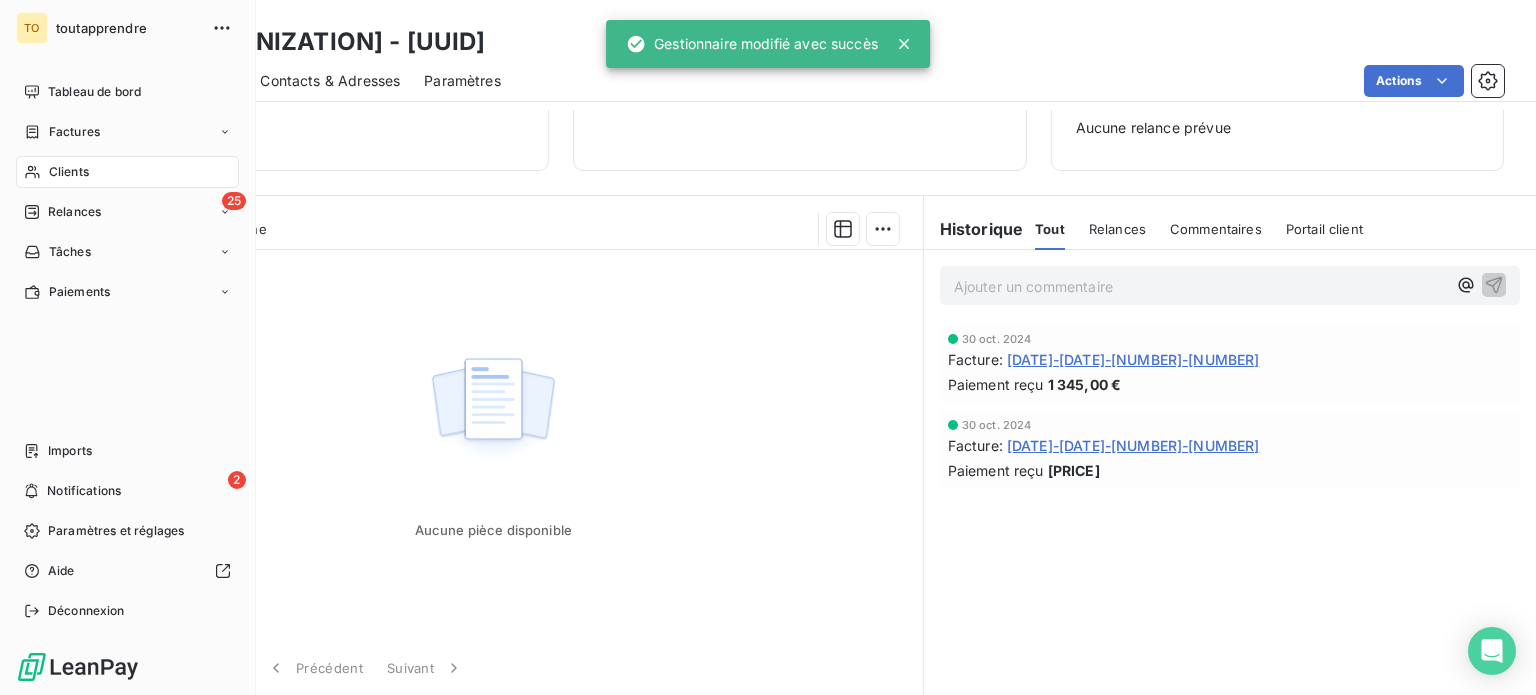 click on "Clients" at bounding box center (69, 172) 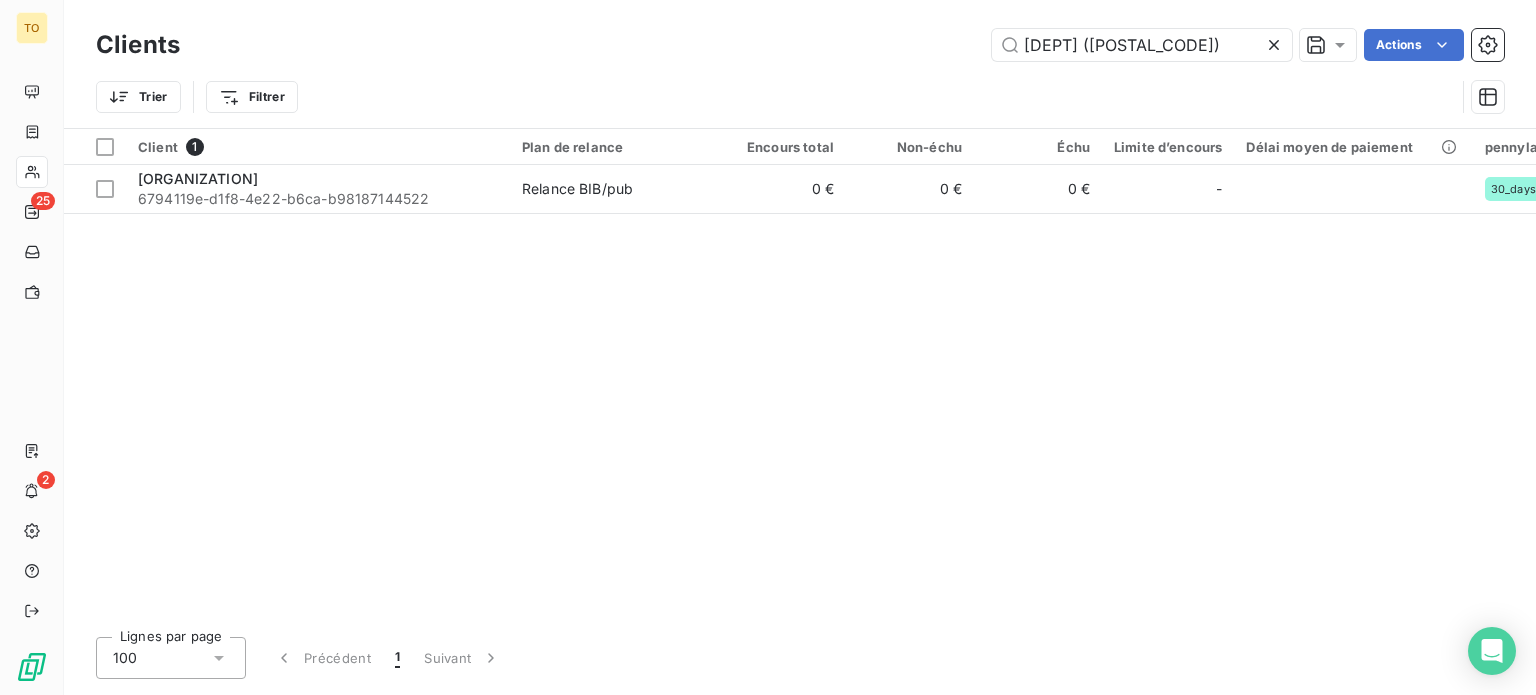 click 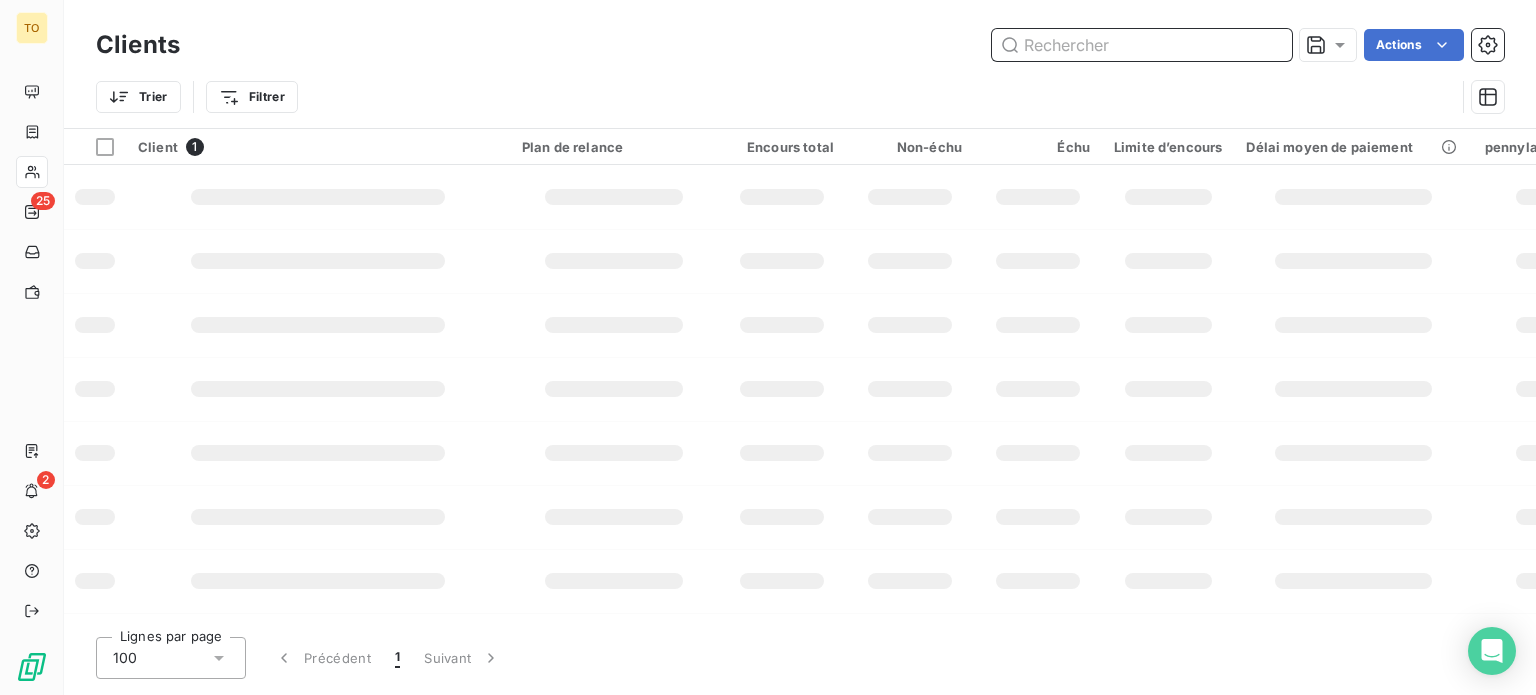click at bounding box center [1142, 45] 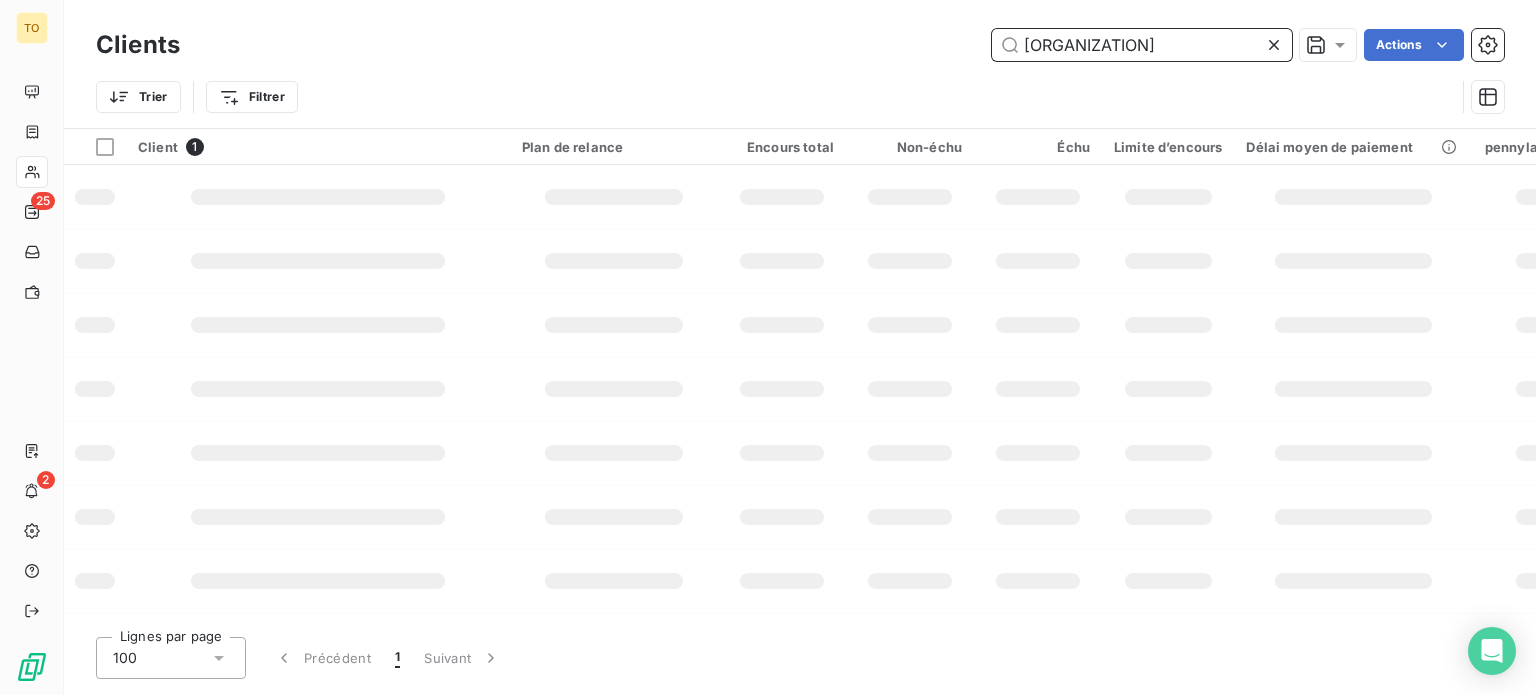 scroll, scrollTop: 0, scrollLeft: 51, axis: horizontal 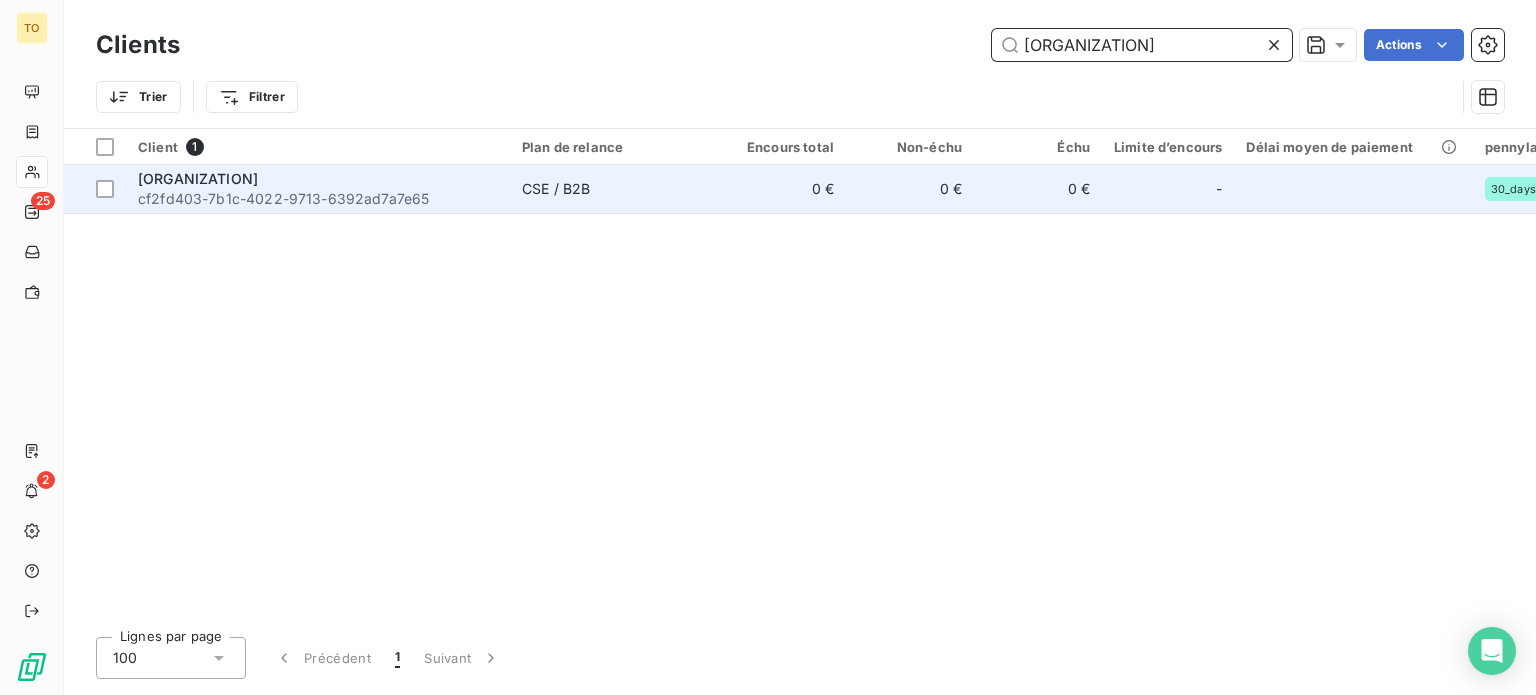 type on "[ORGANIZATION]" 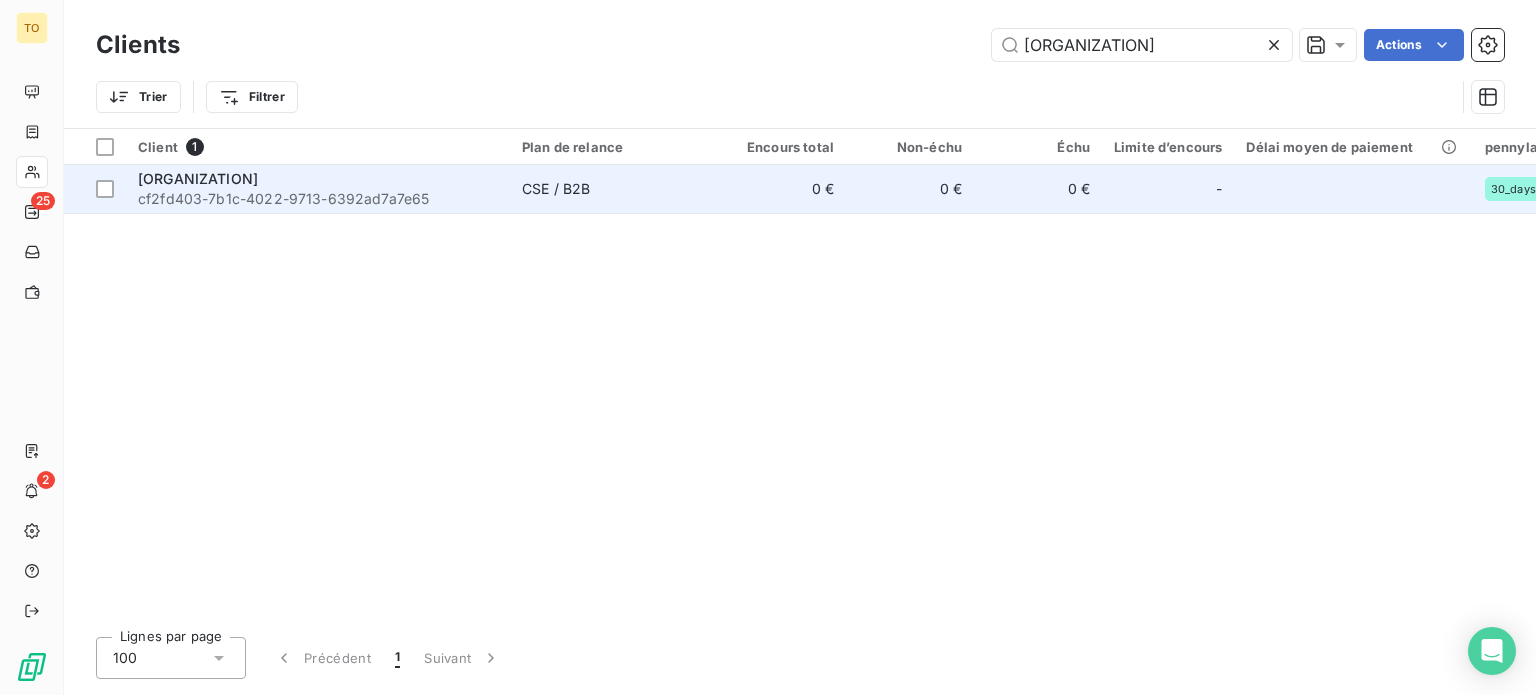 click on "[ORGANIZATION]" at bounding box center [198, 178] 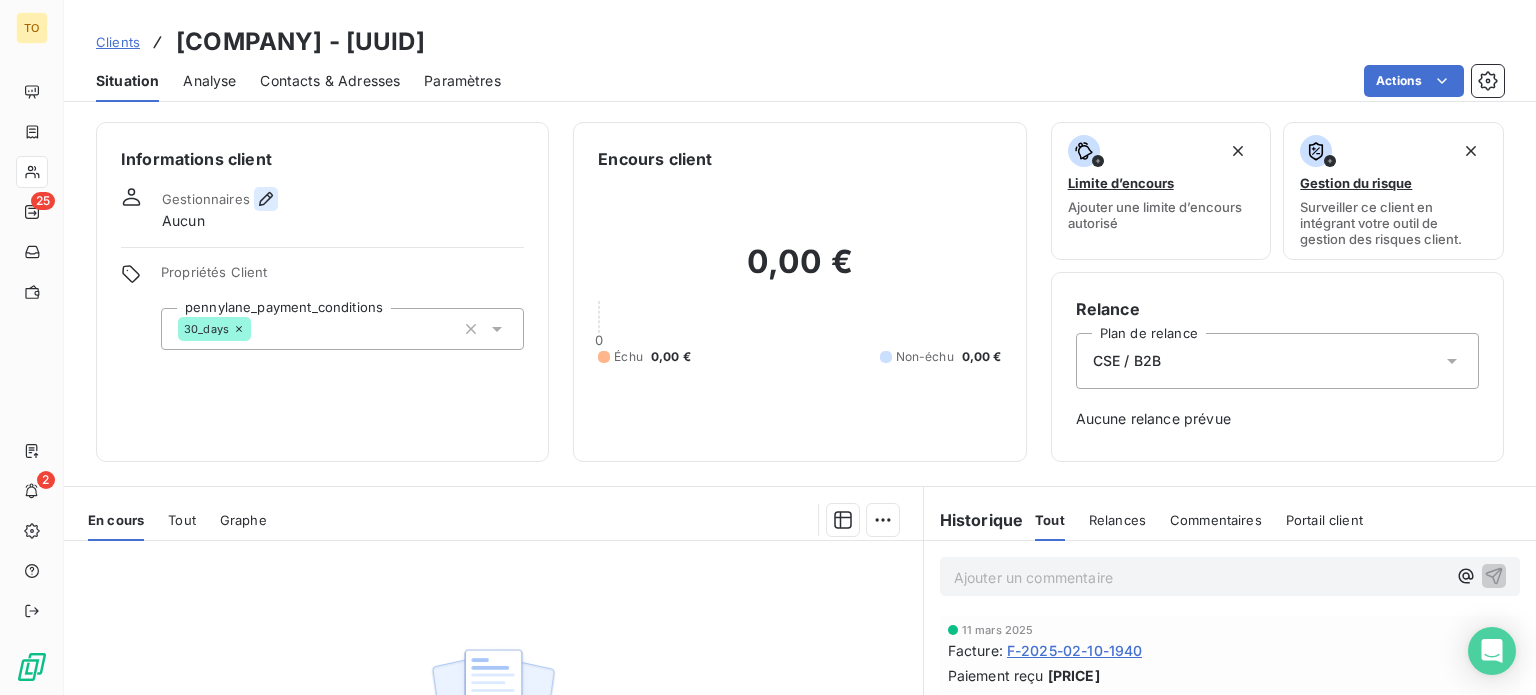 click 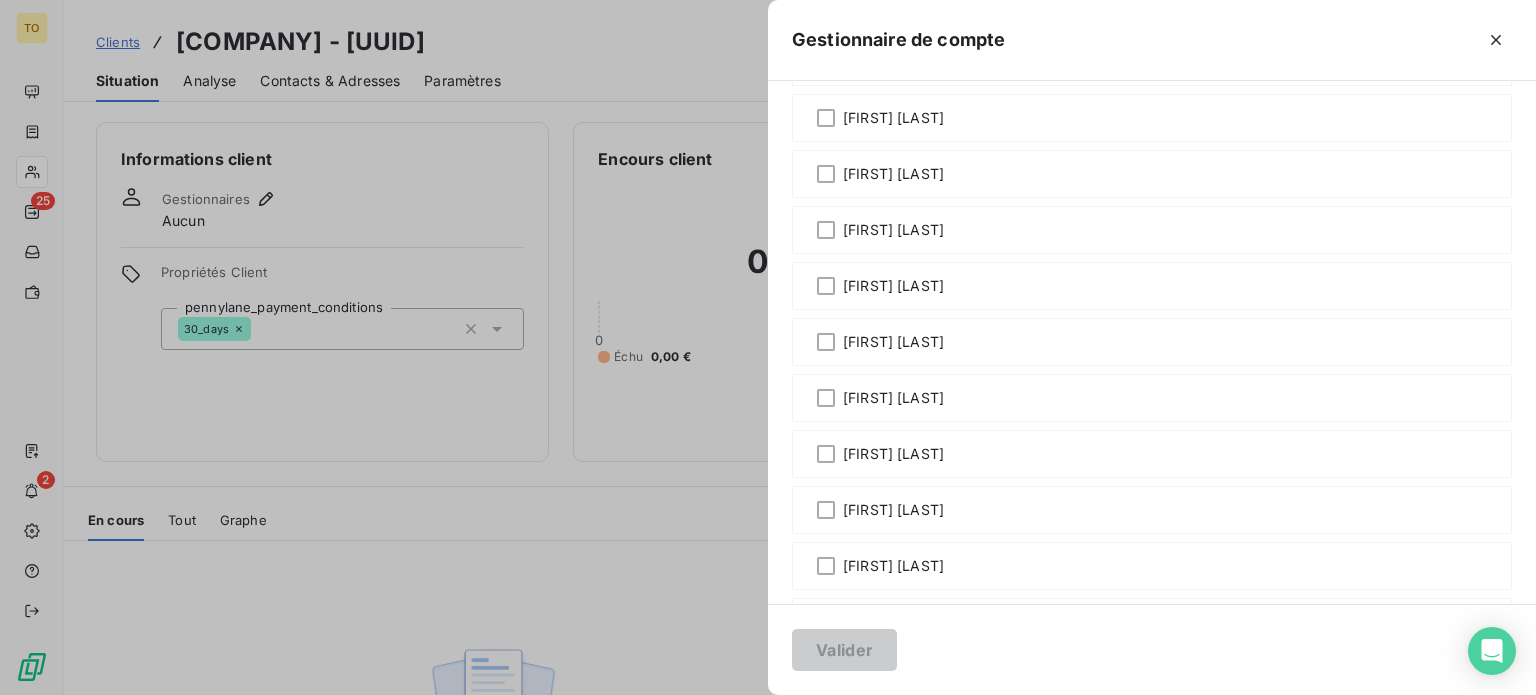 scroll, scrollTop: 1633, scrollLeft: 0, axis: vertical 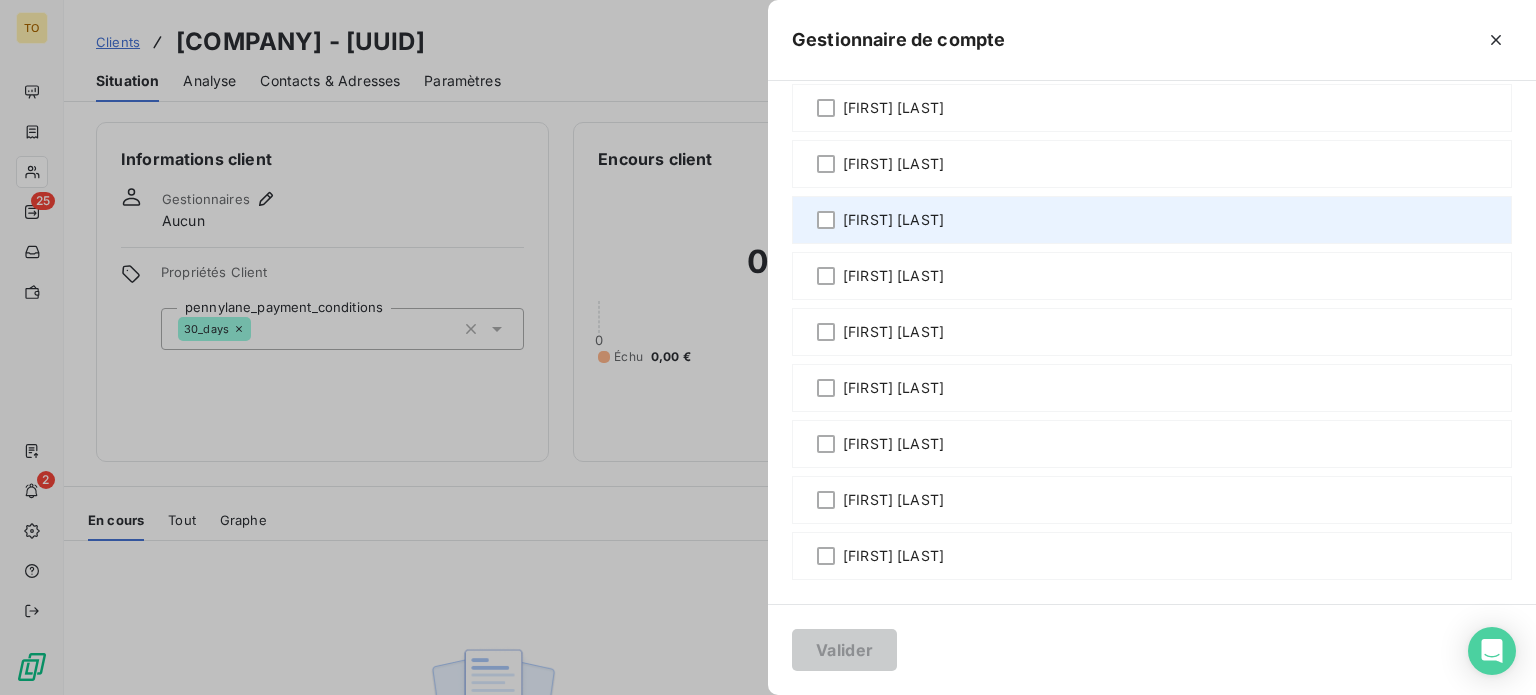 click on "[FIRST] [LAST]" at bounding box center [893, 220] 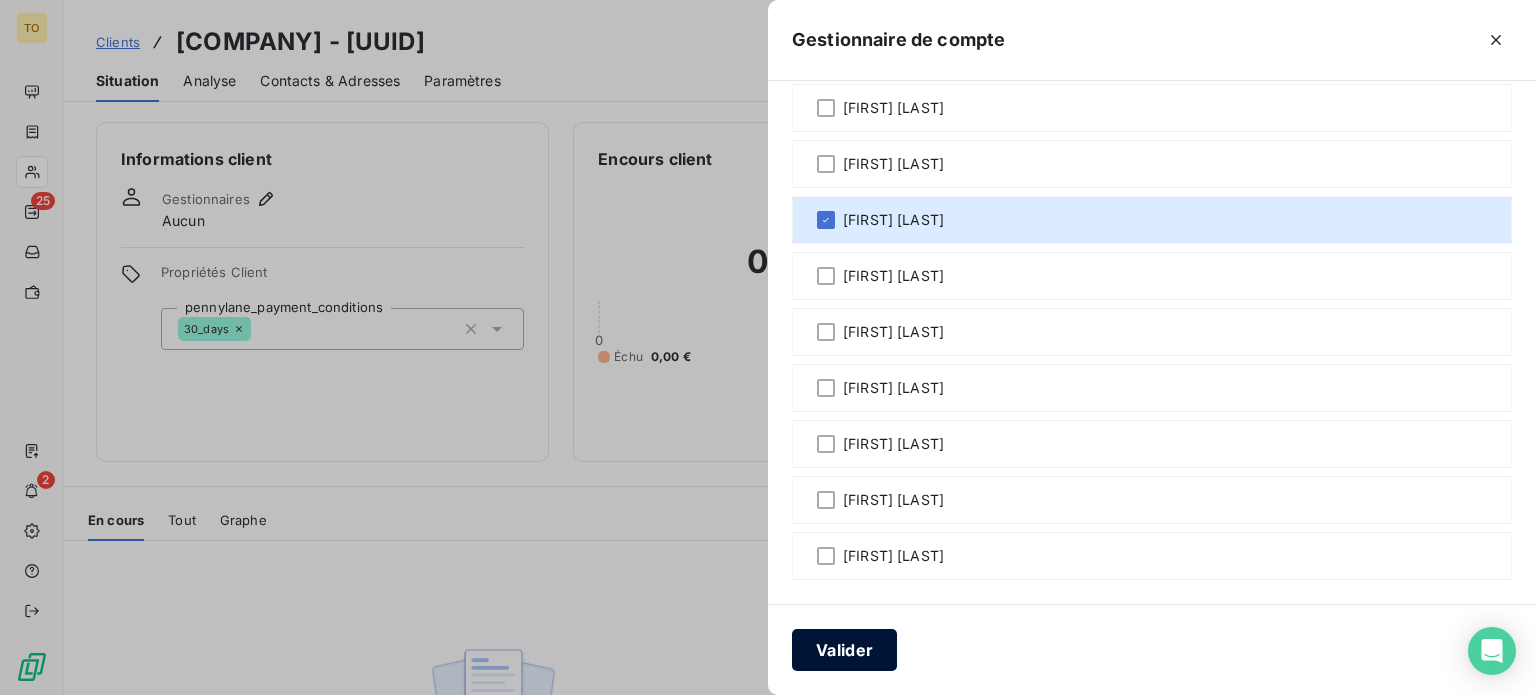 click on "Valider" at bounding box center (844, 650) 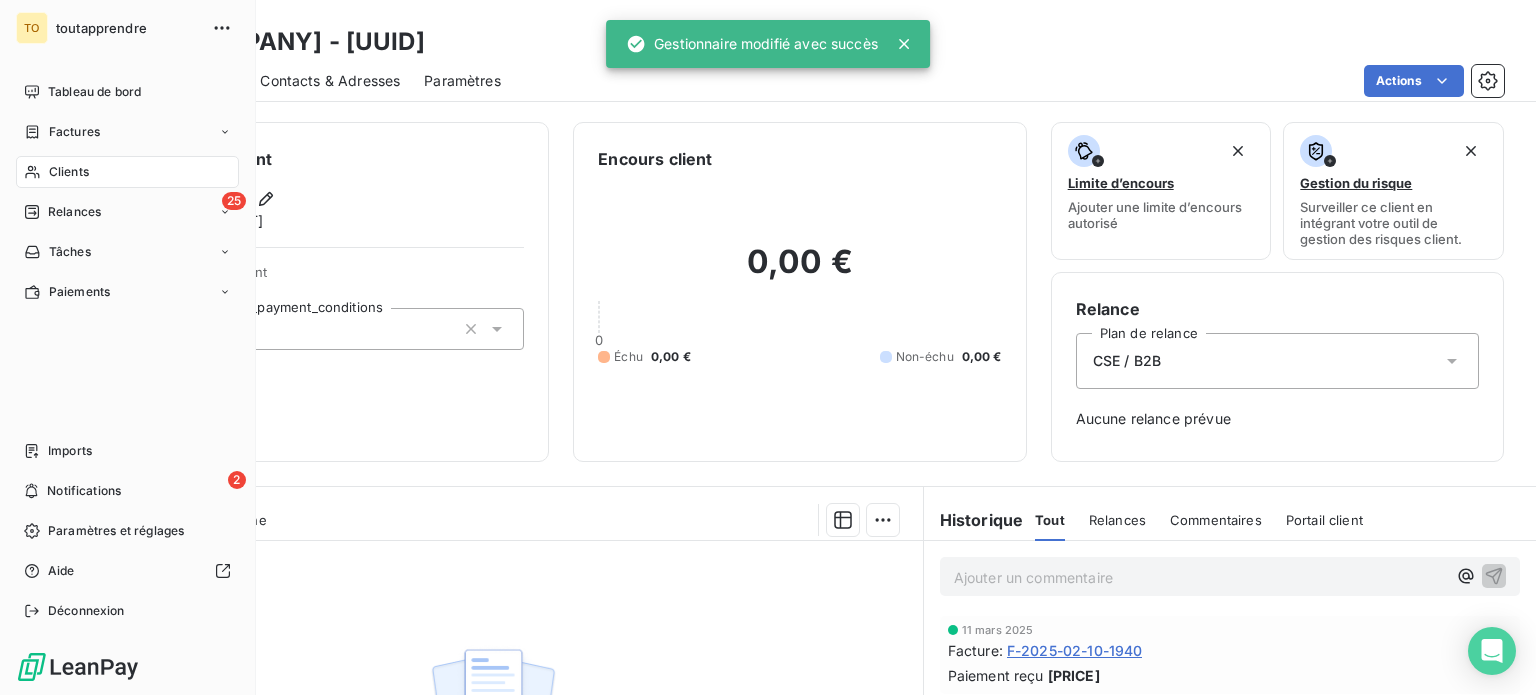 click on "Clients" at bounding box center [69, 172] 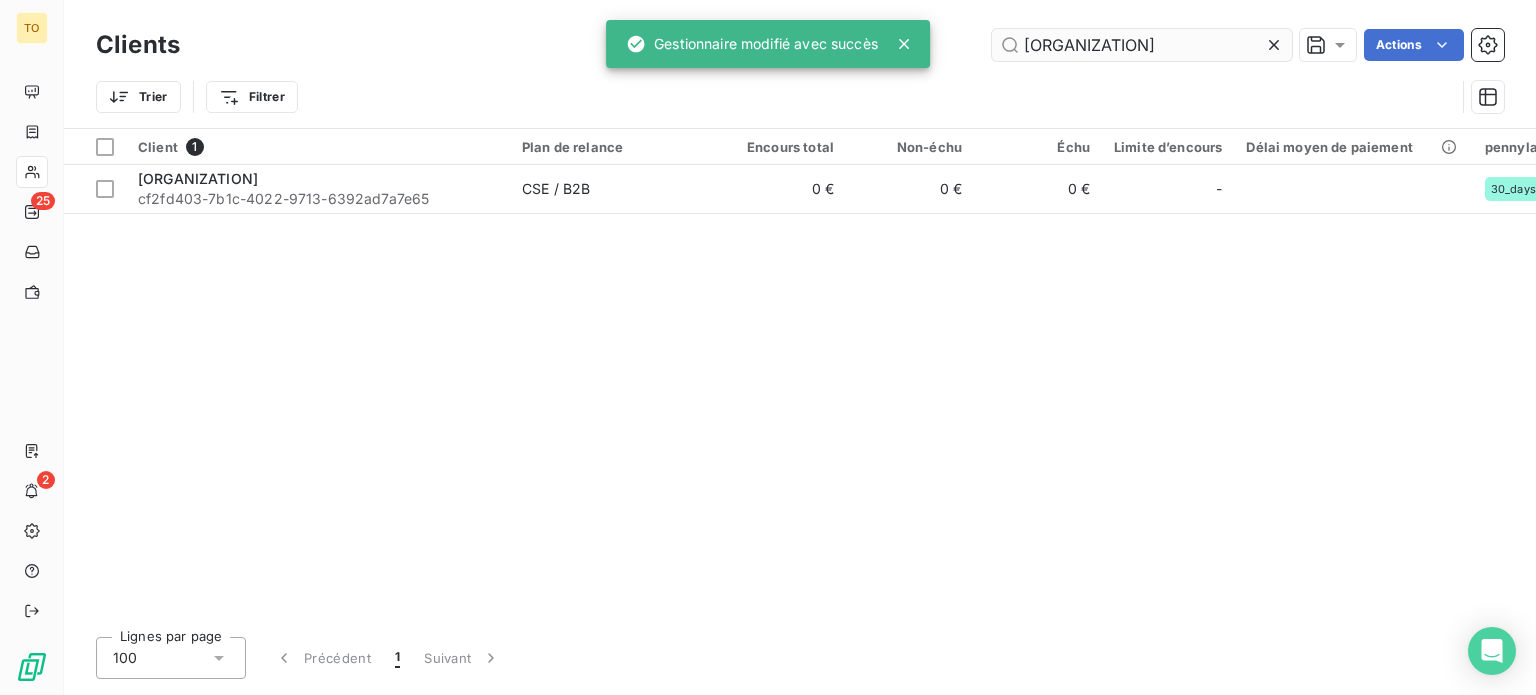 scroll, scrollTop: 0, scrollLeft: 52, axis: horizontal 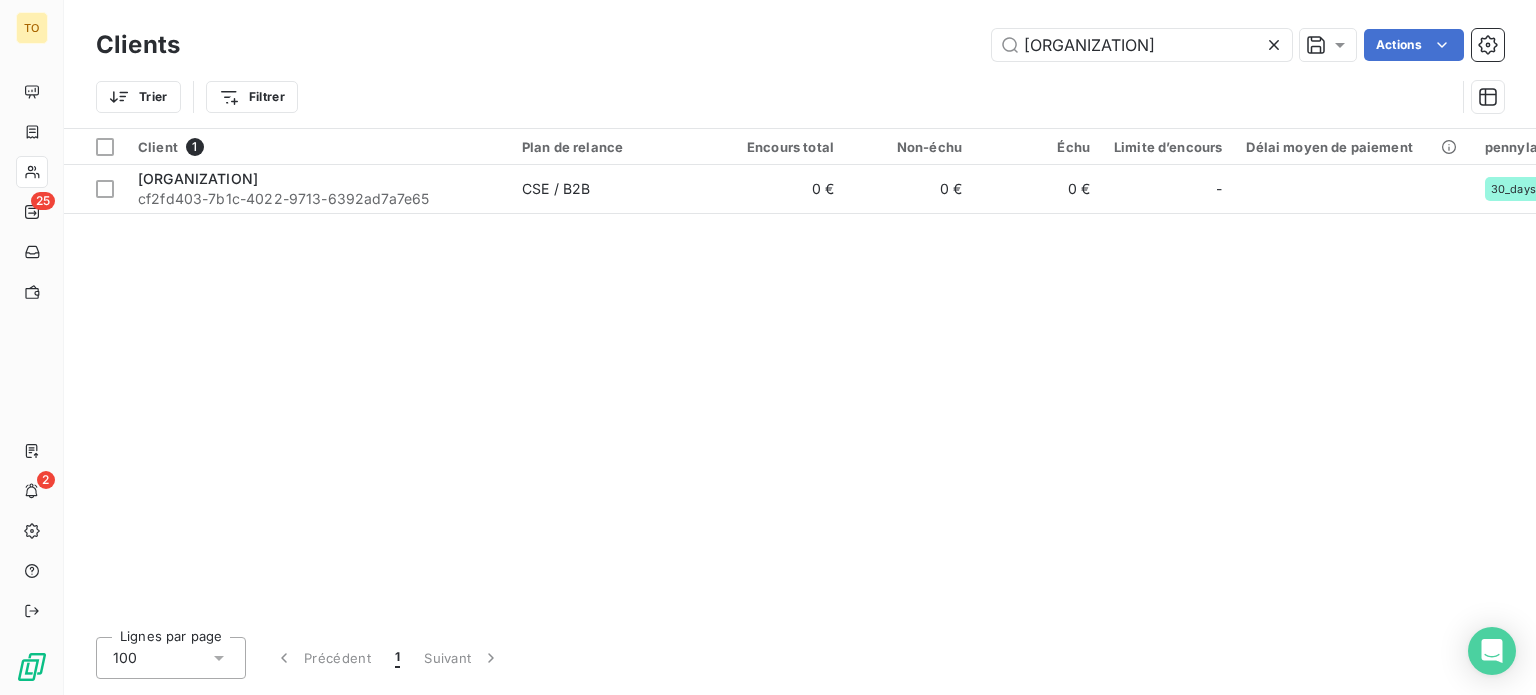 click 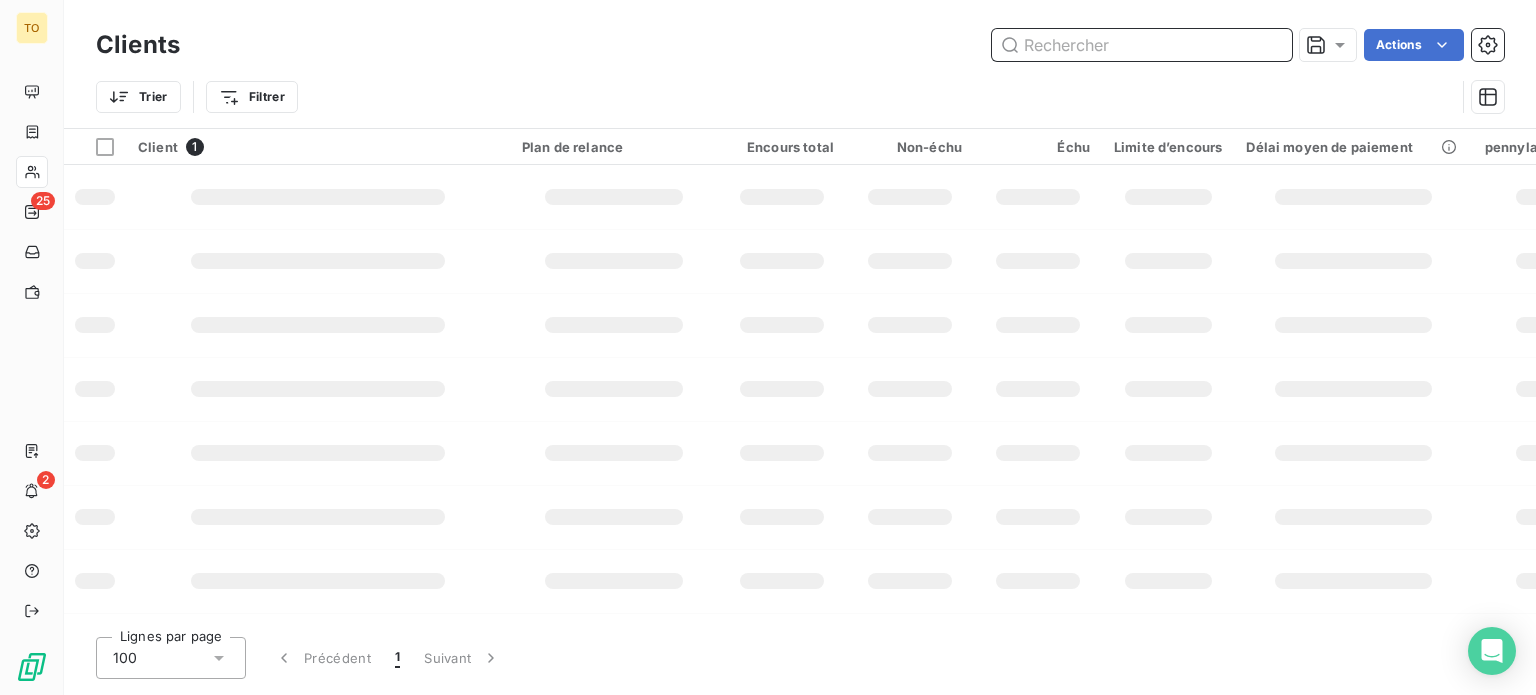 click at bounding box center [1142, 45] 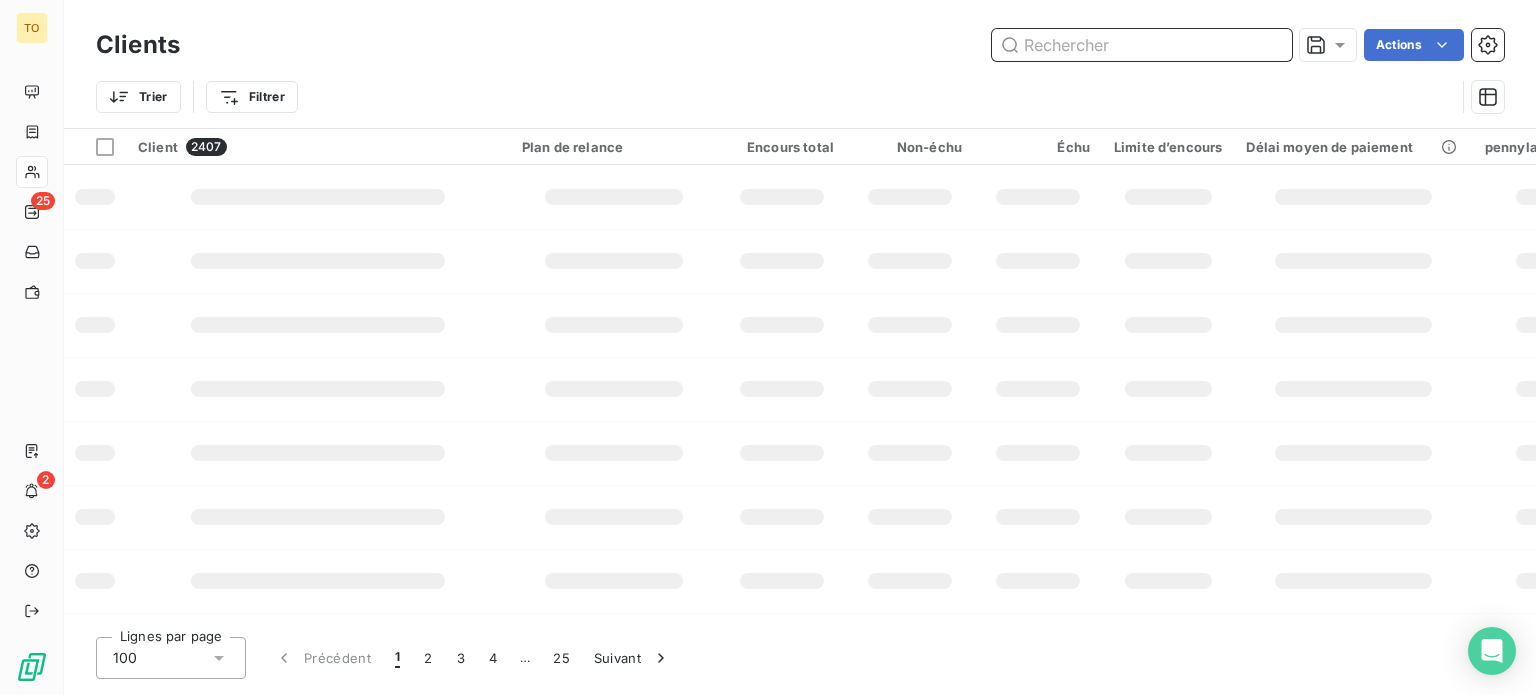paste on "SMA" 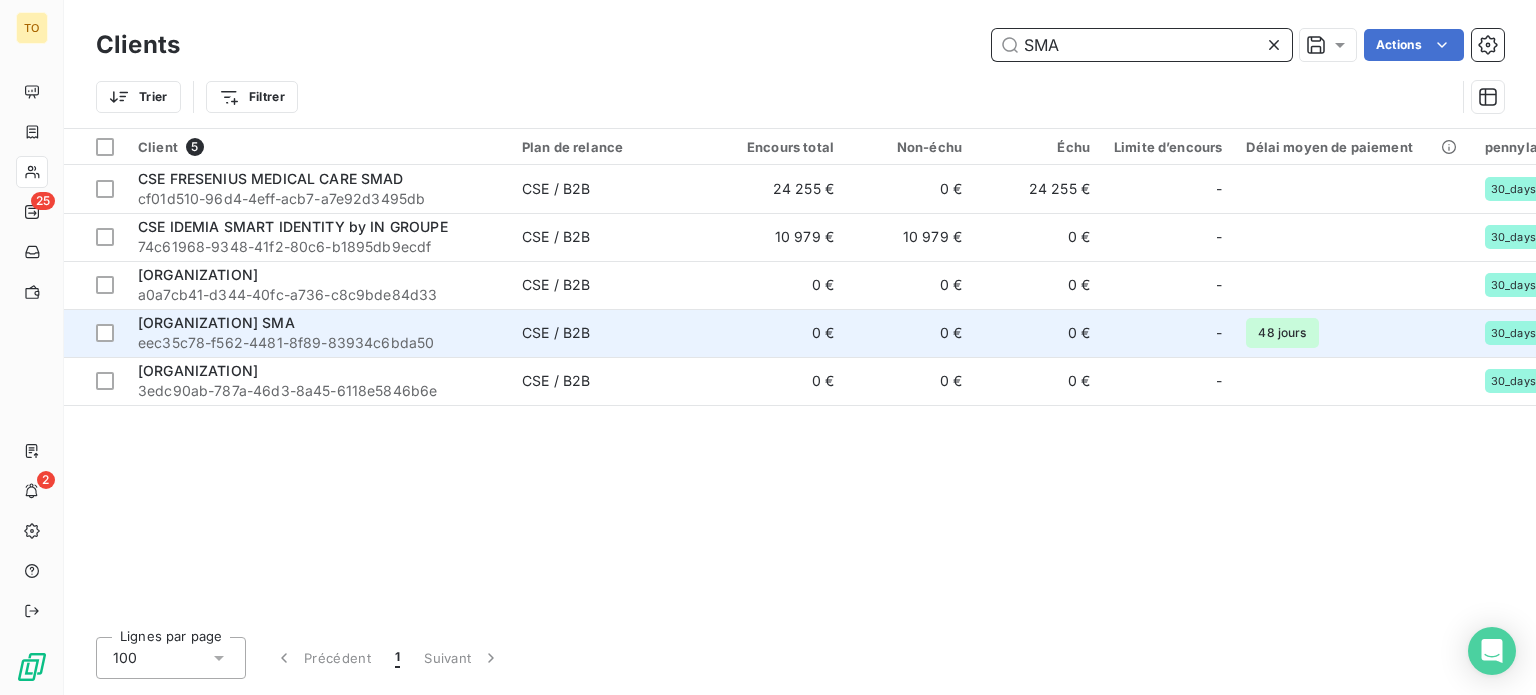 type on "SMA" 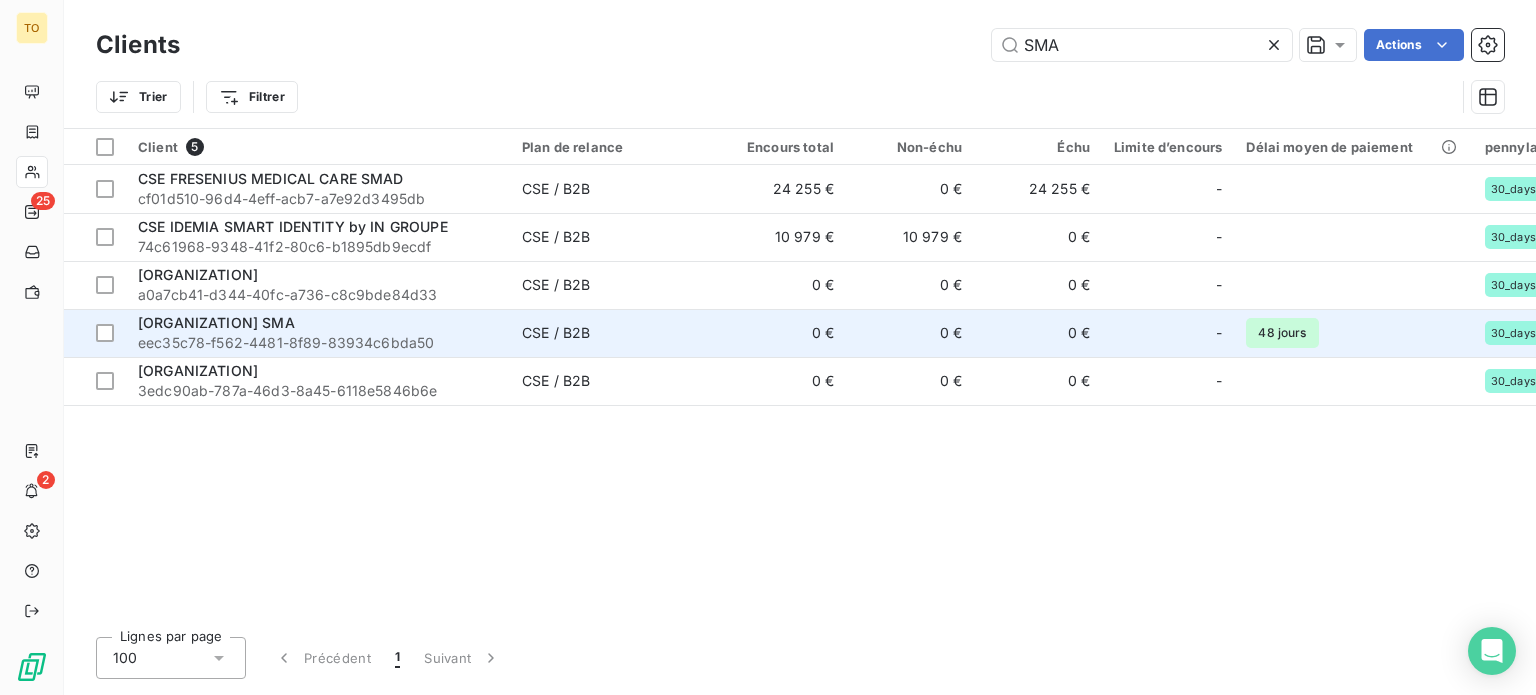 click on "[ORGANIZATION] SMA" at bounding box center (318, 323) 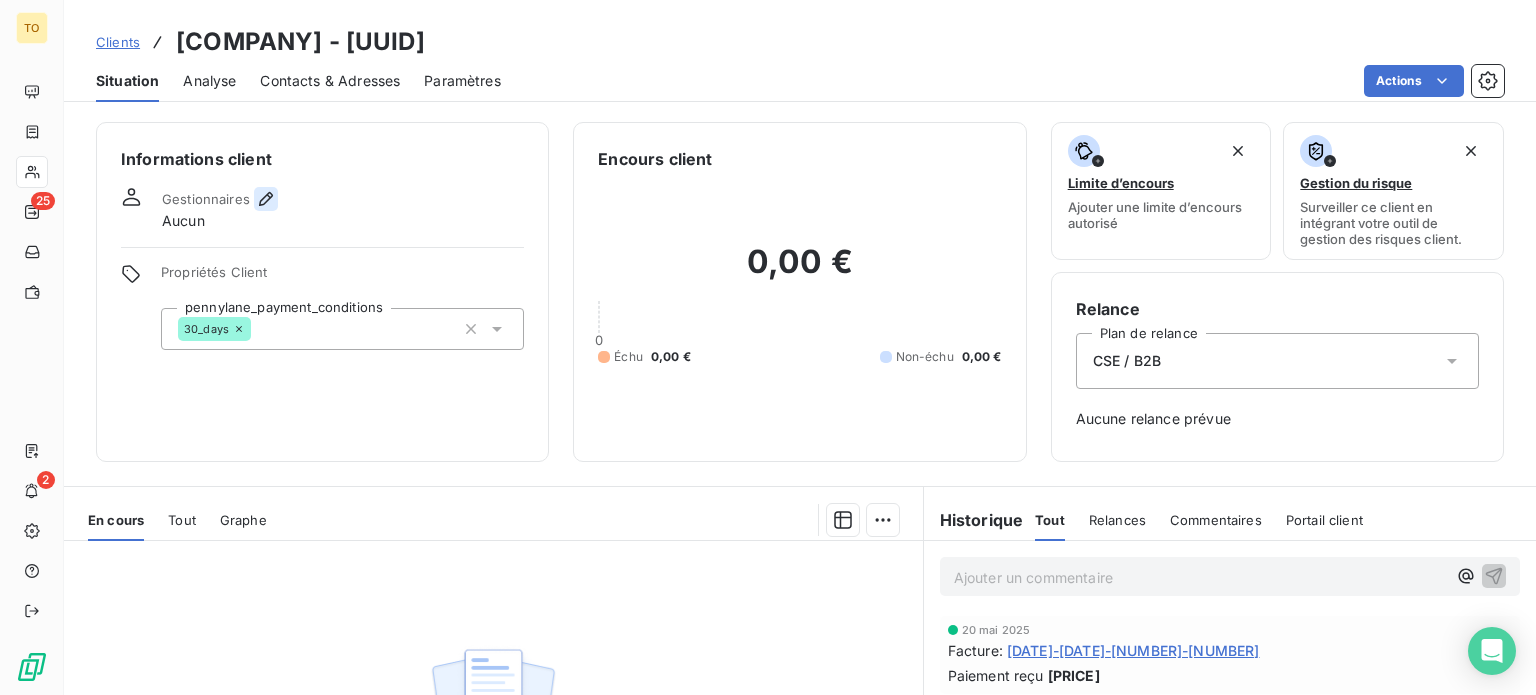 click 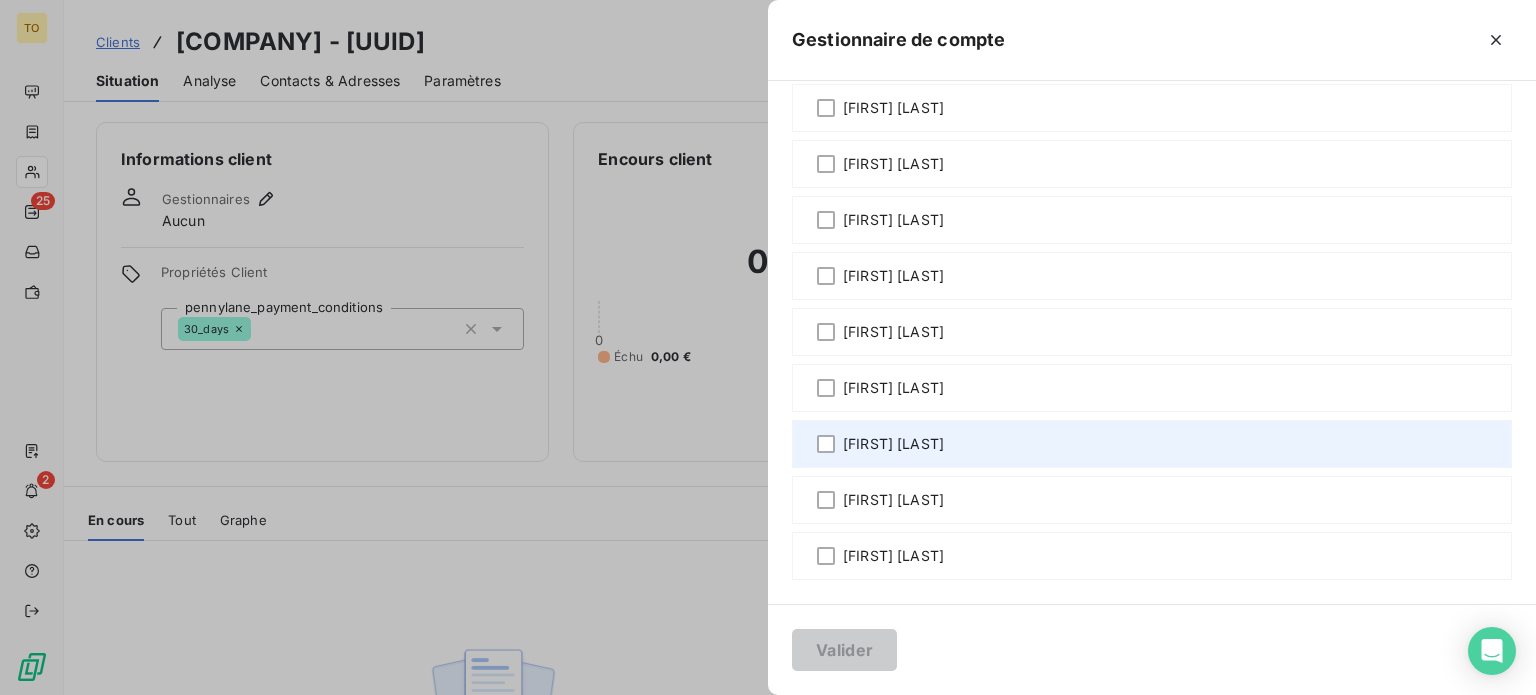 scroll, scrollTop: 1711, scrollLeft: 0, axis: vertical 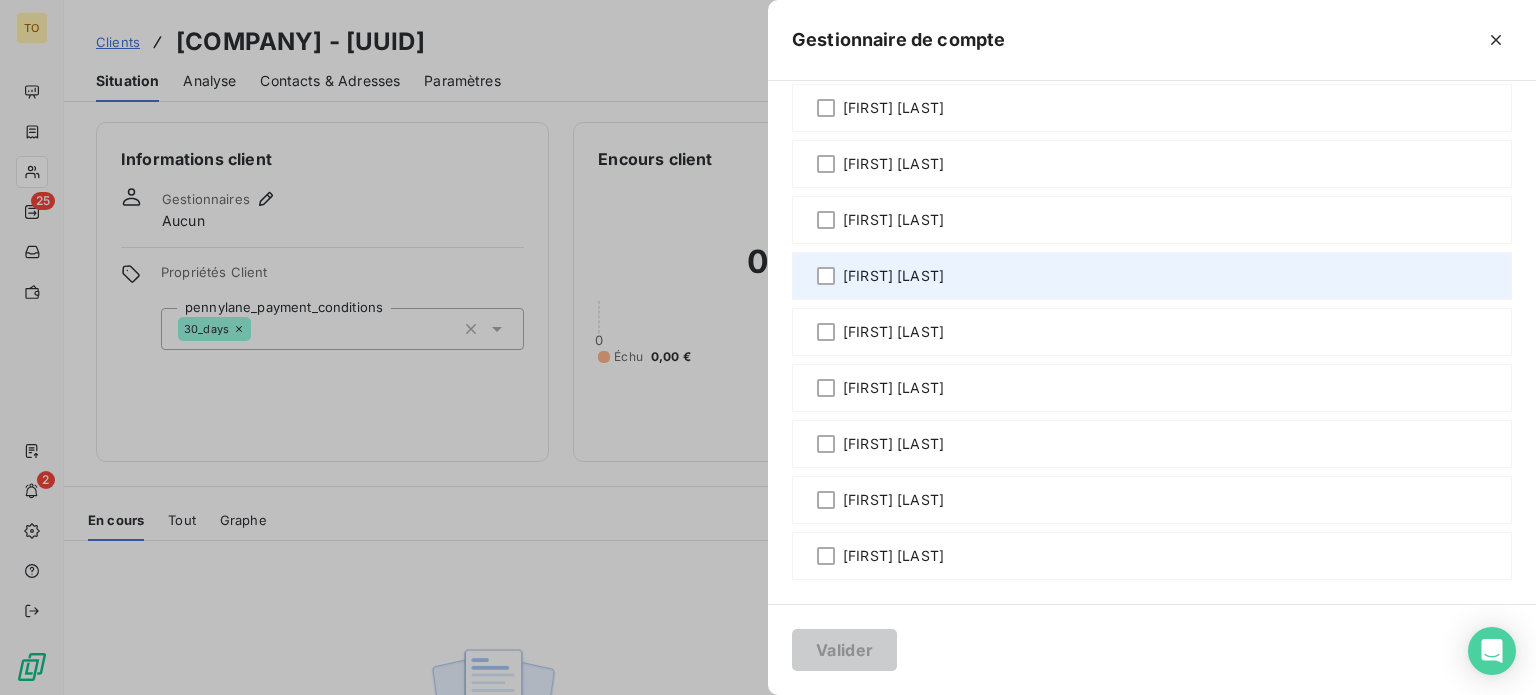 click on "[FIRST] [LAST]" at bounding box center [893, 276] 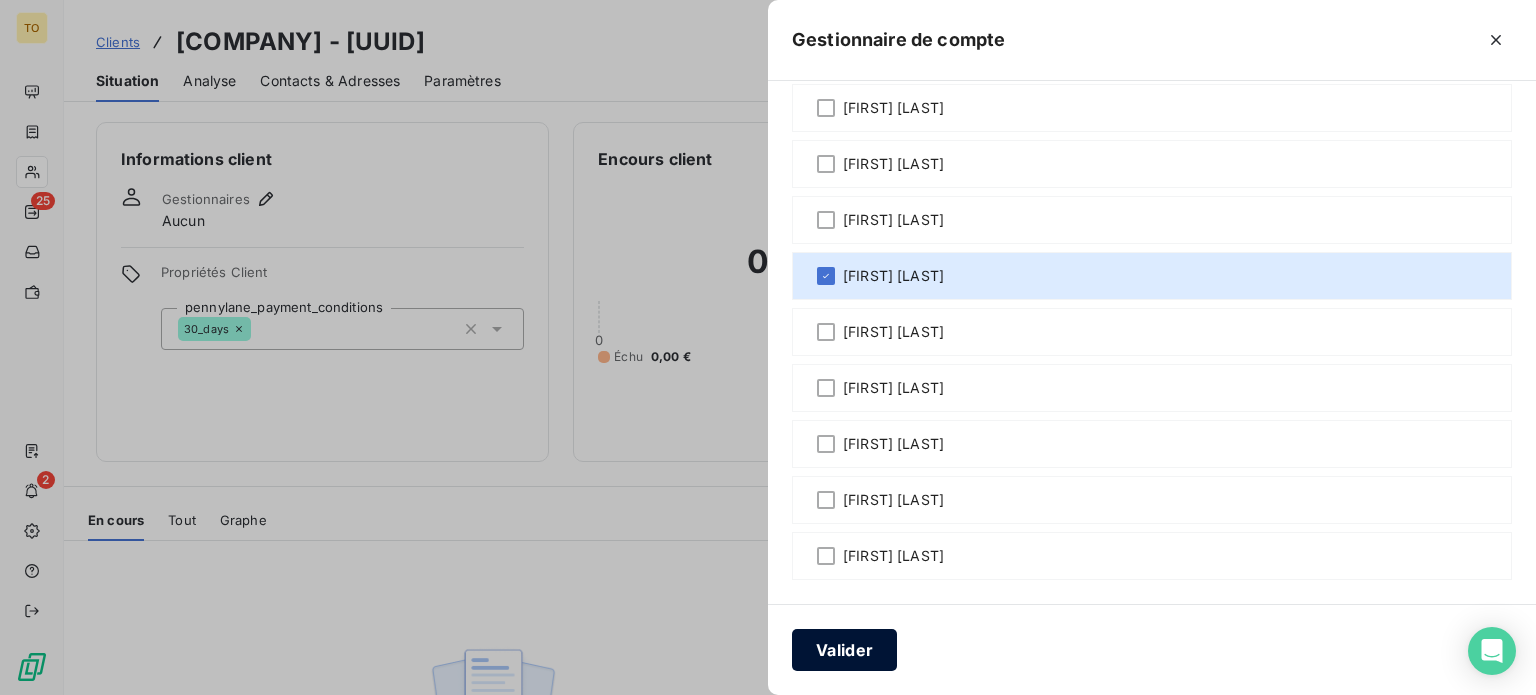 click on "Valider" at bounding box center (844, 650) 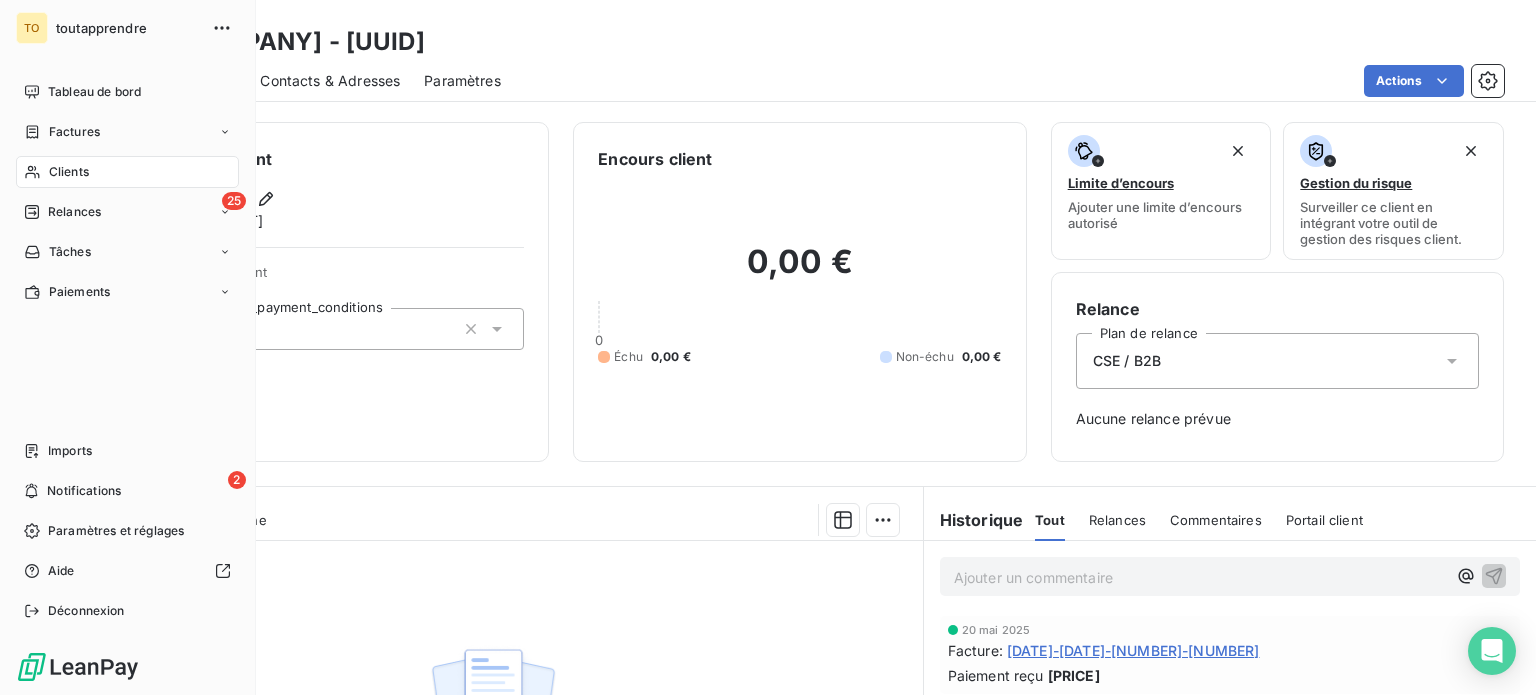 click on "Clients" at bounding box center [69, 172] 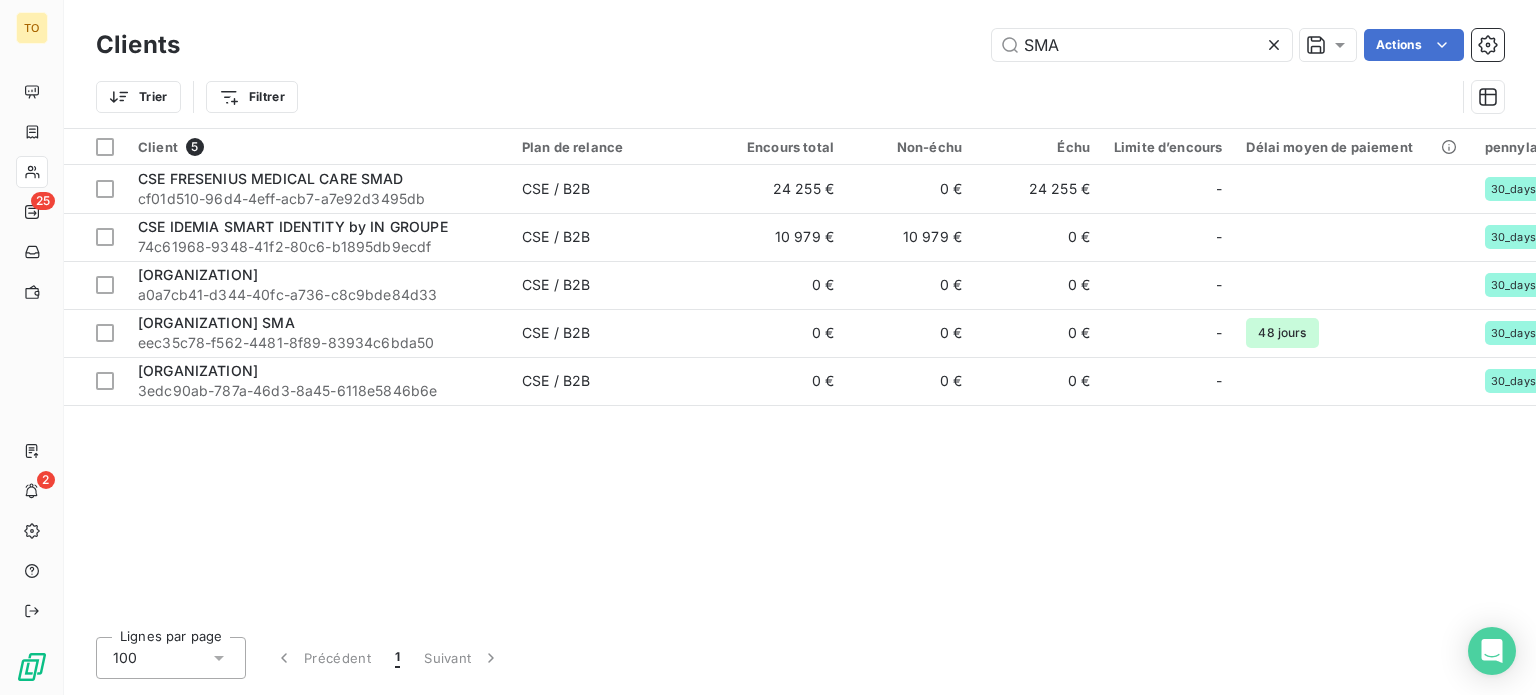 drag, startPoint x: 1044, startPoint y: 48, endPoint x: 876, endPoint y: 38, distance: 168.29736 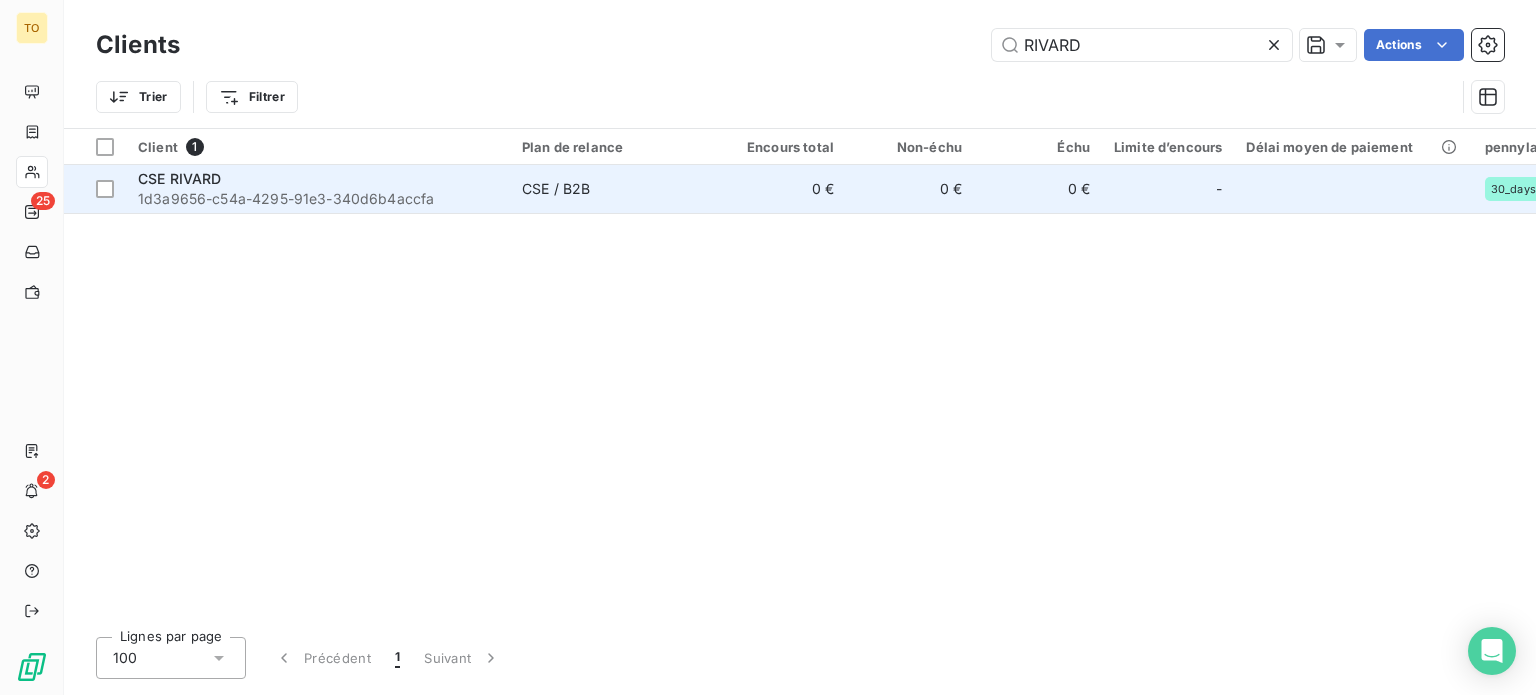 type on "RIVARD" 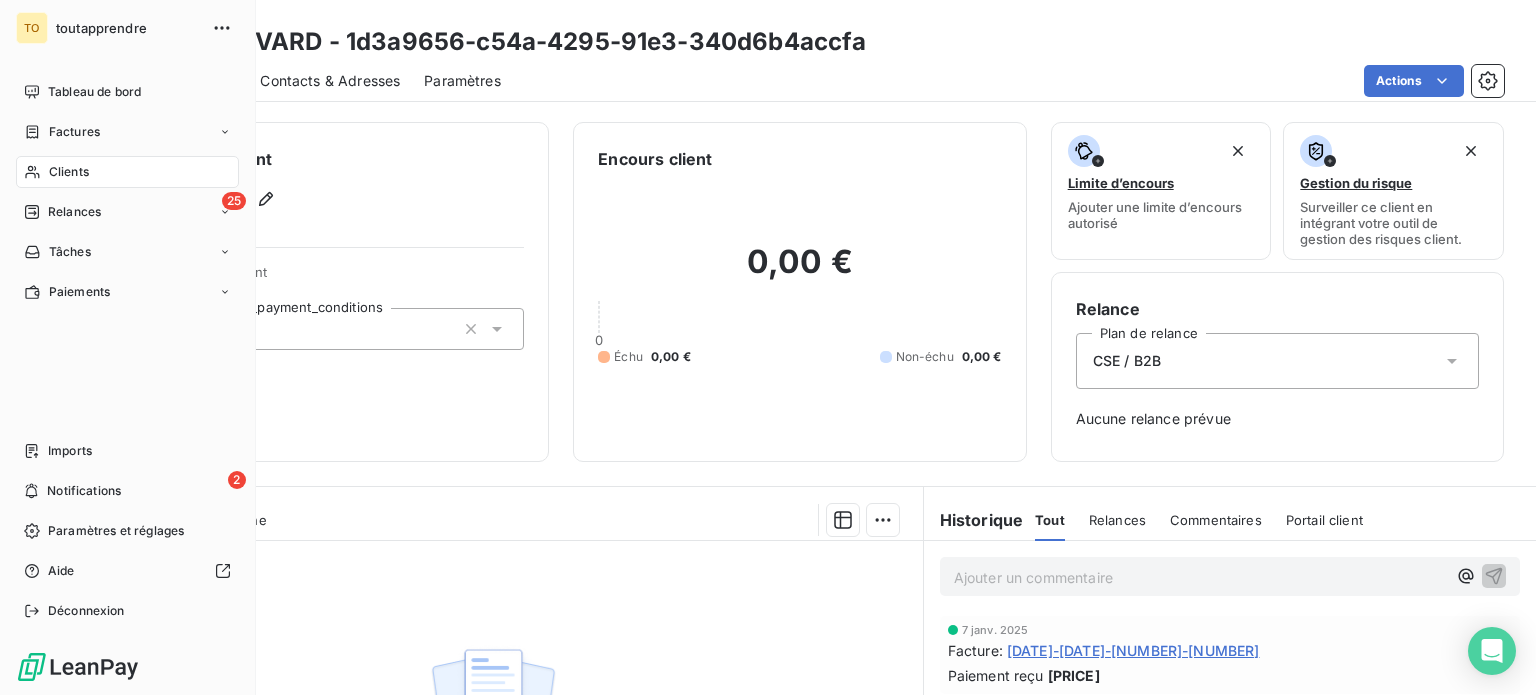 click on "Clients" at bounding box center [69, 172] 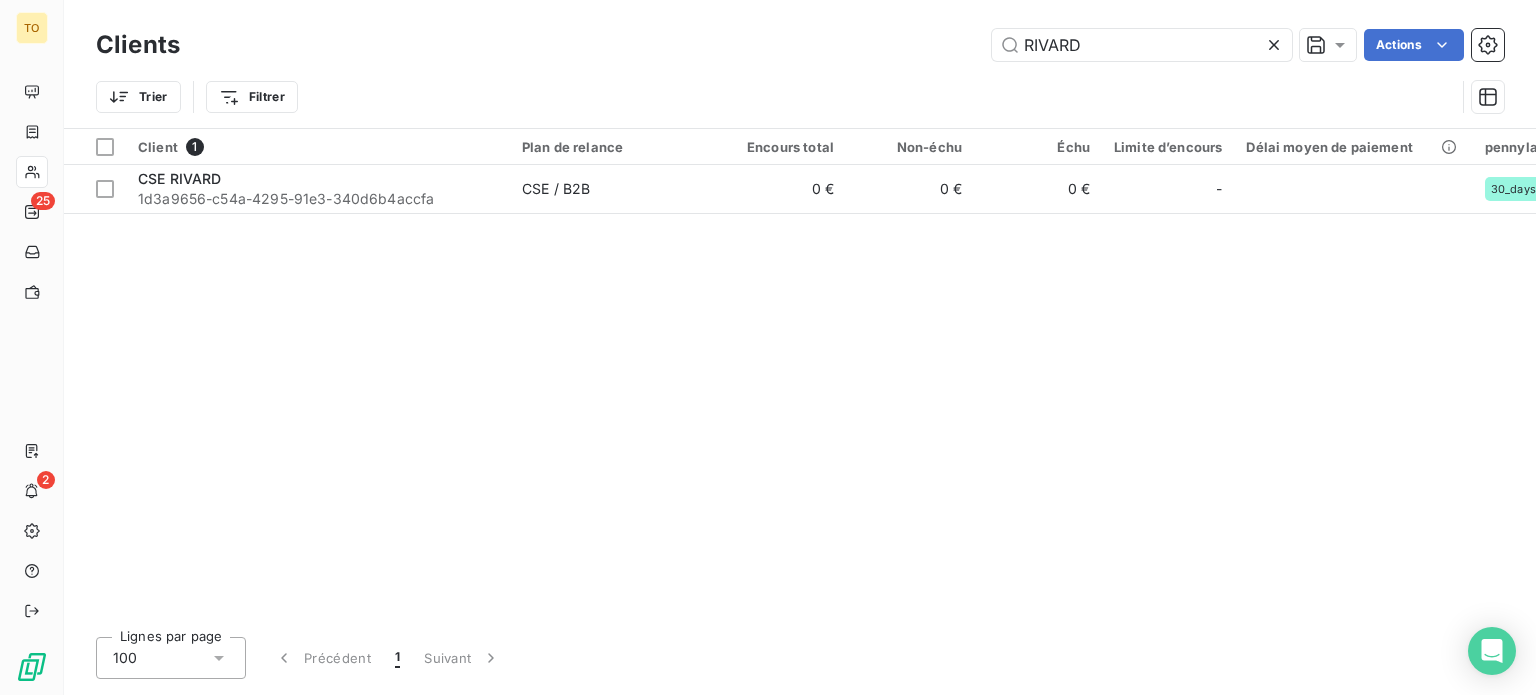 drag, startPoint x: 1096, startPoint y: 51, endPoint x: 943, endPoint y: 49, distance: 153.01308 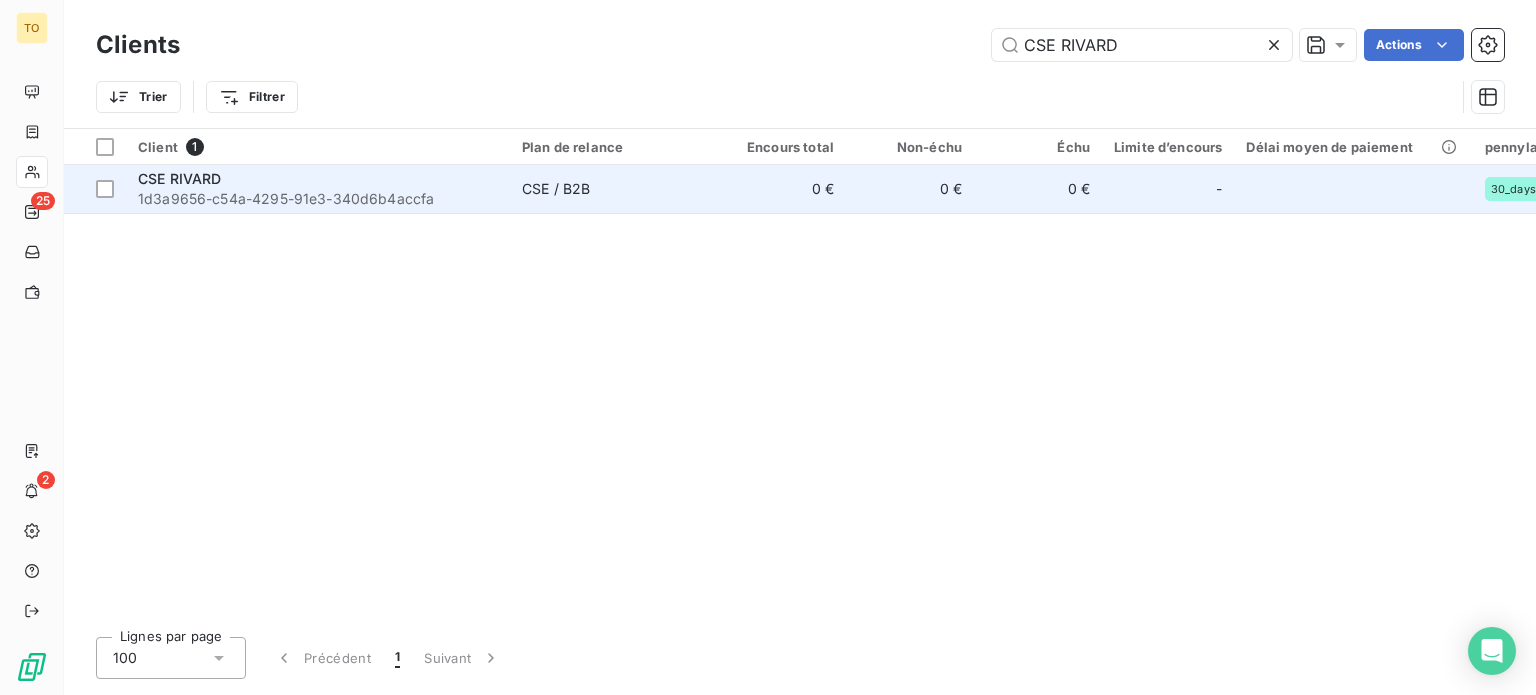 type on "CSE RIVARD" 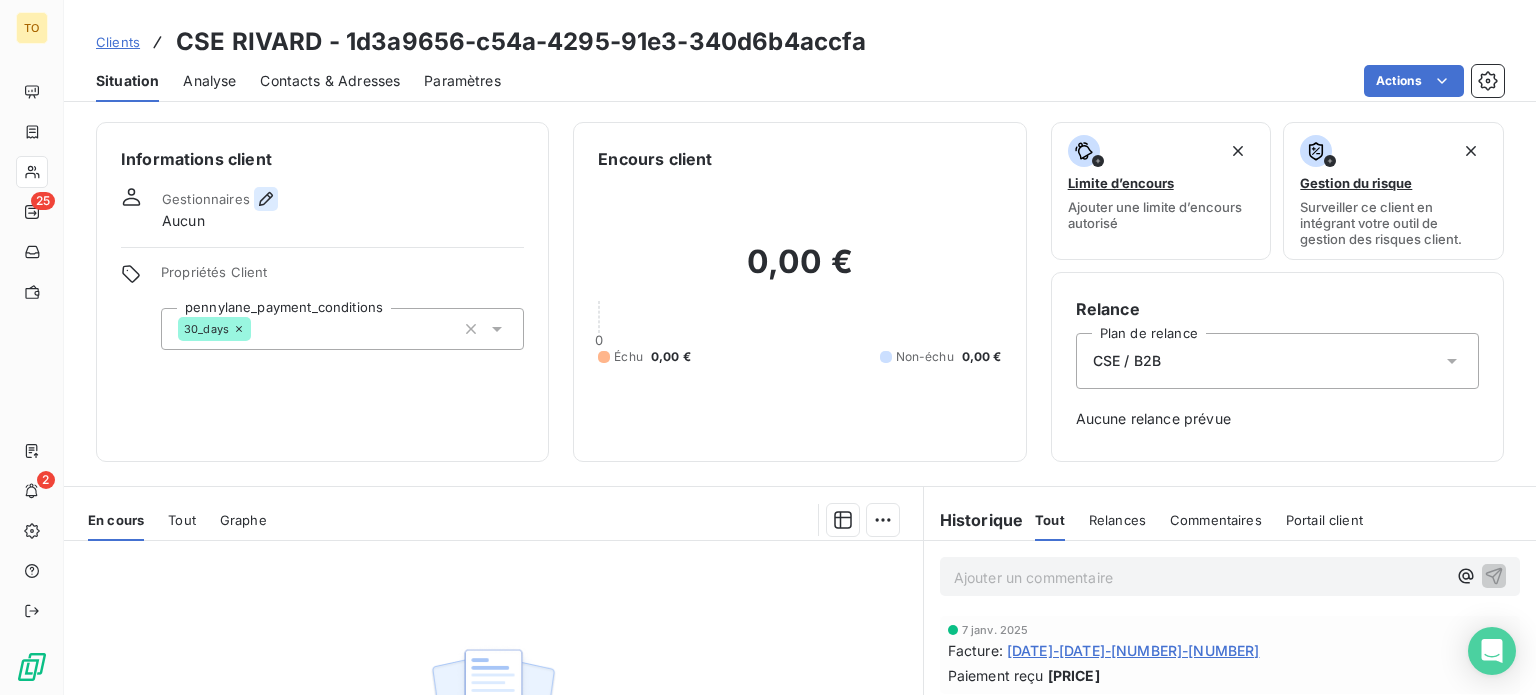 click 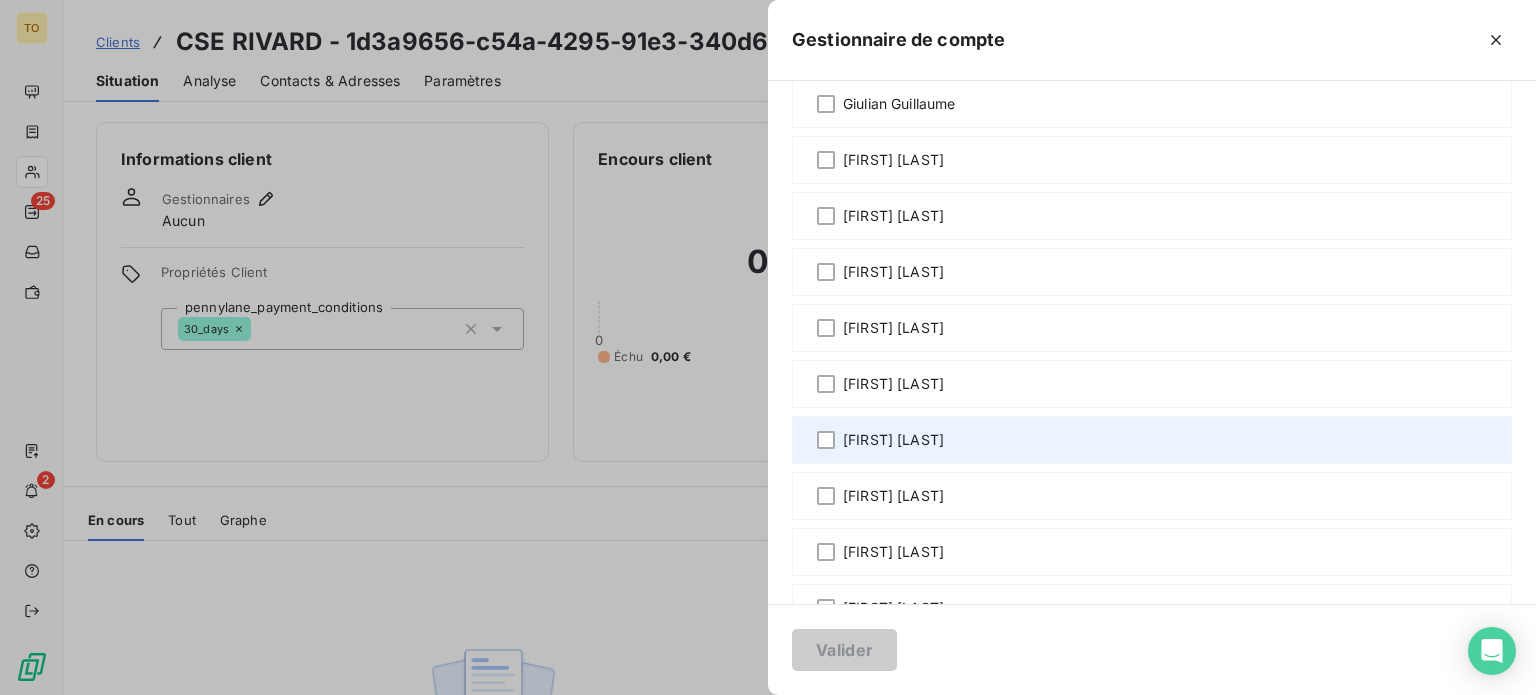 scroll, scrollTop: 933, scrollLeft: 0, axis: vertical 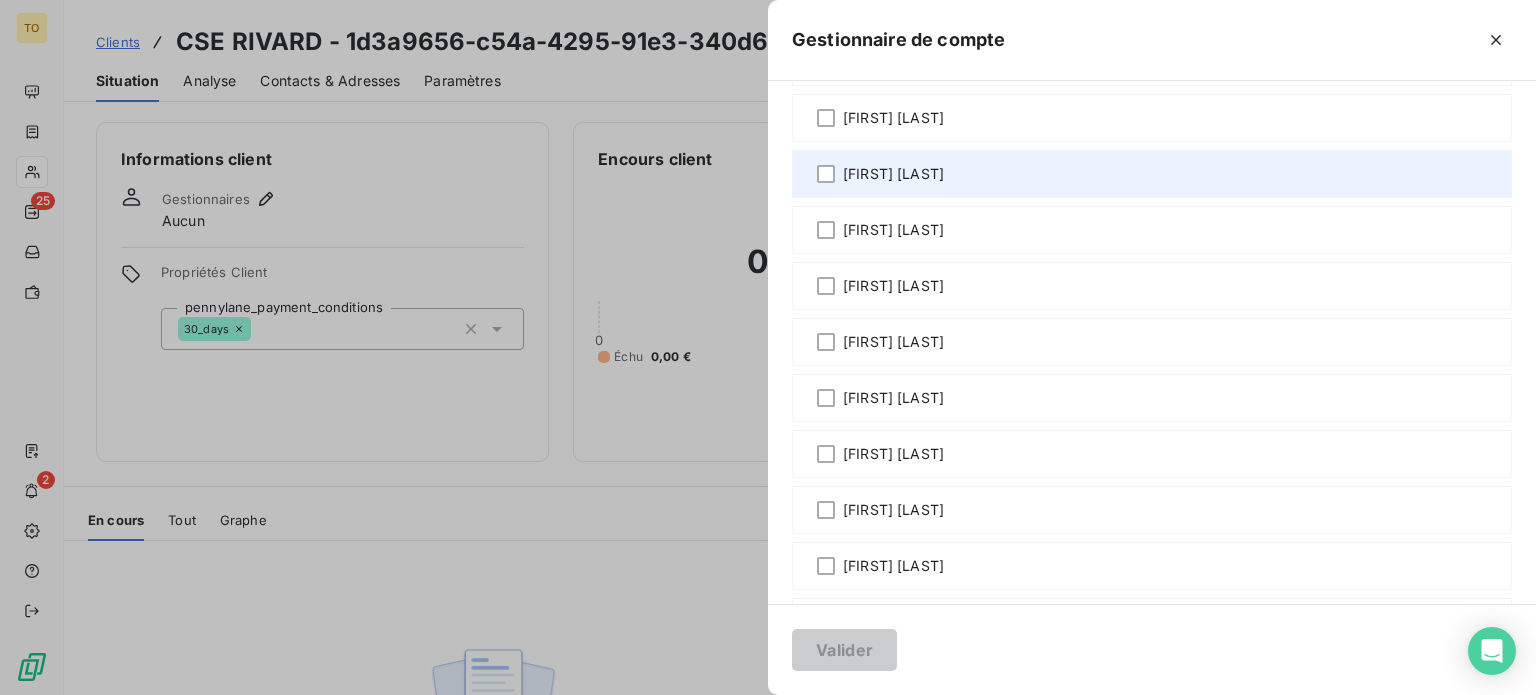 click on "[FIRST] [LAST]" at bounding box center [893, 174] 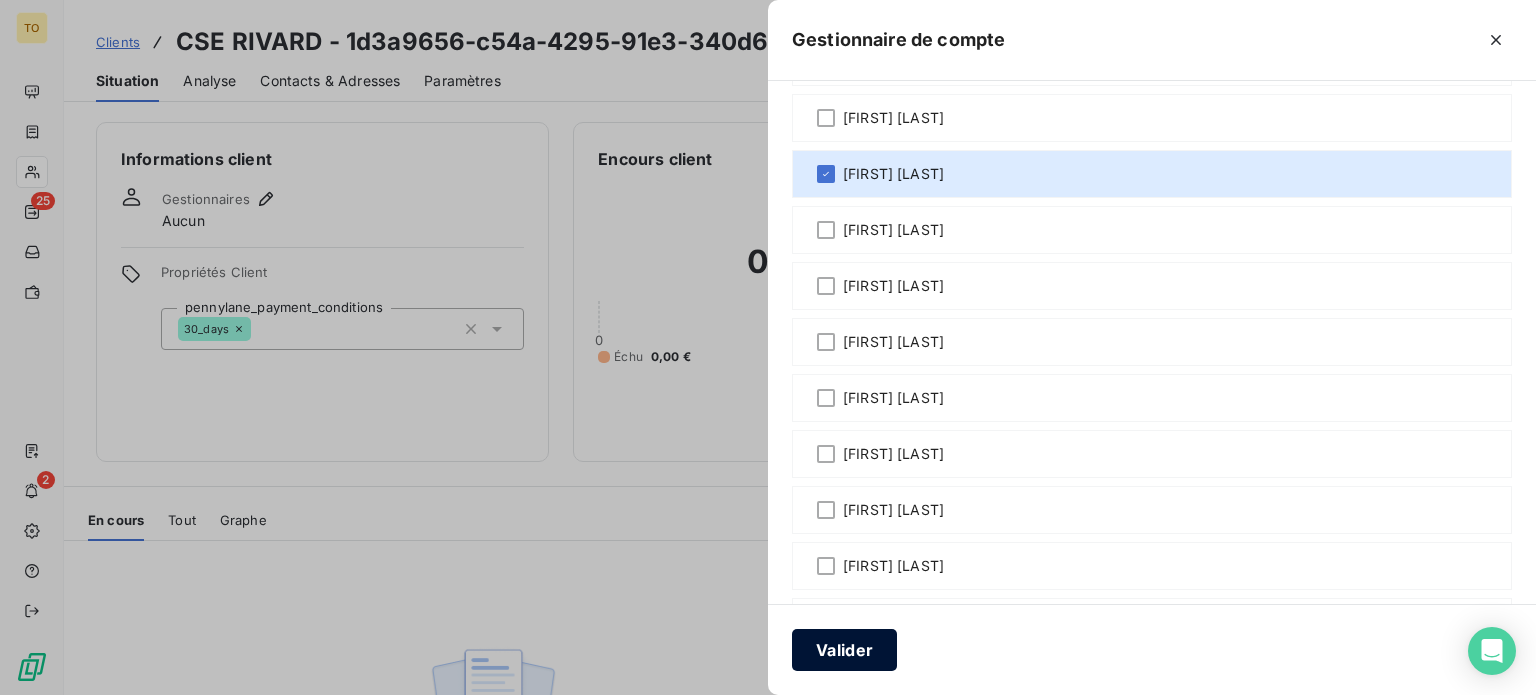 click on "Valider" at bounding box center [844, 650] 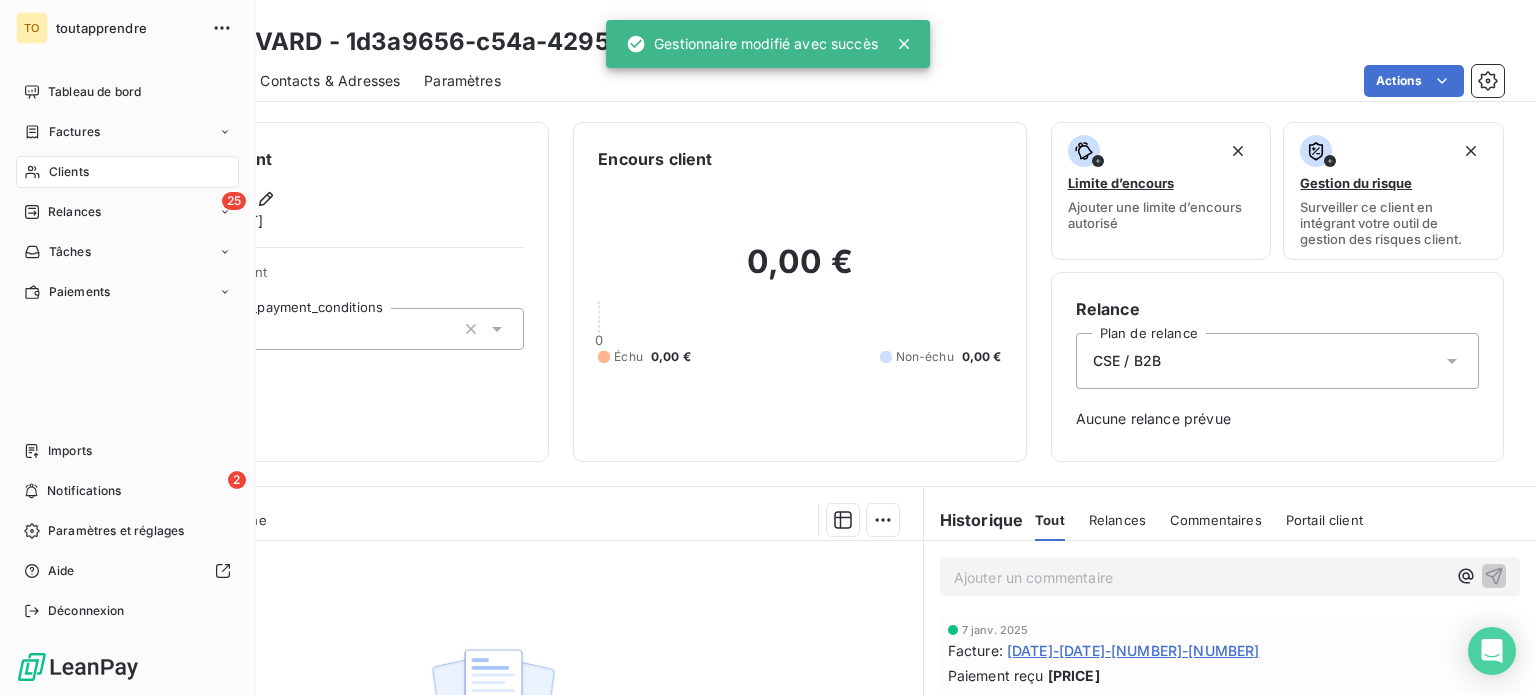 click on "Clients" at bounding box center (69, 172) 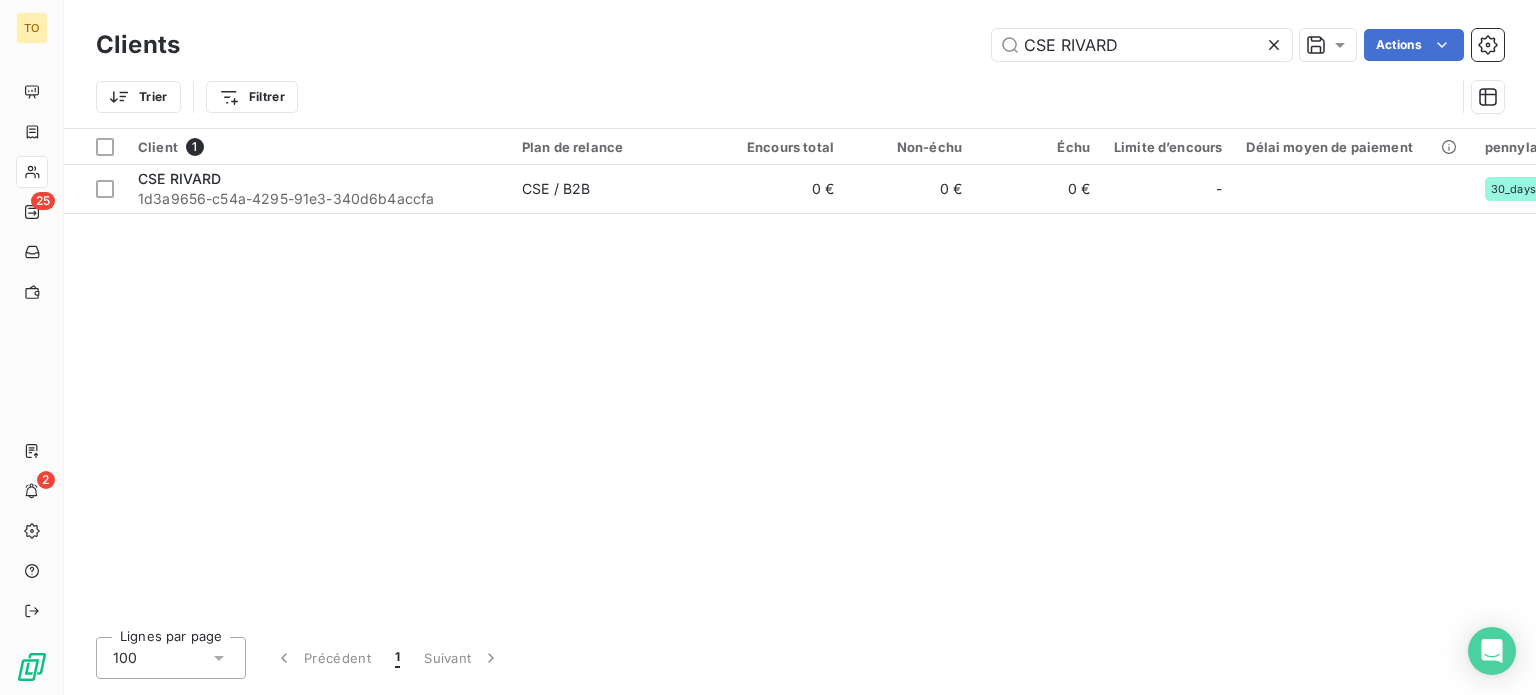 drag, startPoint x: 886, startPoint y: 49, endPoint x: 836, endPoint y: 43, distance: 50.358715 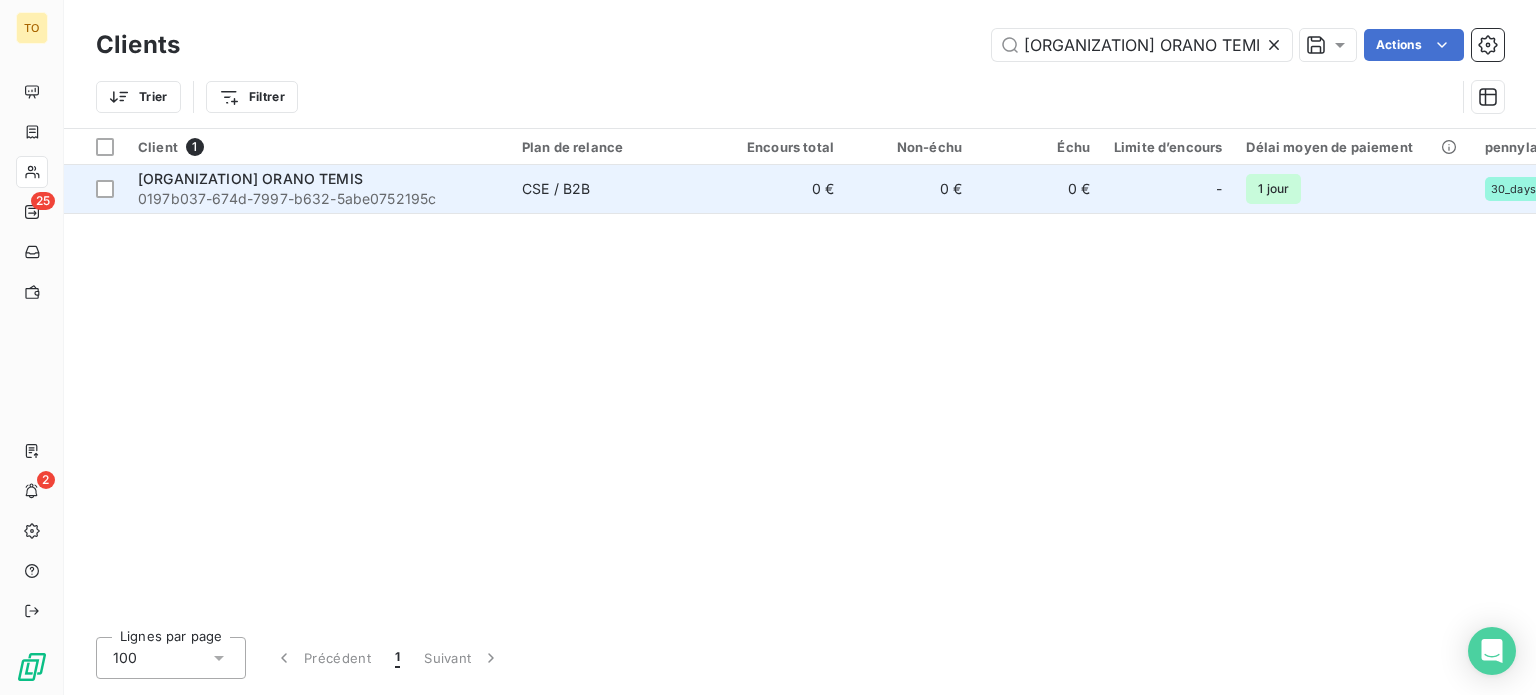 type on "[ORGANIZATION] ORANO TEMIS" 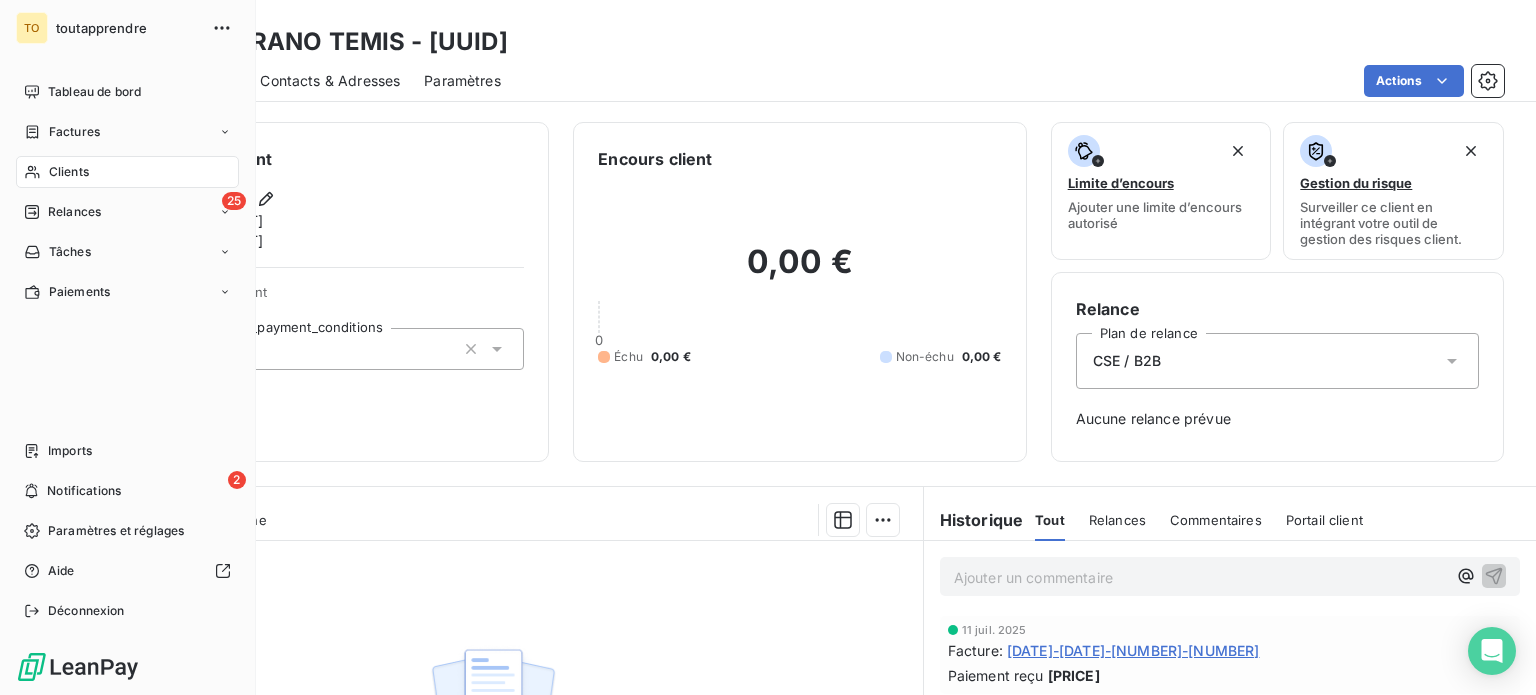 click on "Clients" at bounding box center (69, 172) 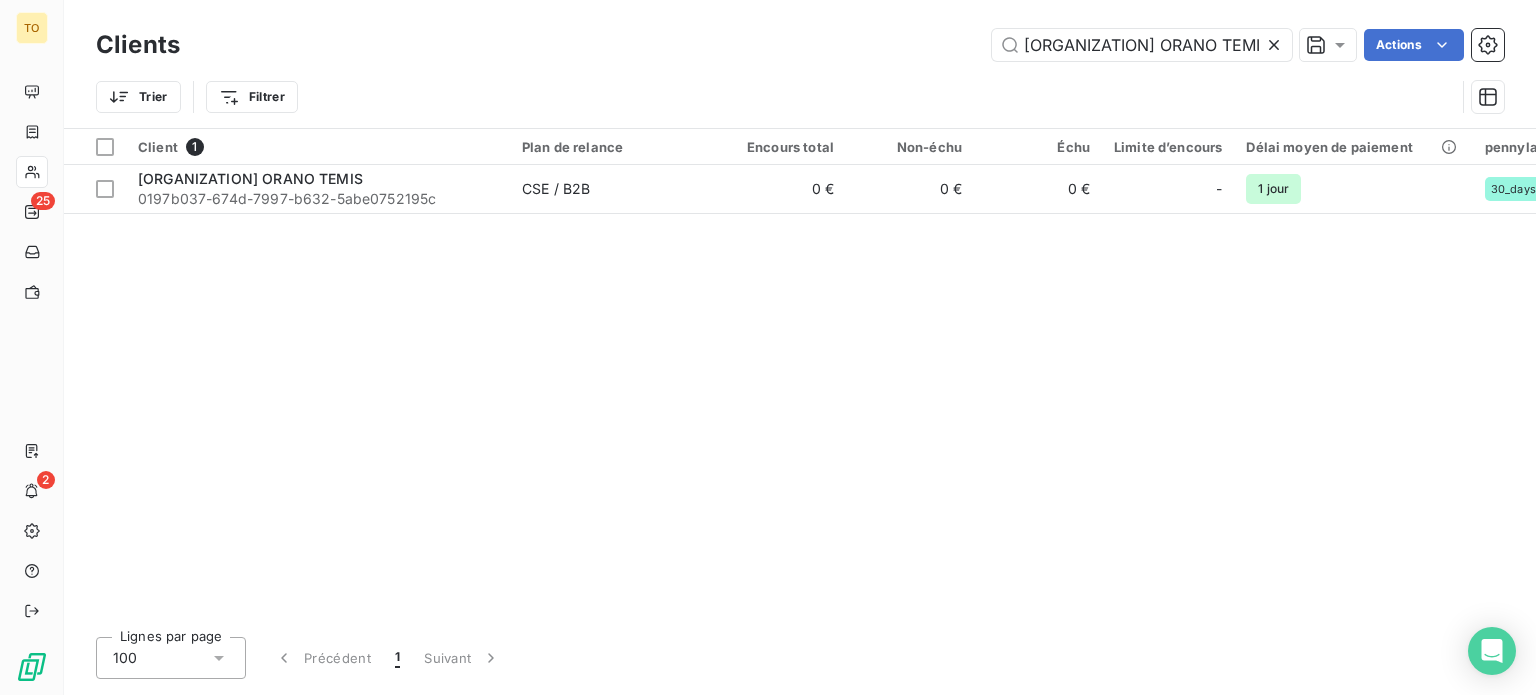 drag, startPoint x: 1160, startPoint y: 54, endPoint x: 820, endPoint y: 50, distance: 340.02353 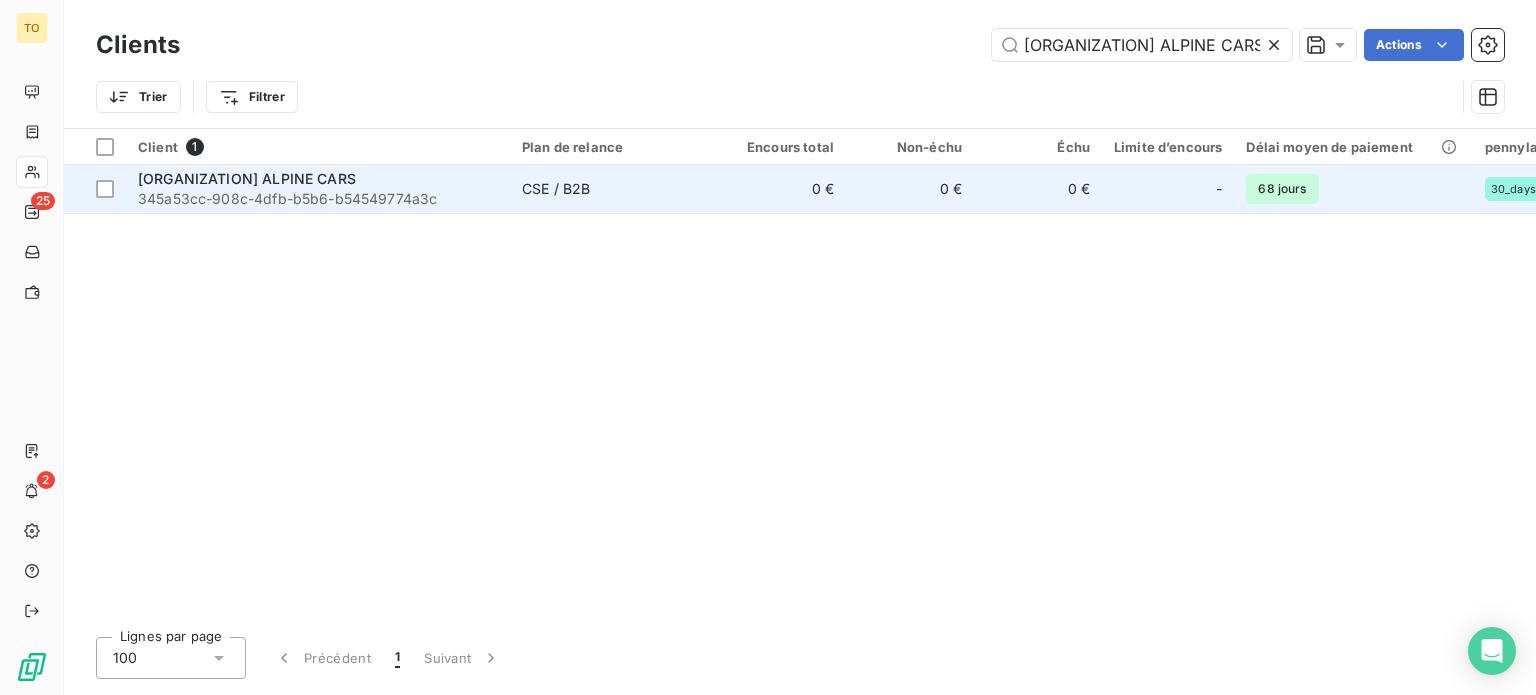 type on "[ORGANIZATION] ALPINE CARS" 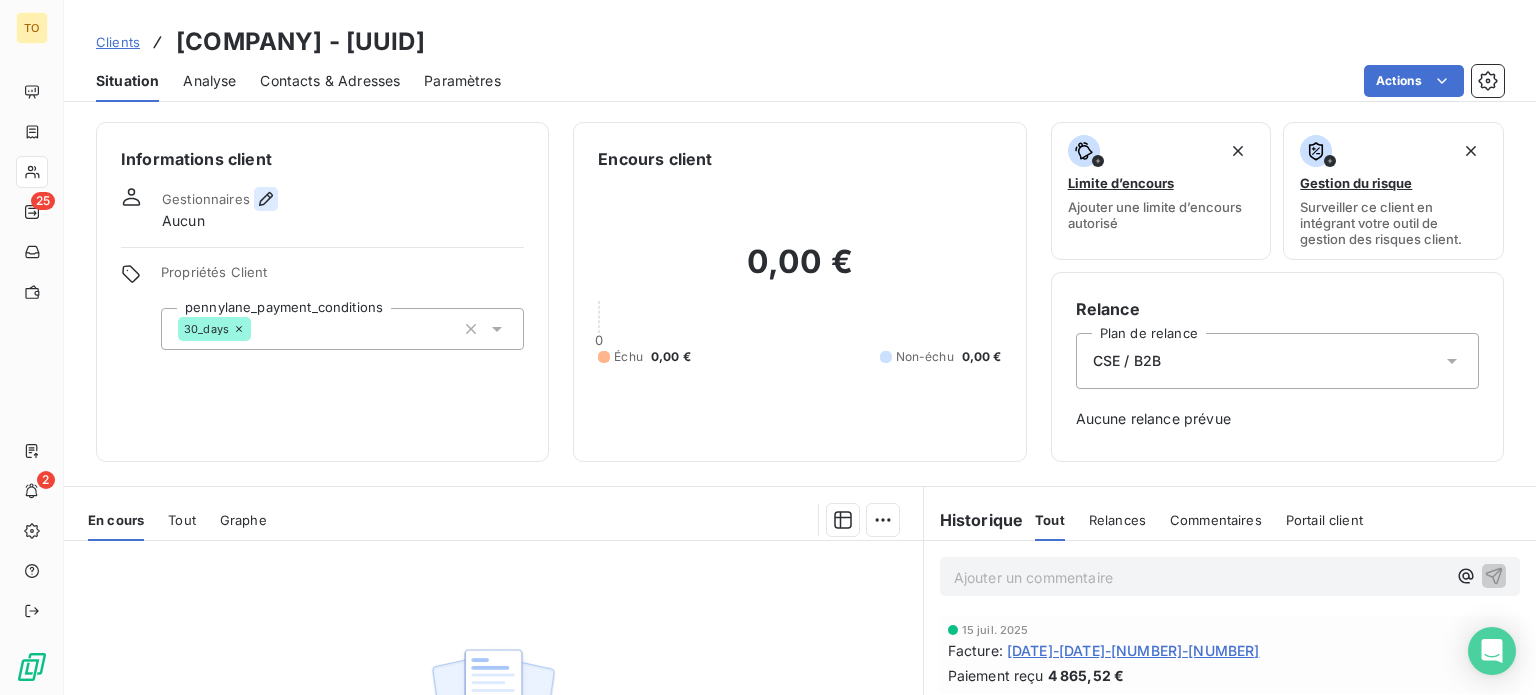 click 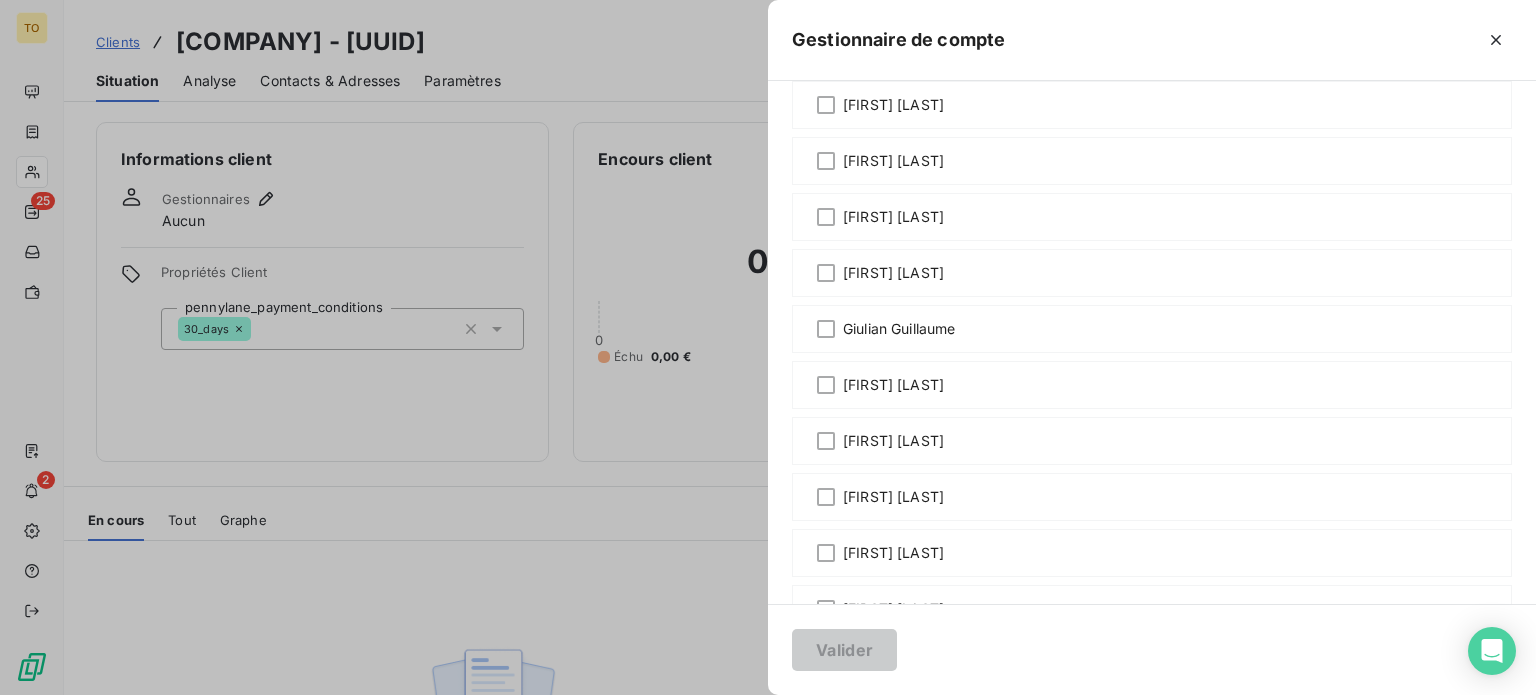 scroll, scrollTop: 466, scrollLeft: 0, axis: vertical 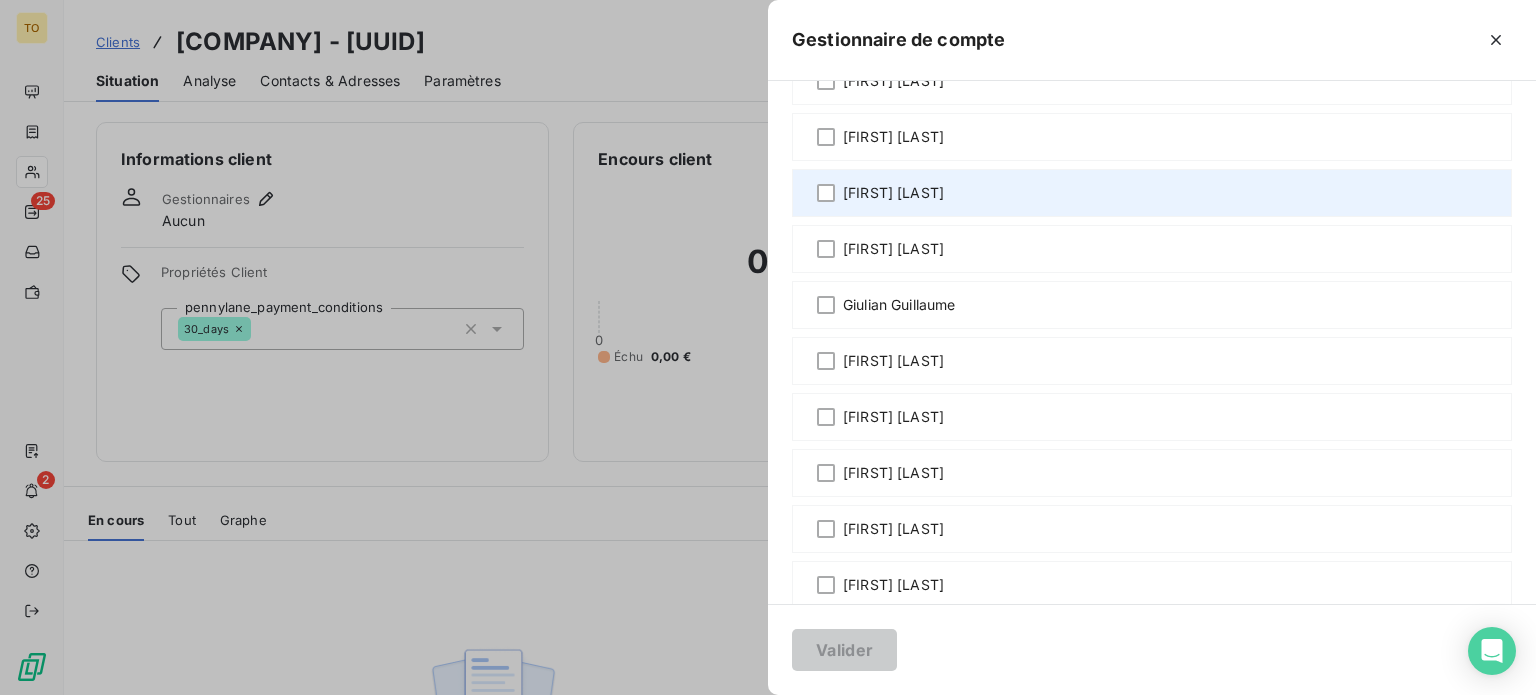 click on "[FIRST] [LAST]" at bounding box center [893, 193] 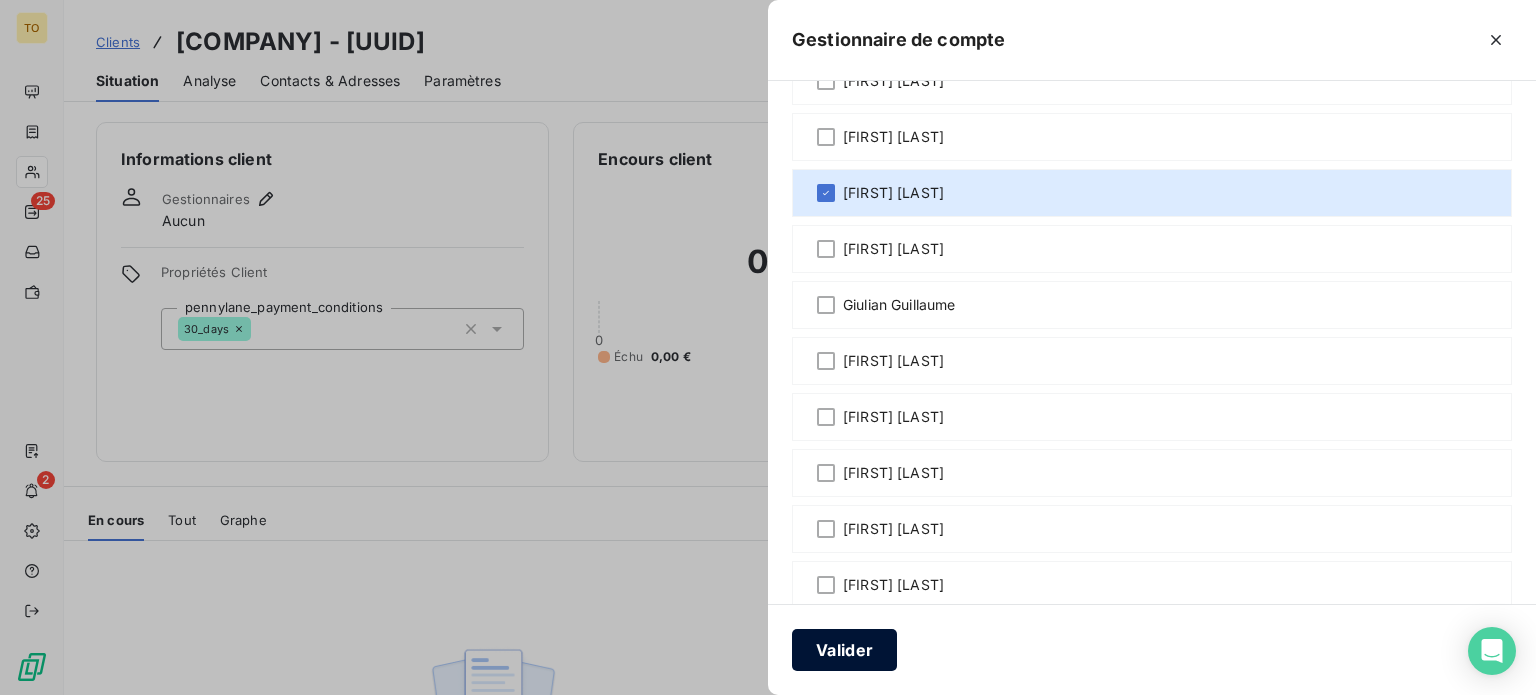 click on "Valider" at bounding box center (844, 650) 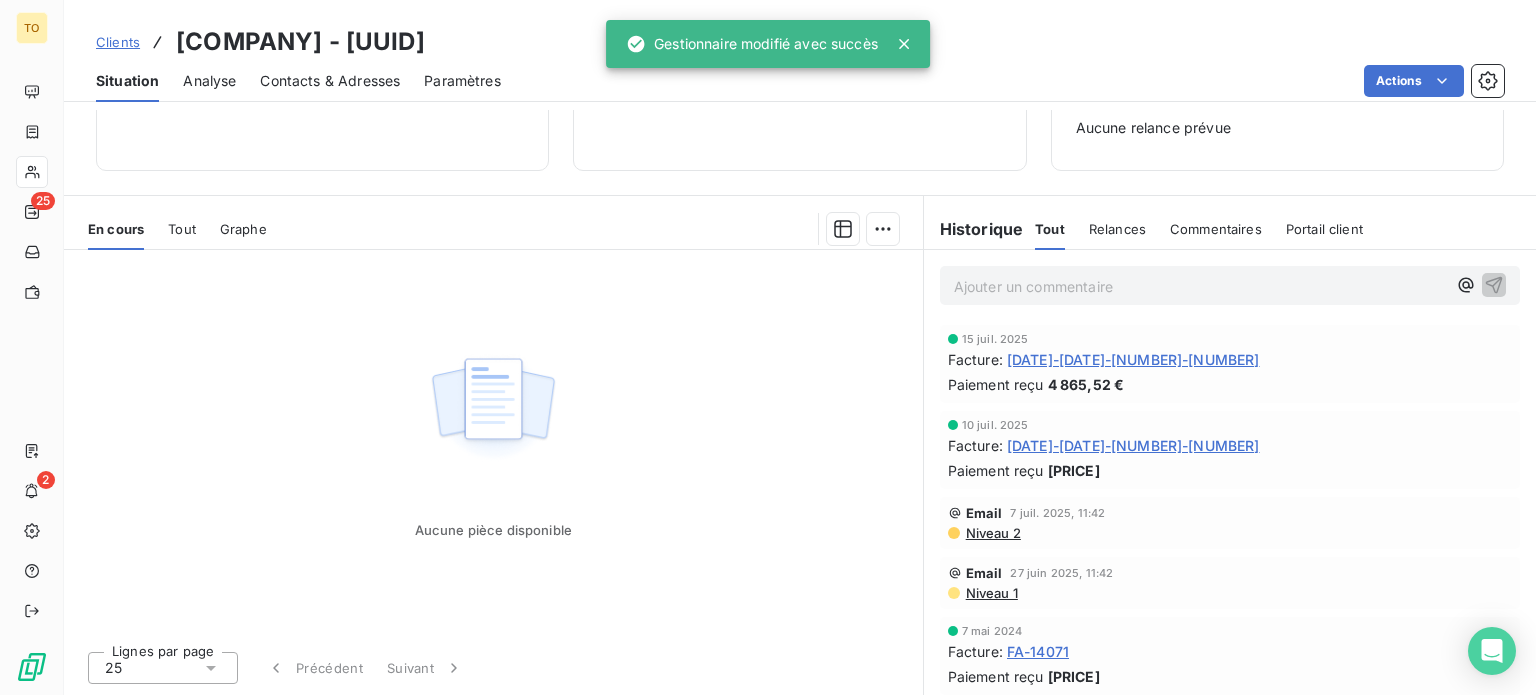 scroll, scrollTop: 386, scrollLeft: 0, axis: vertical 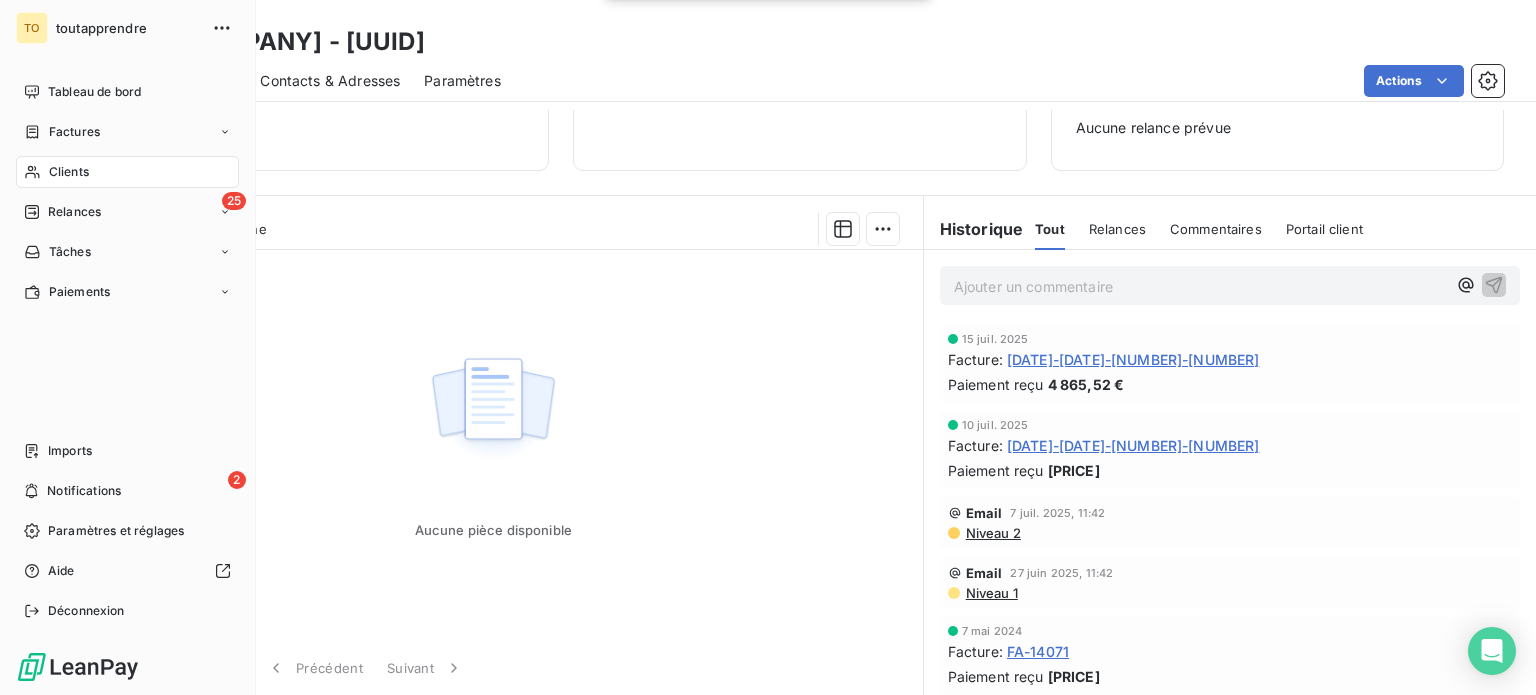 click on "Clients" at bounding box center (69, 172) 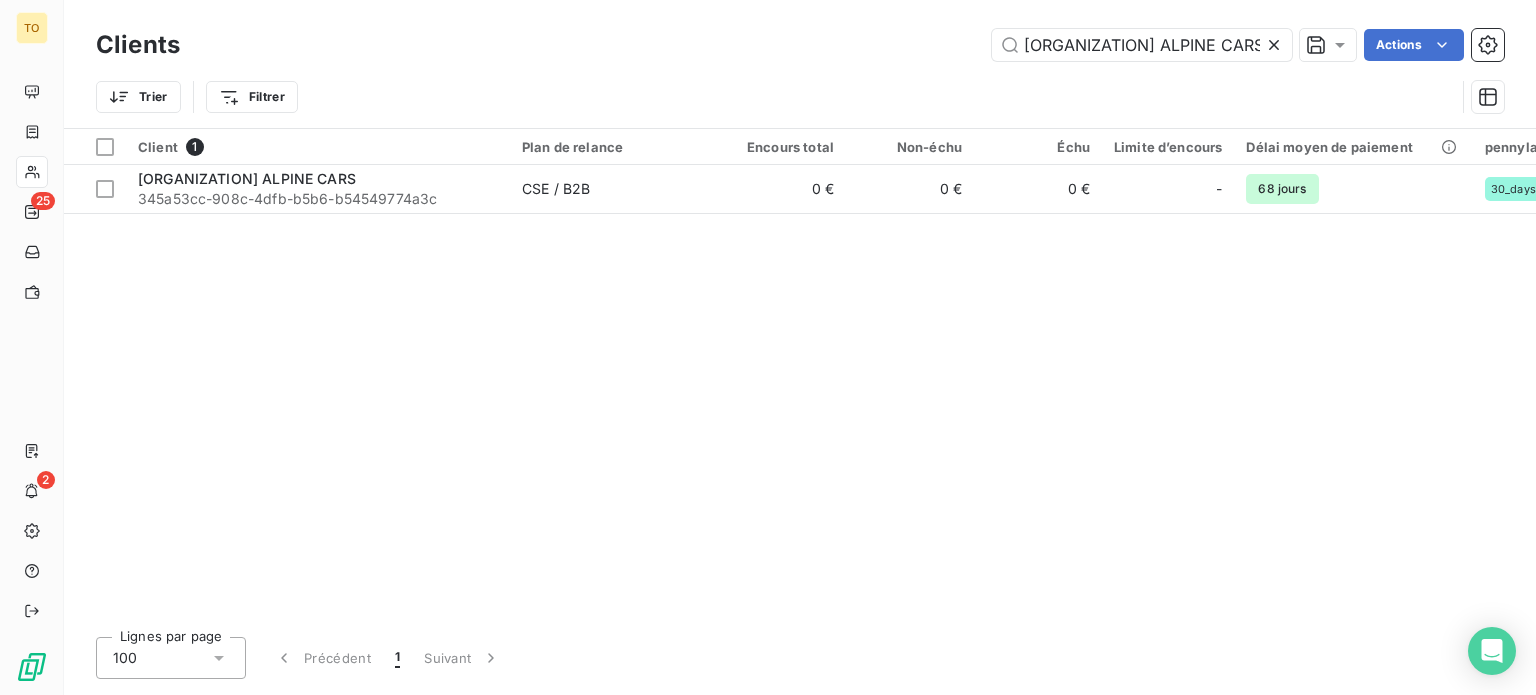 drag, startPoint x: 1164, startPoint y: 49, endPoint x: 859, endPoint y: 39, distance: 305.16388 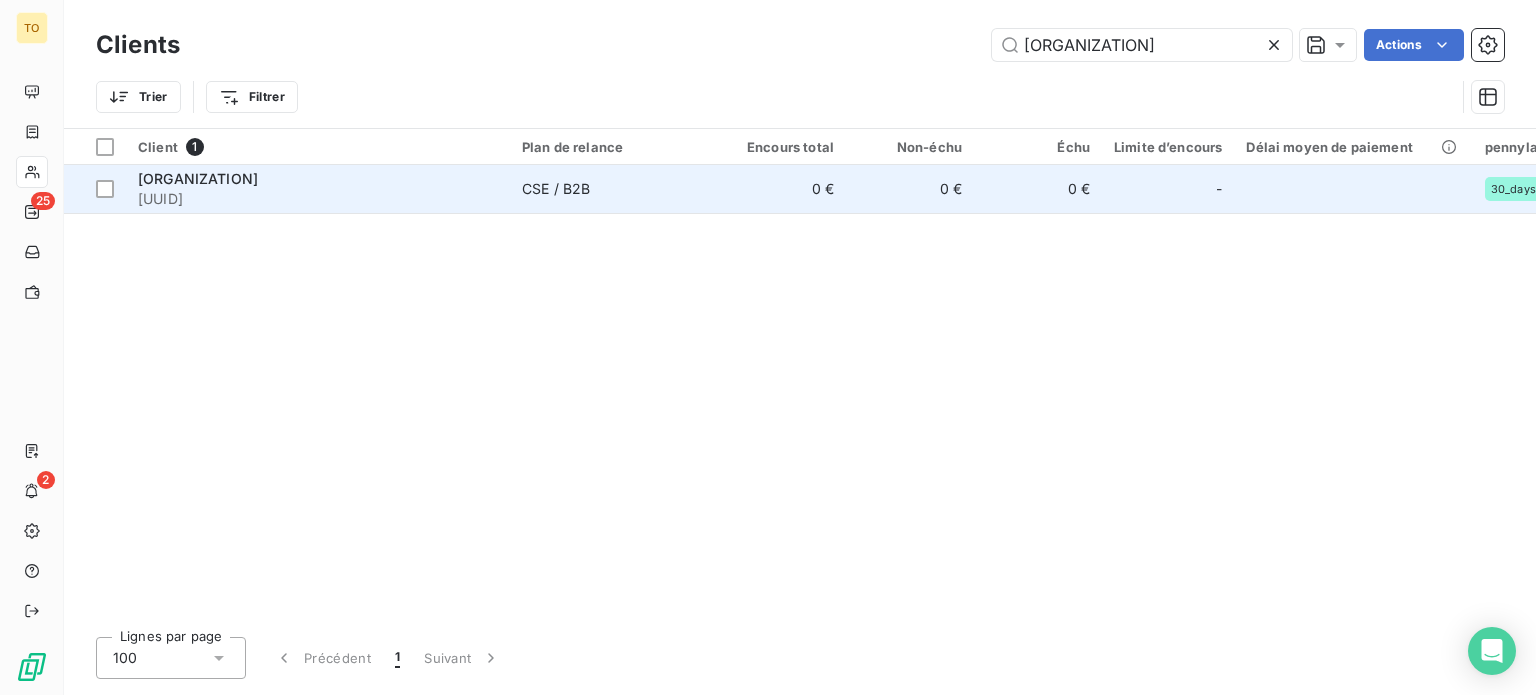 type on "[ORGANIZATION]" 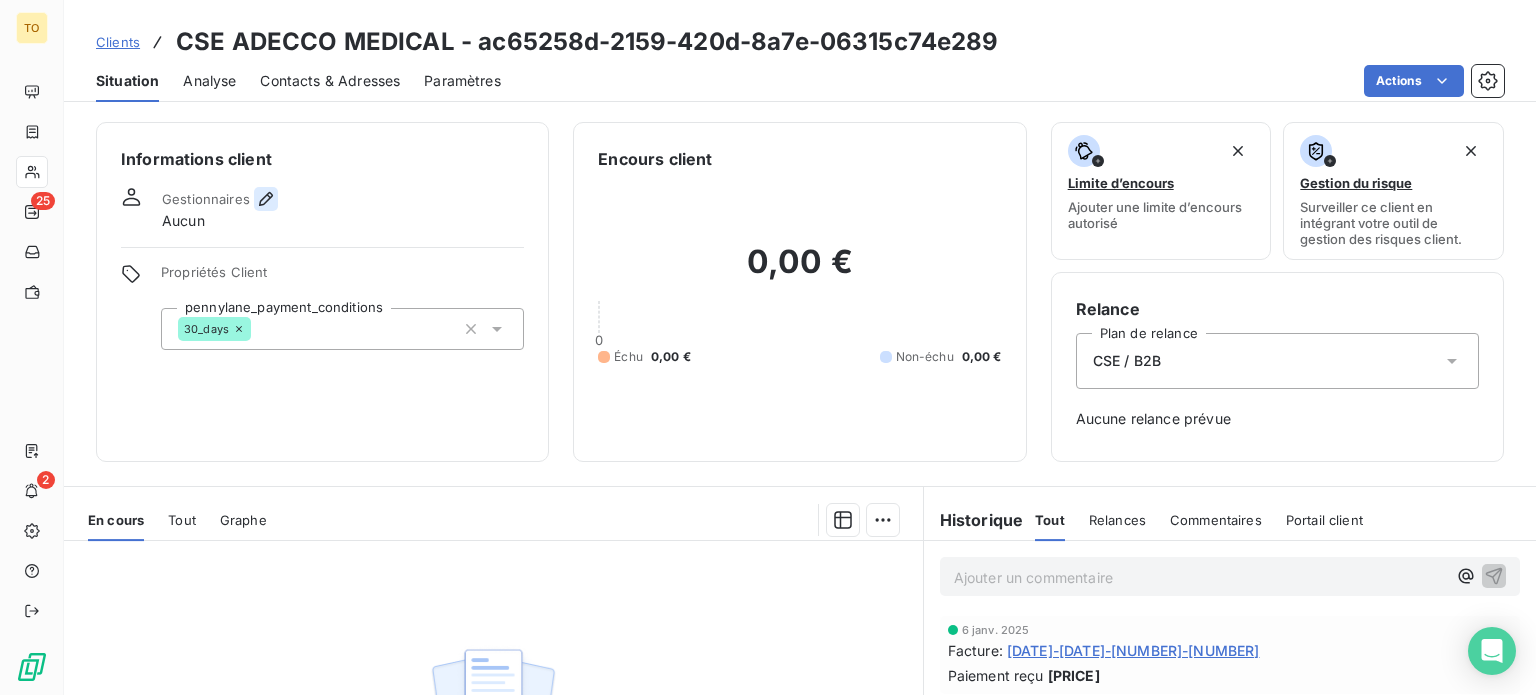click 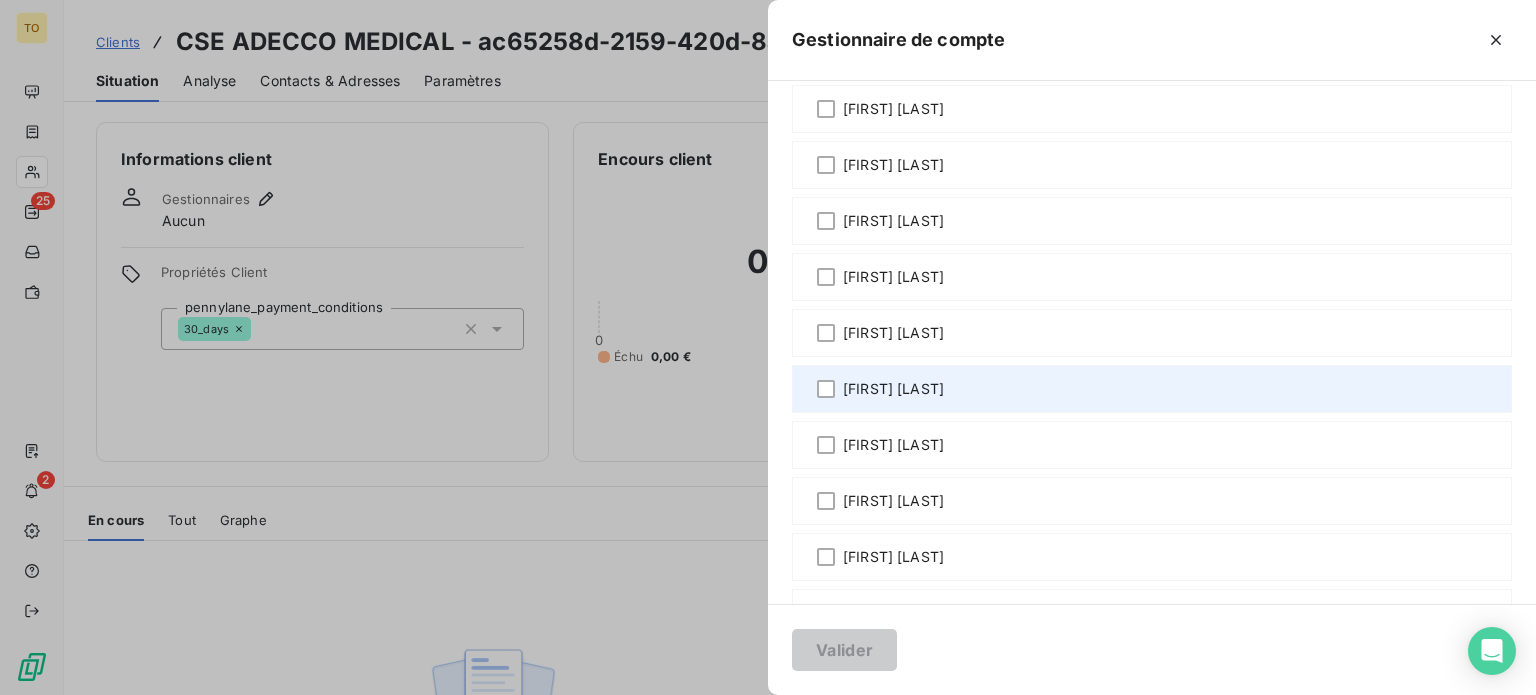 scroll, scrollTop: 1633, scrollLeft: 0, axis: vertical 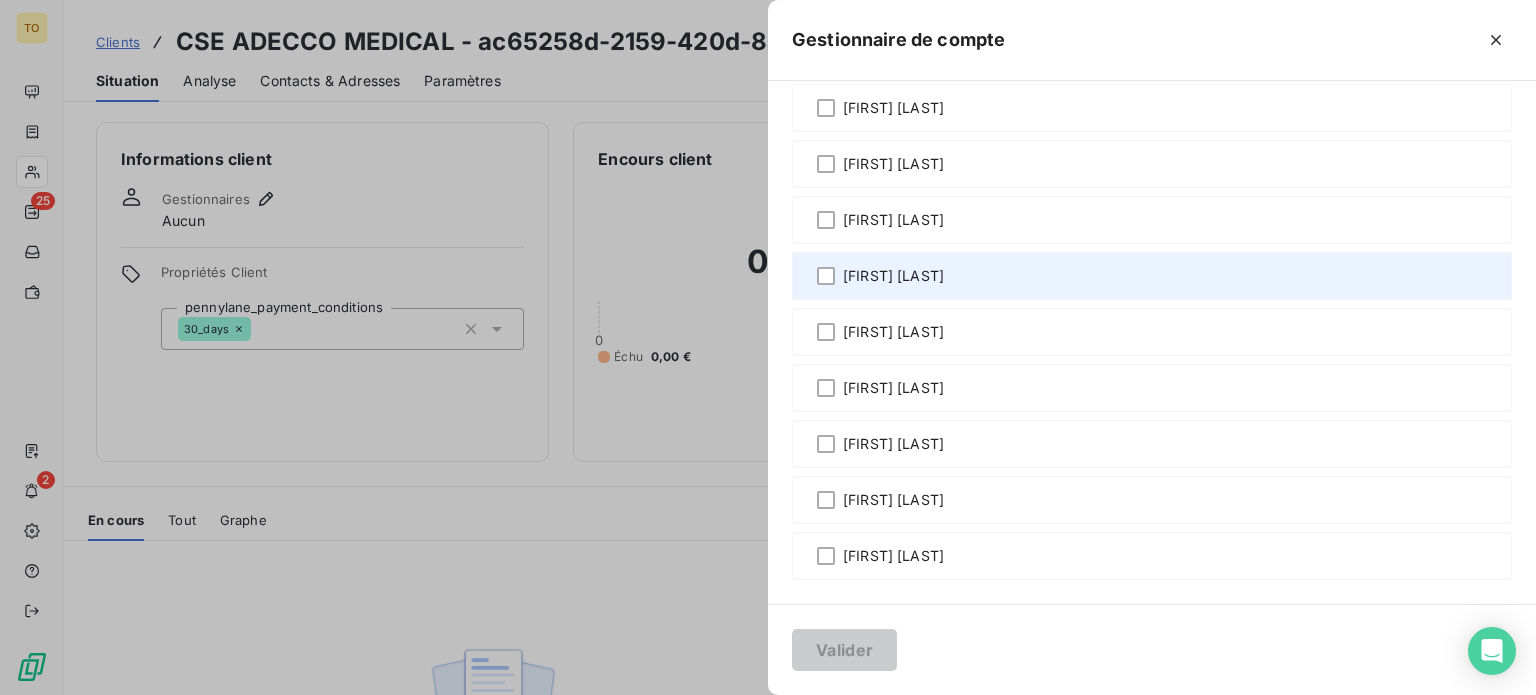 click on "[FIRST] [LAST]" at bounding box center [893, 276] 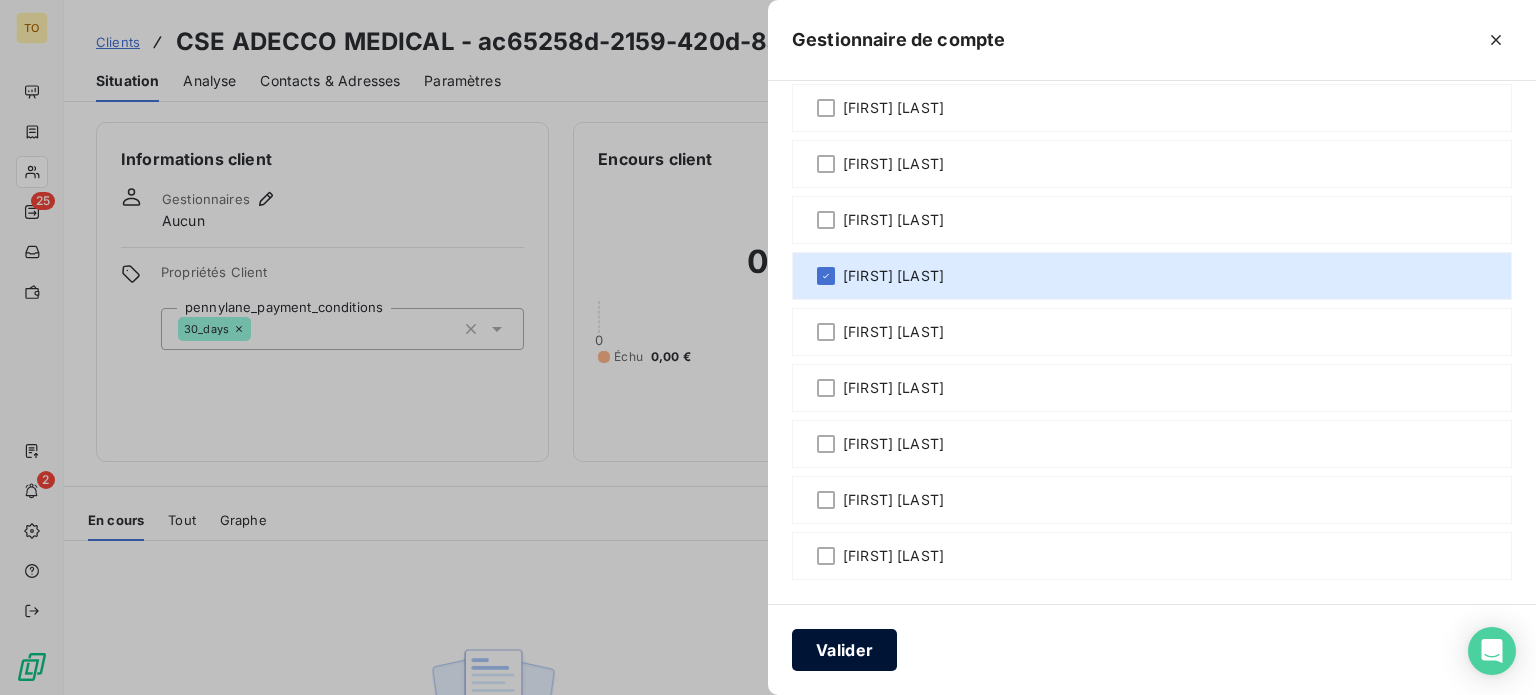 click on "Valider" at bounding box center [844, 650] 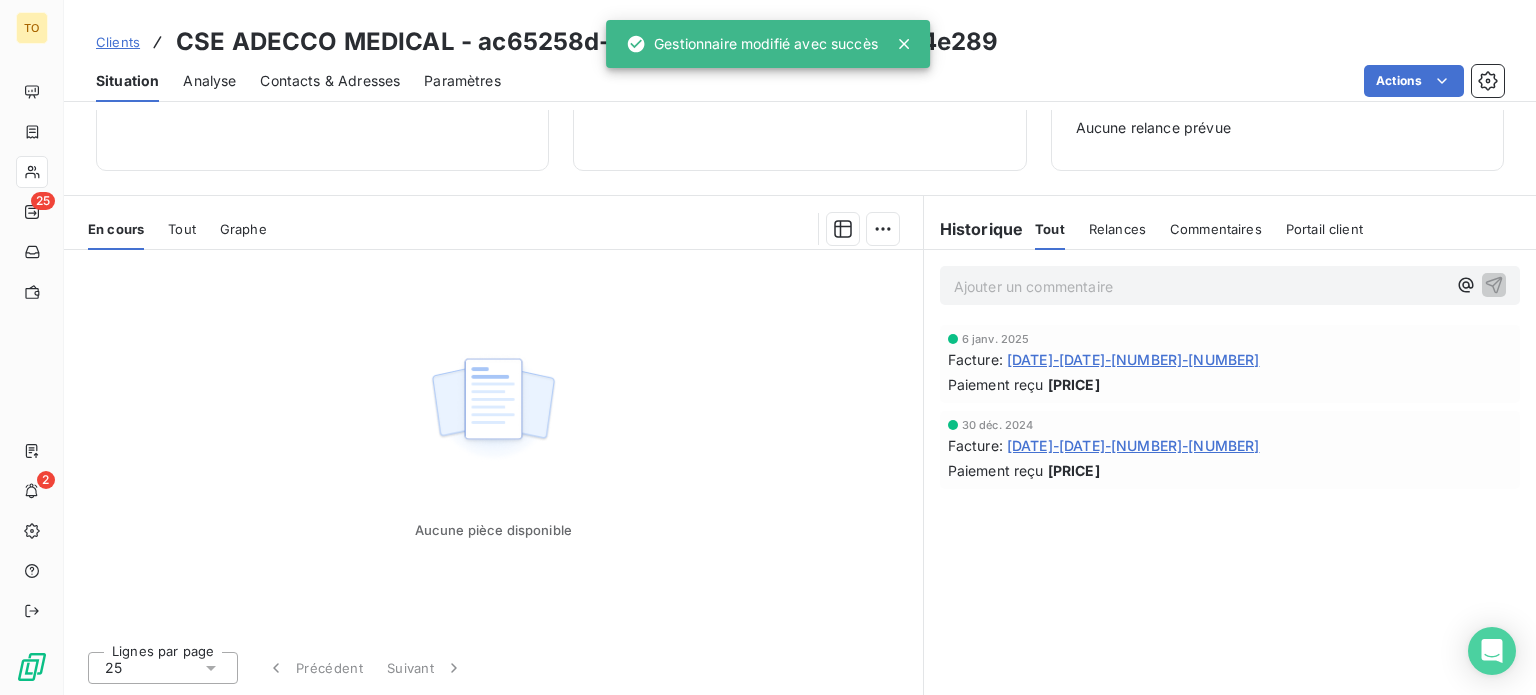 scroll, scrollTop: 386, scrollLeft: 0, axis: vertical 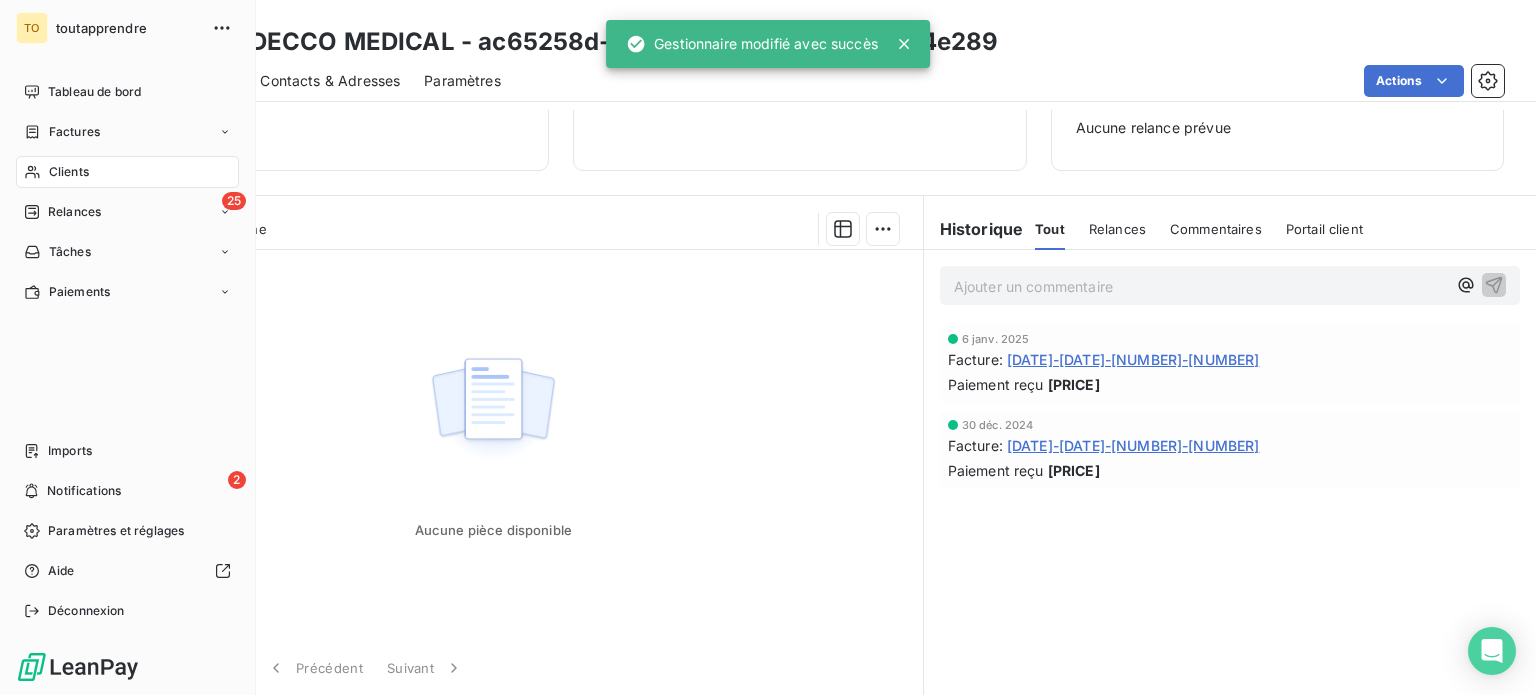 click on "Clients" at bounding box center (69, 172) 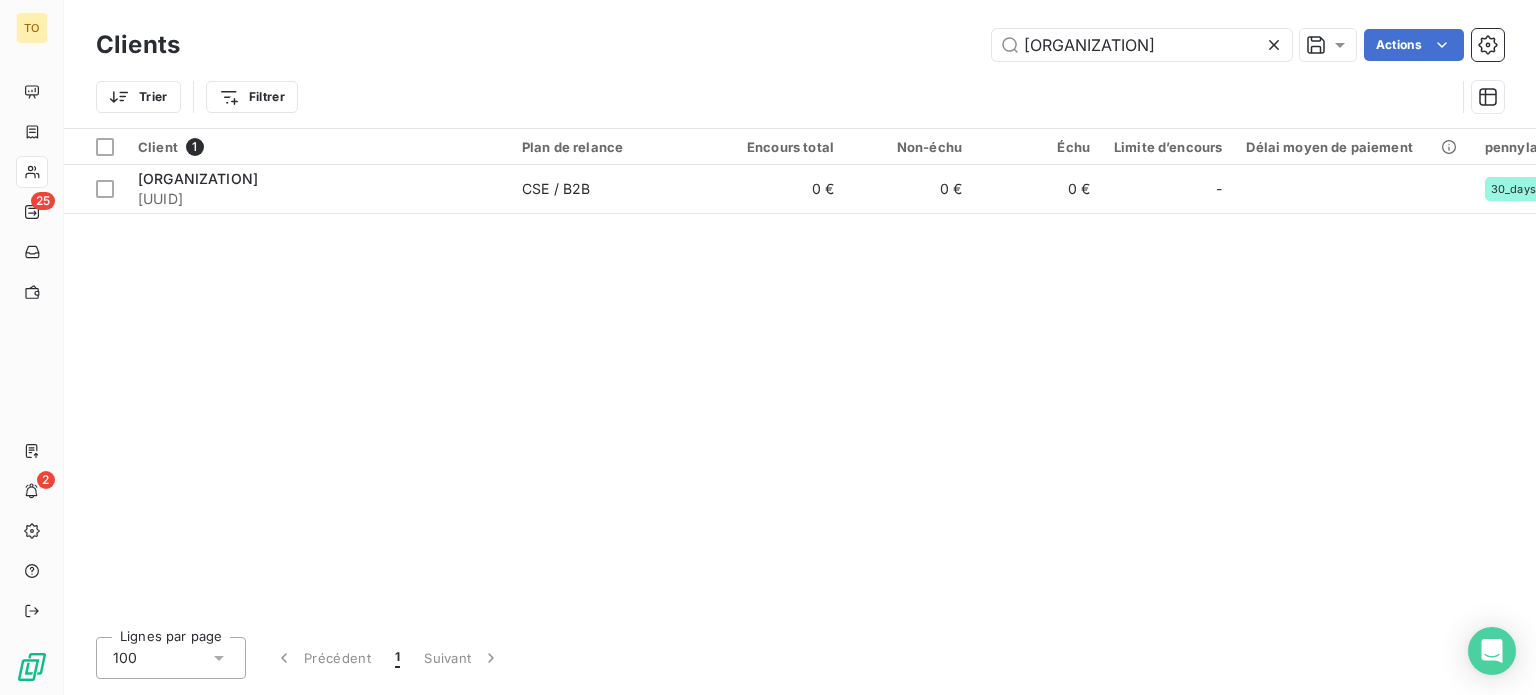 drag, startPoint x: 1086, startPoint y: 50, endPoint x: 806, endPoint y: 49, distance: 280.0018 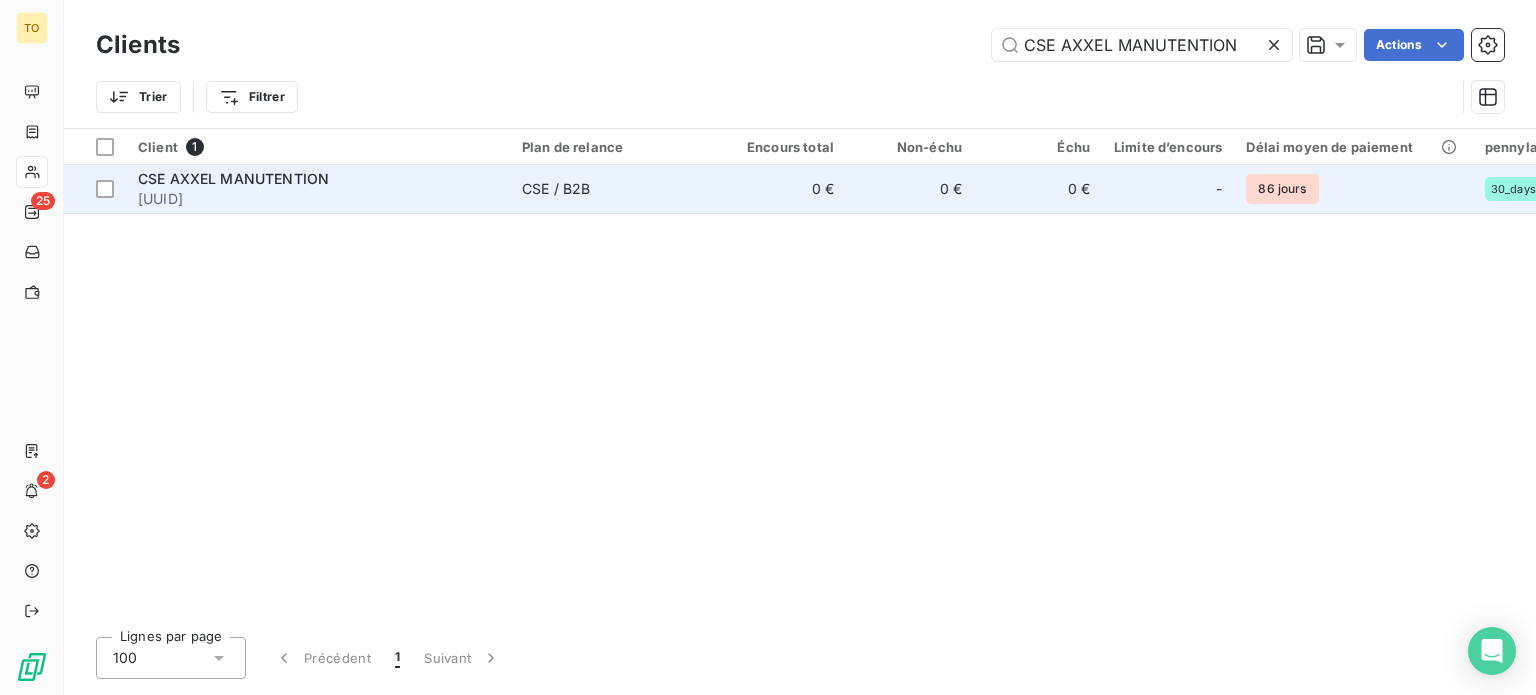 type on "CSE AXXEL MANUTENTION" 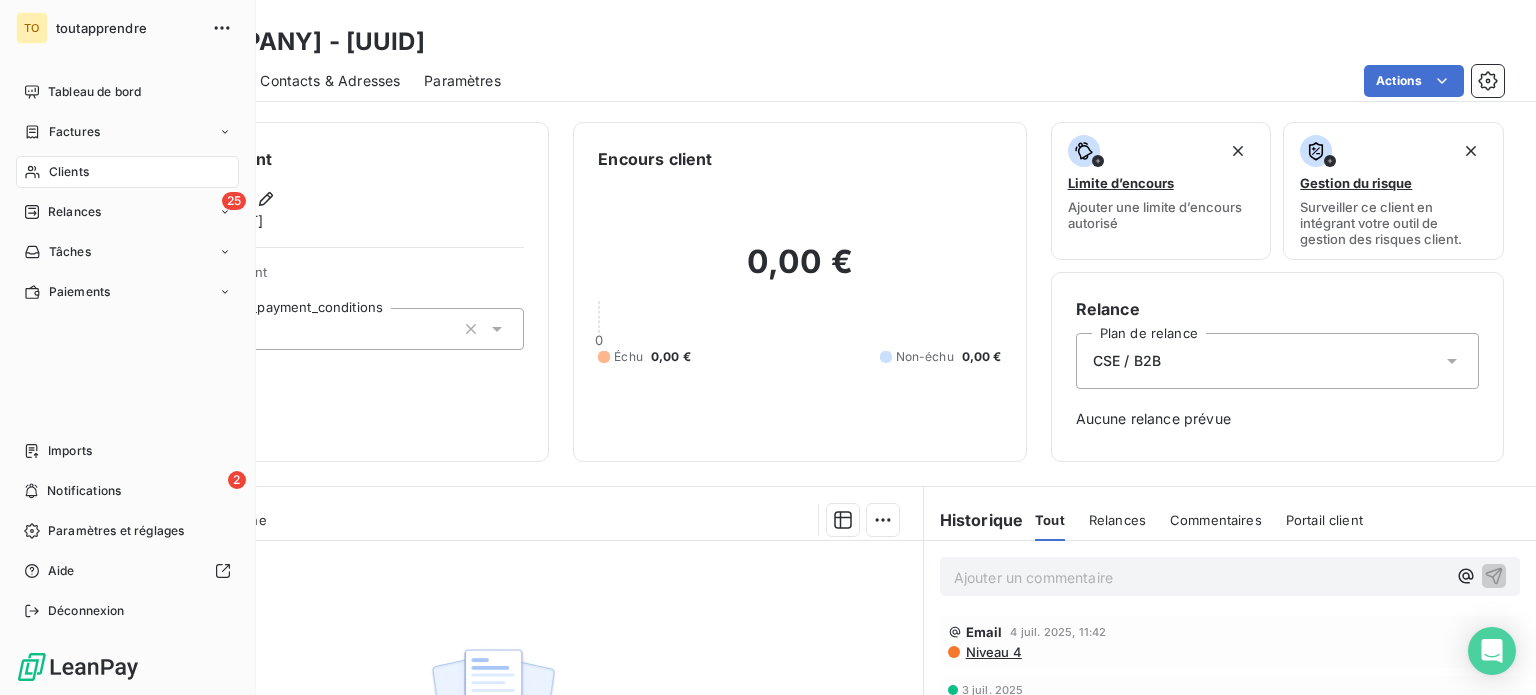 click on "Clients" at bounding box center (69, 172) 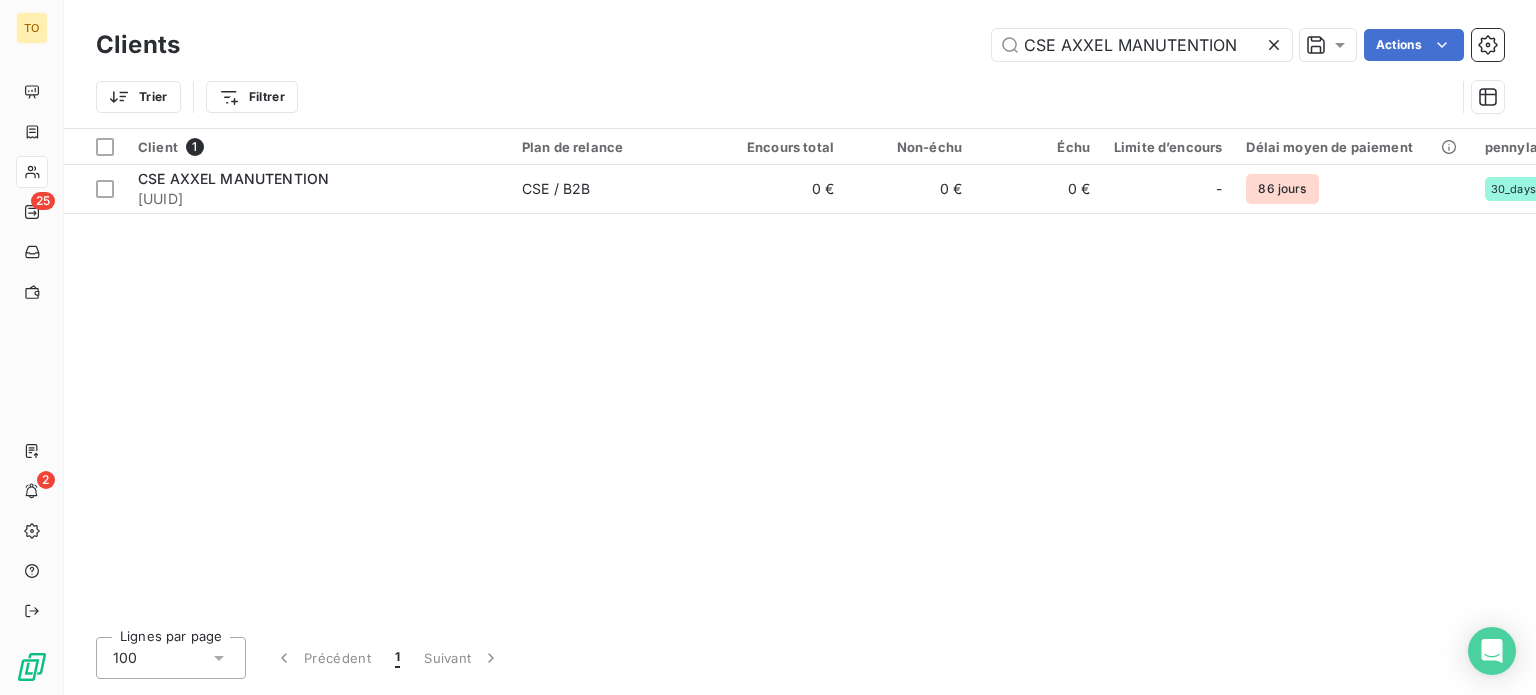 click 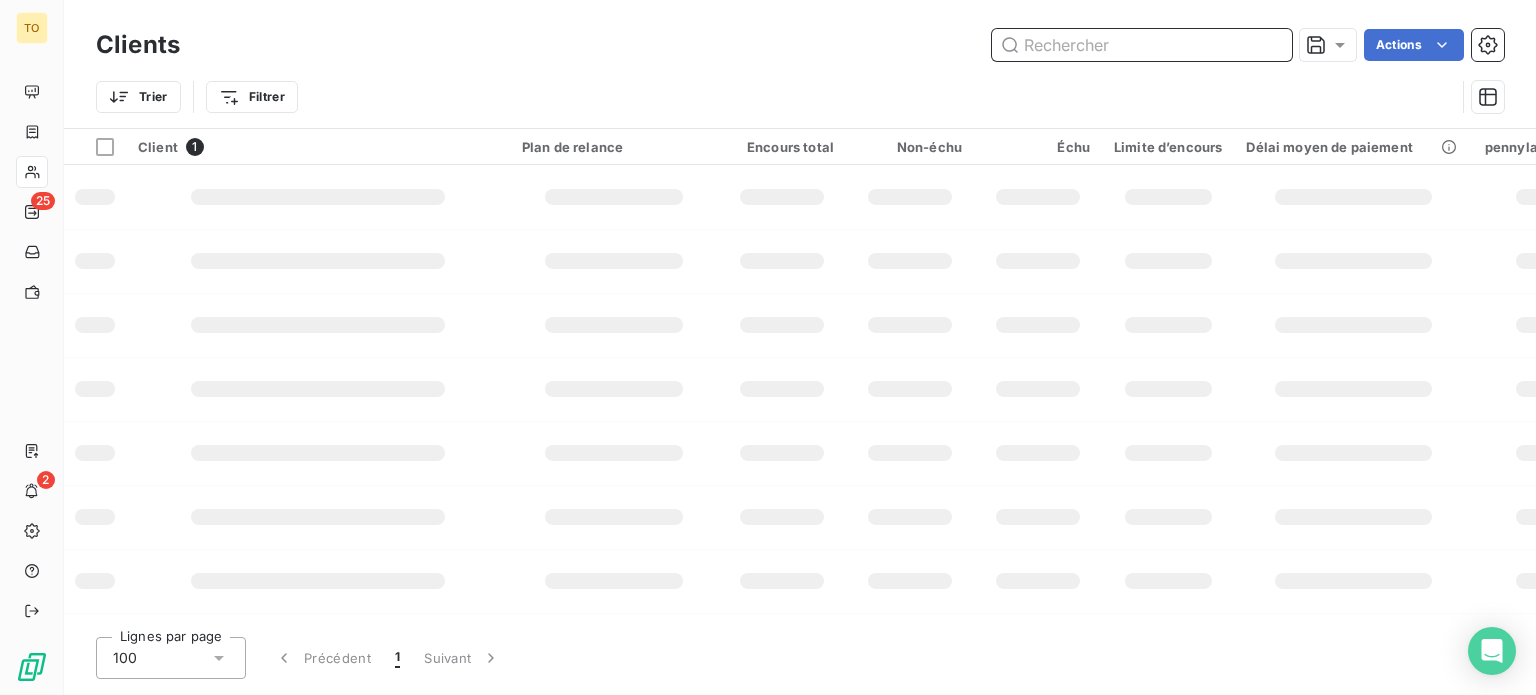 click at bounding box center (1142, 45) 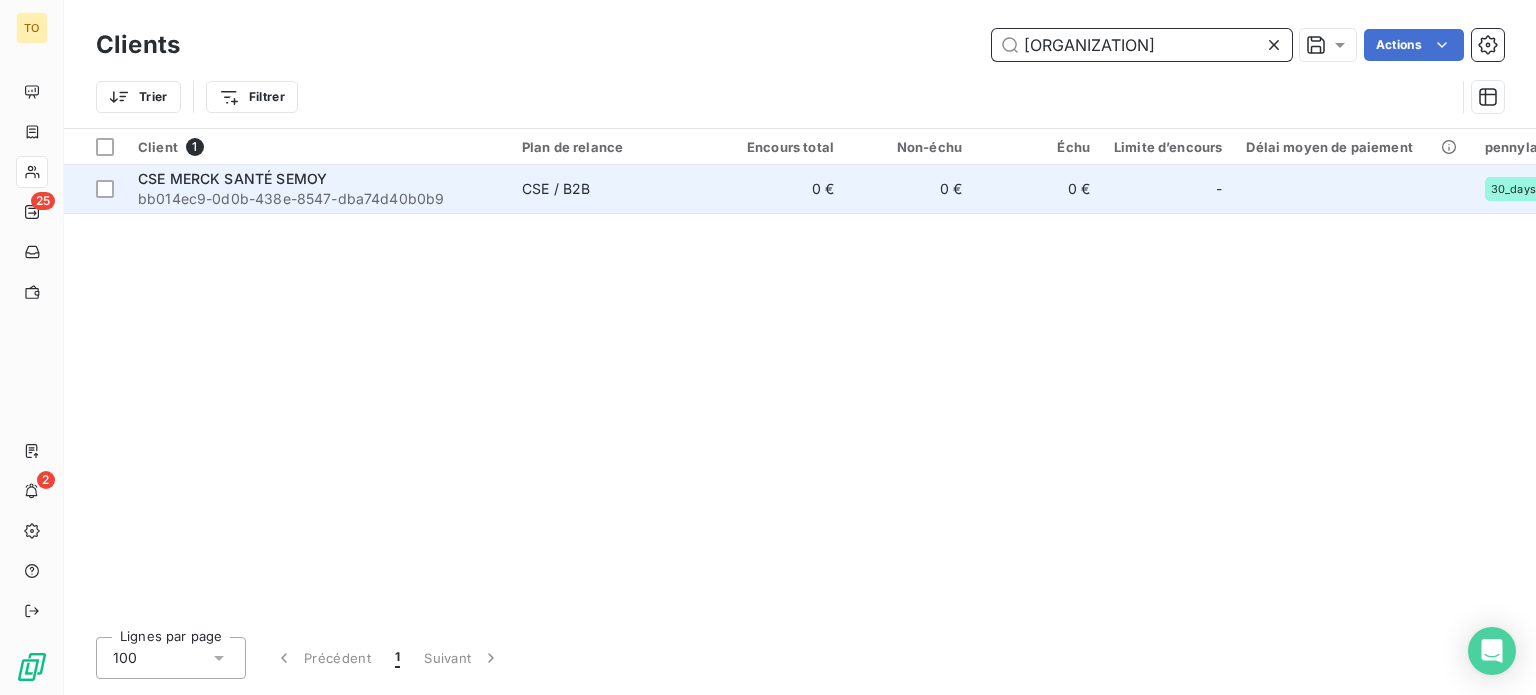type on "[ORGANIZATION]" 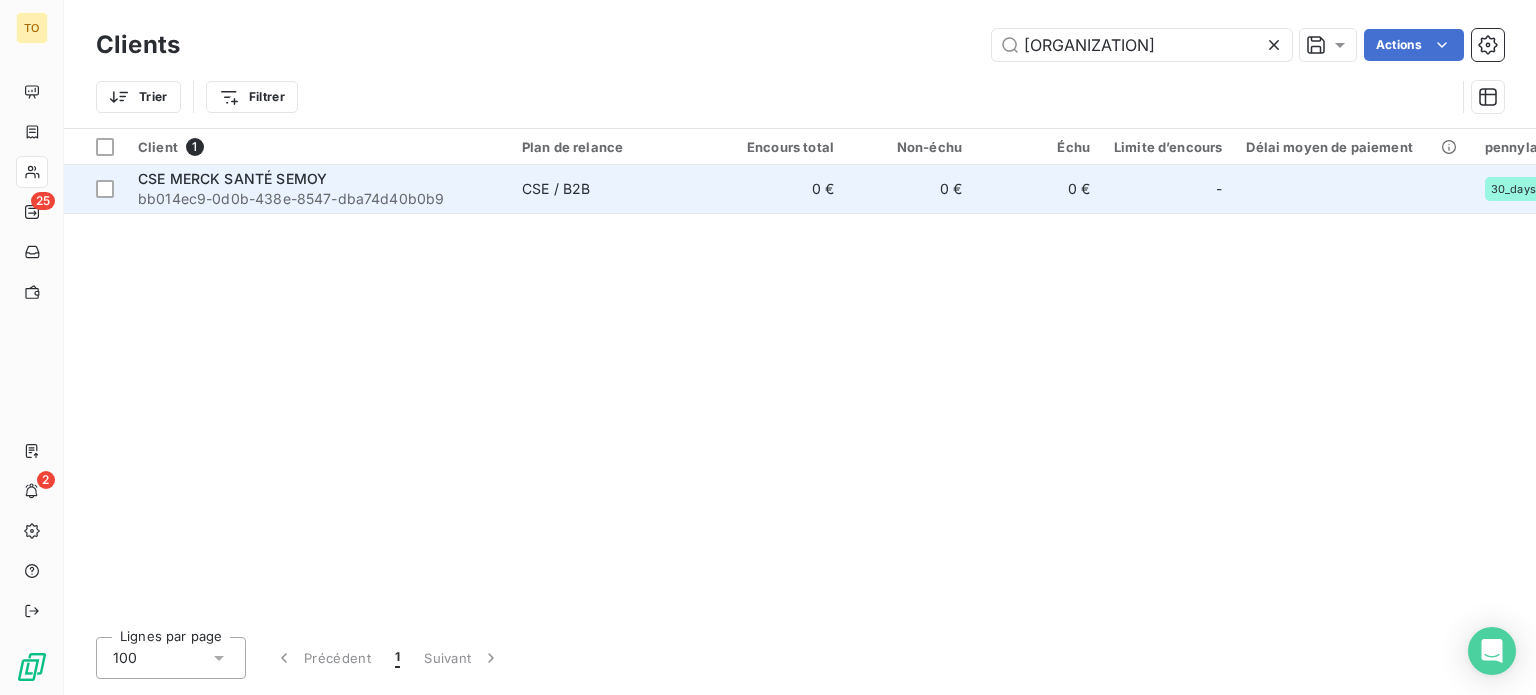 click on "CSE MERCK SANTÉ SEMOY" at bounding box center [318, 179] 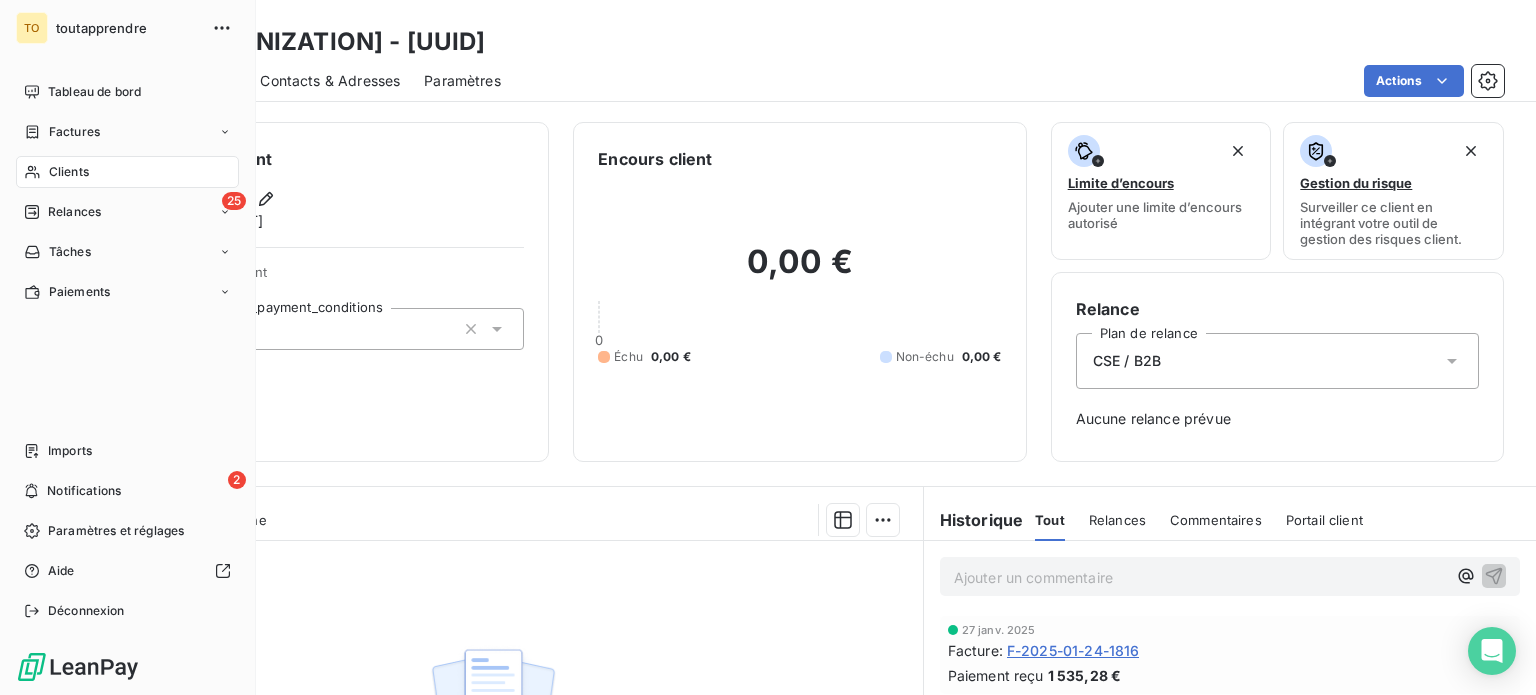 click on "Clients" at bounding box center [69, 172] 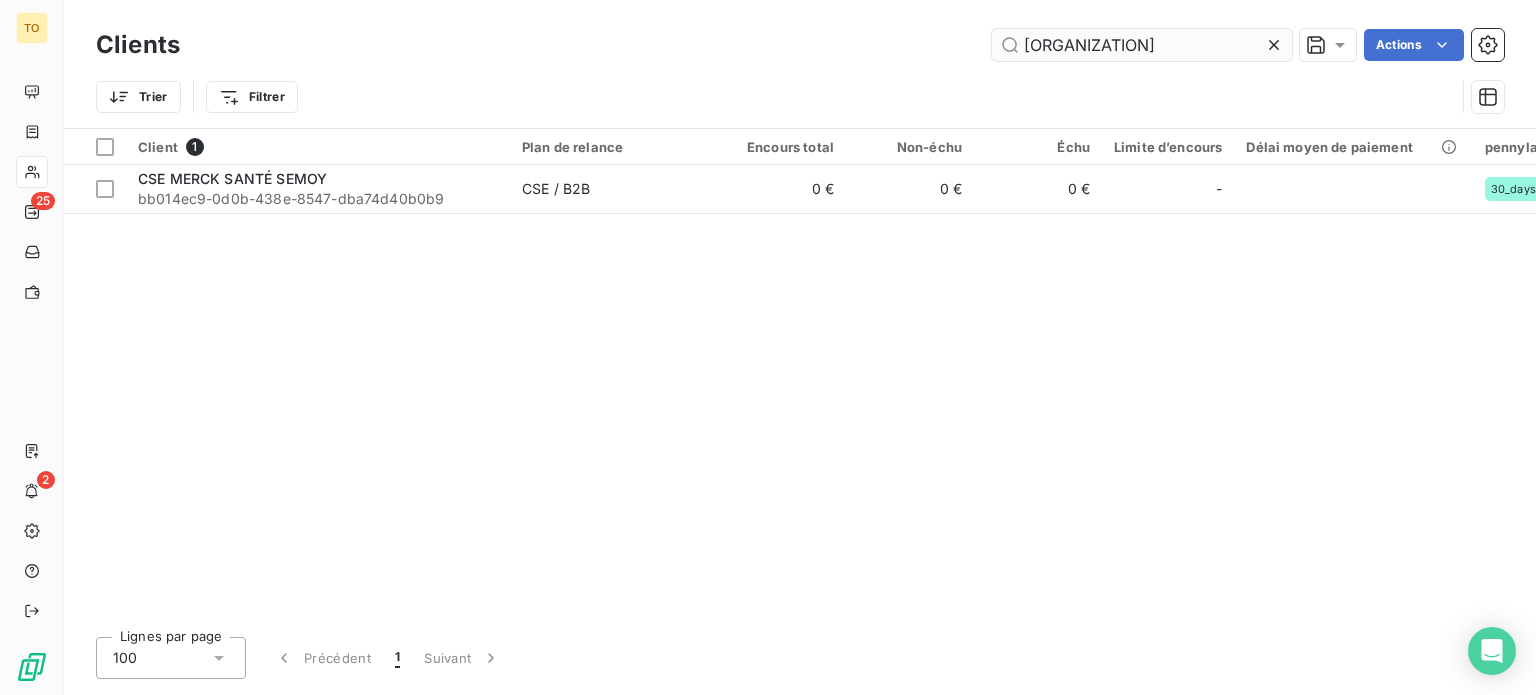 click 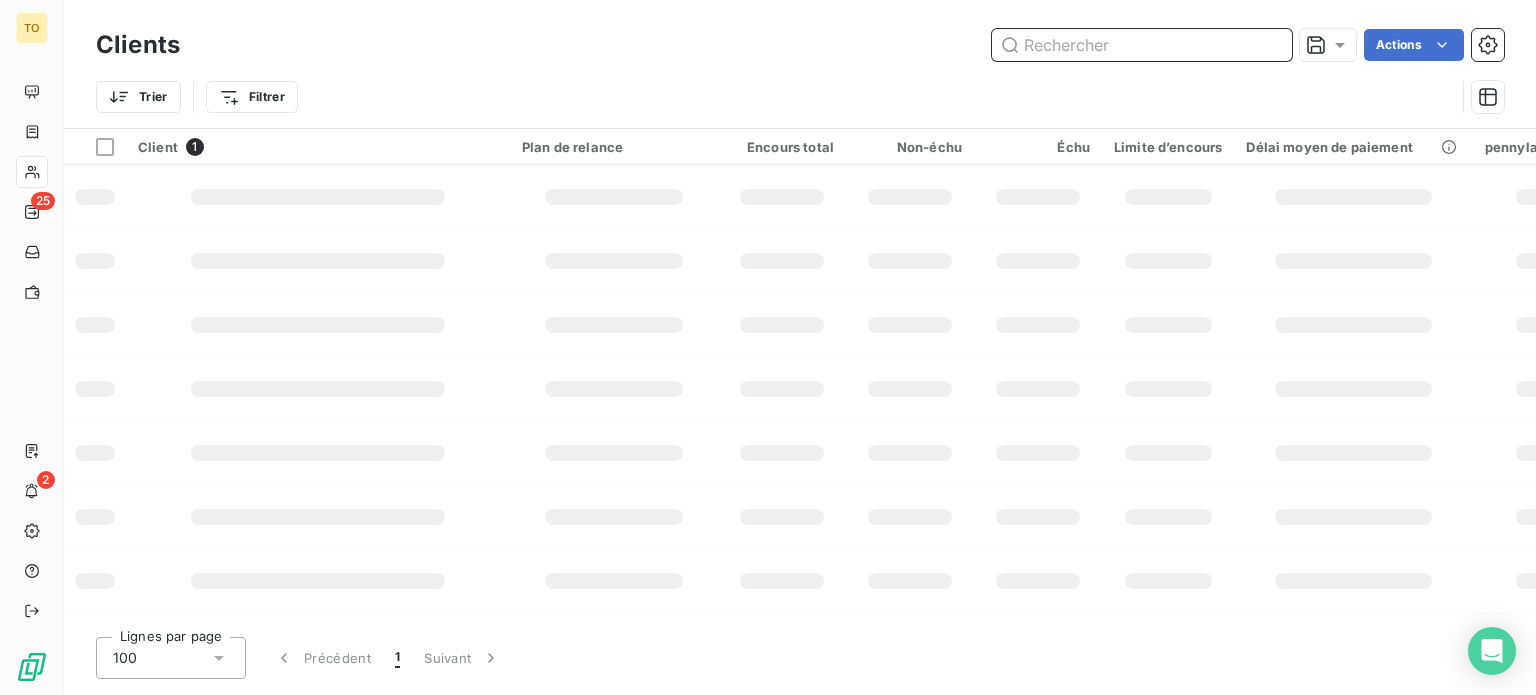 click at bounding box center (1142, 45) 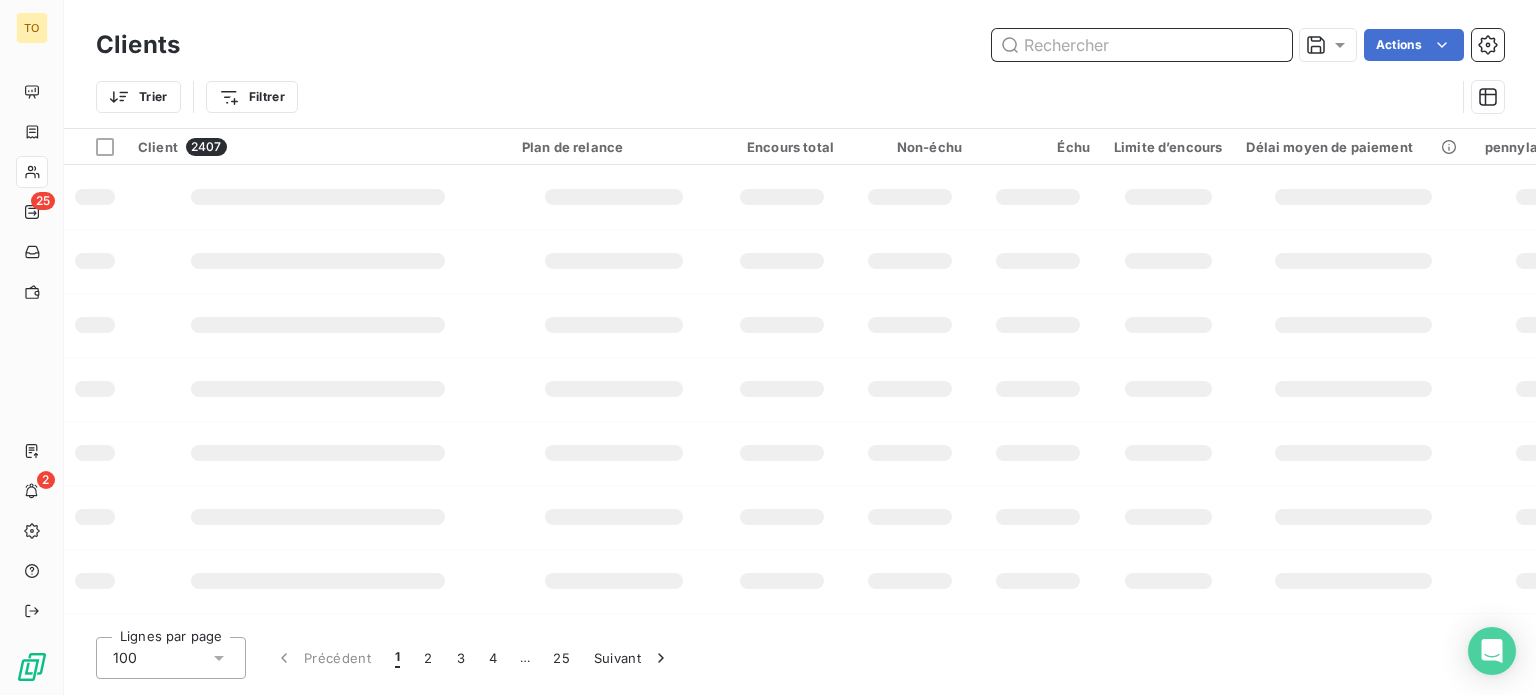 paste on "[ORGANIZATION]" 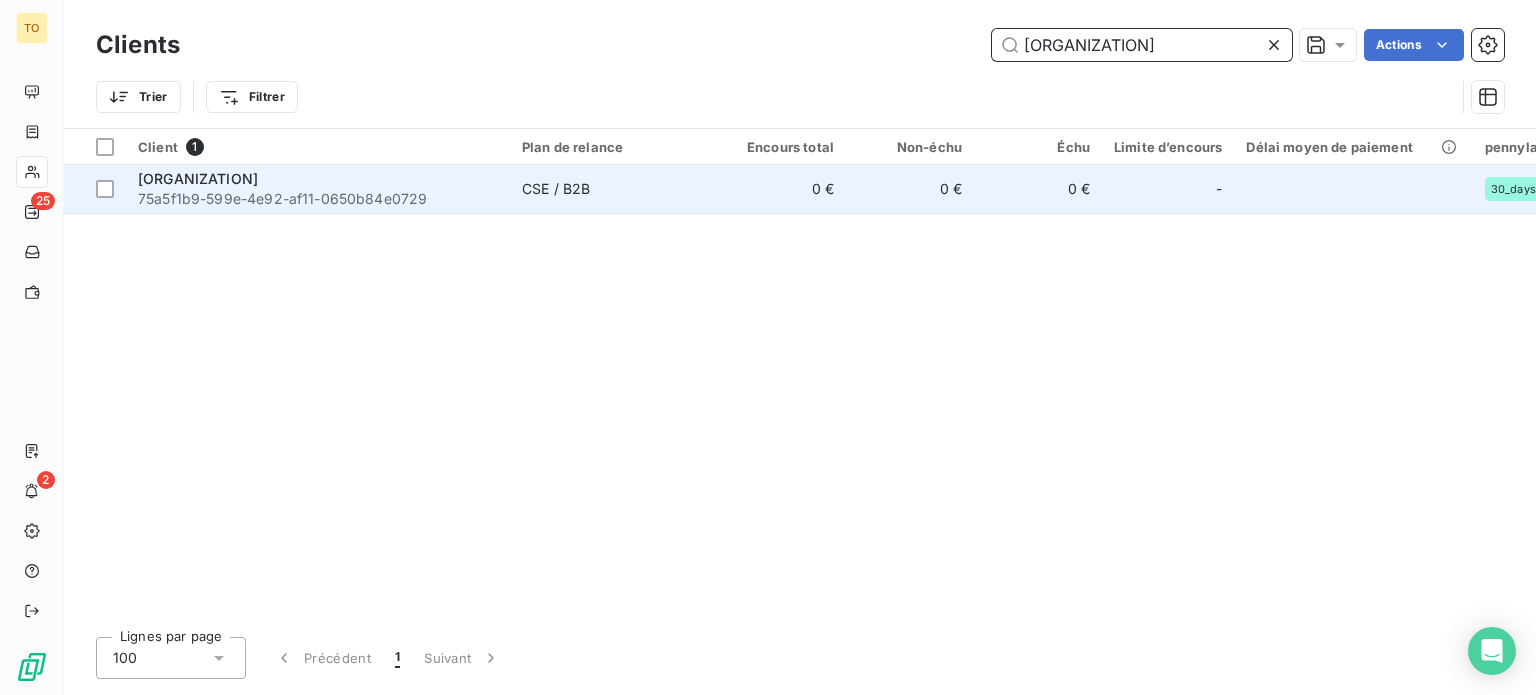 type on "[ORGANIZATION]" 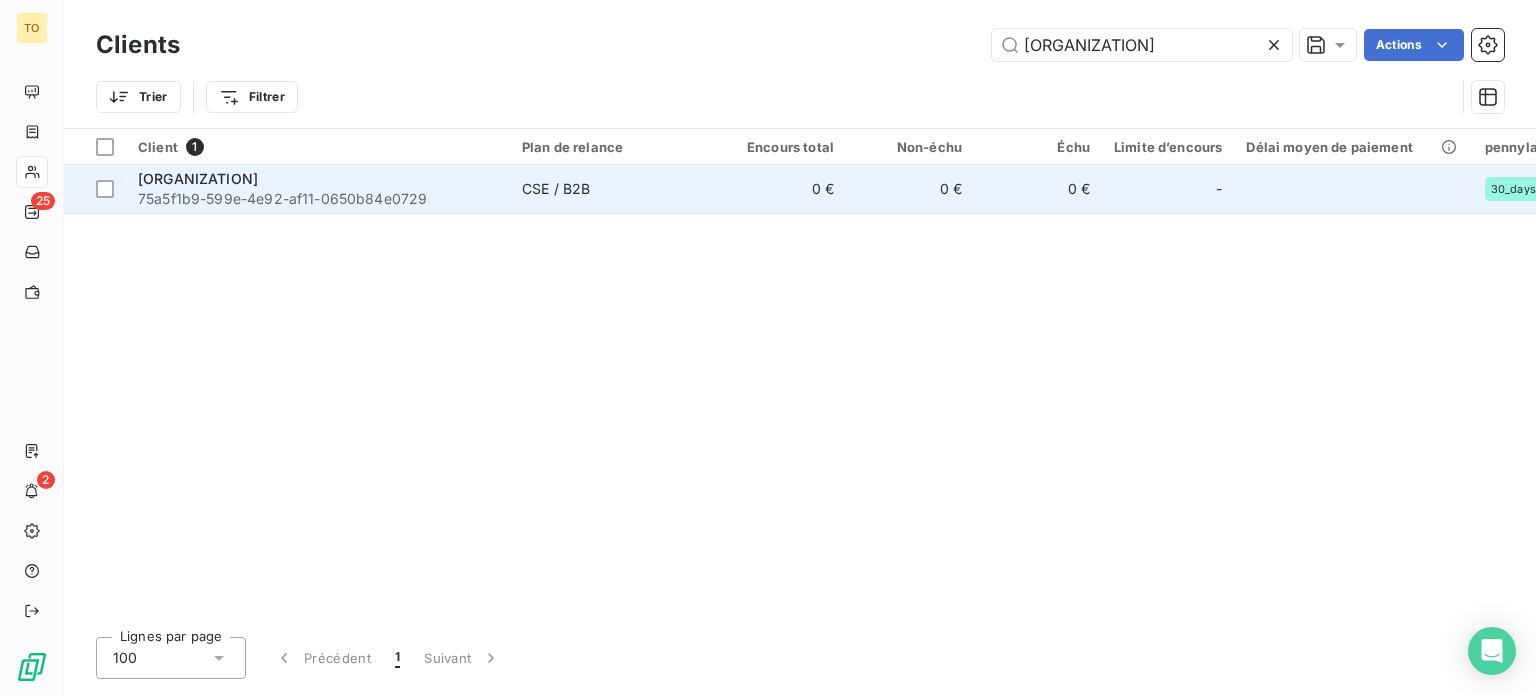 click on "75a5f1b9-599e-4e92-af11-0650b84e0729" at bounding box center [318, 199] 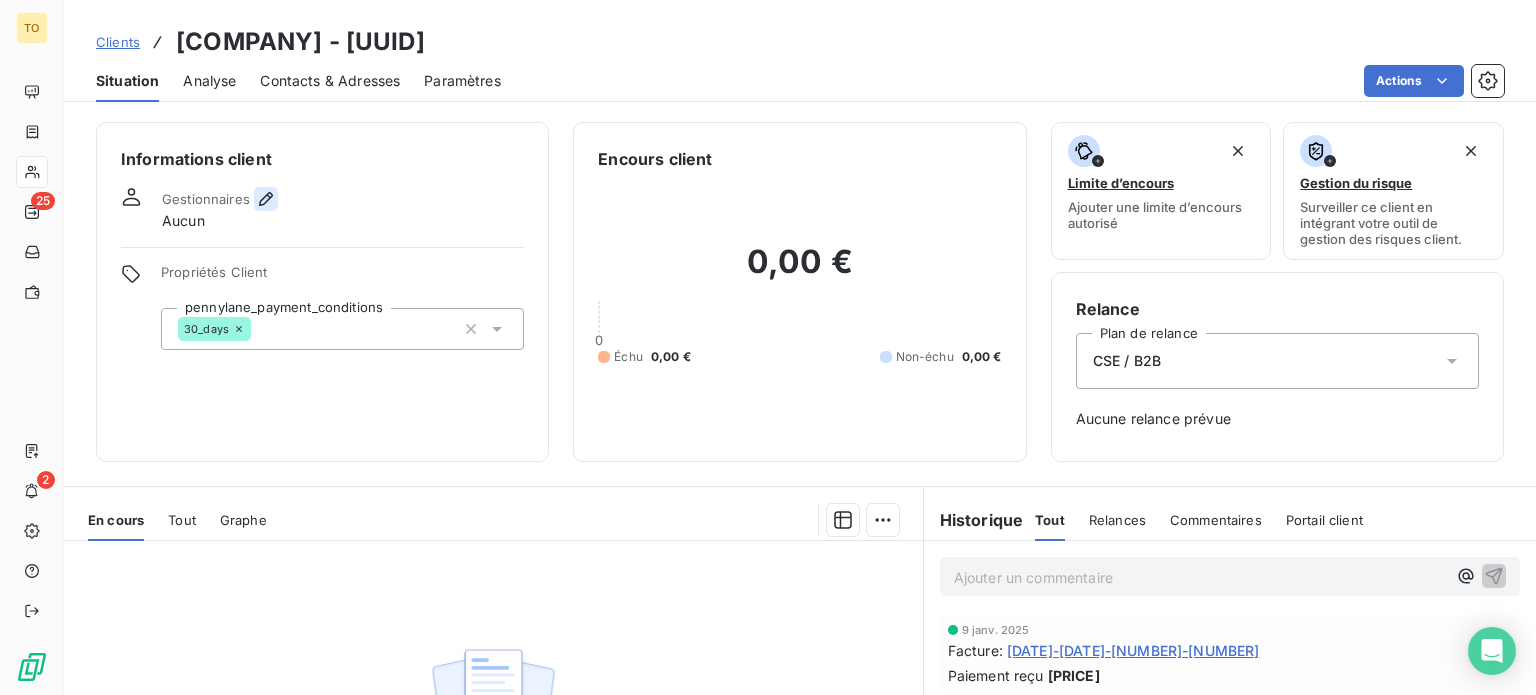 click 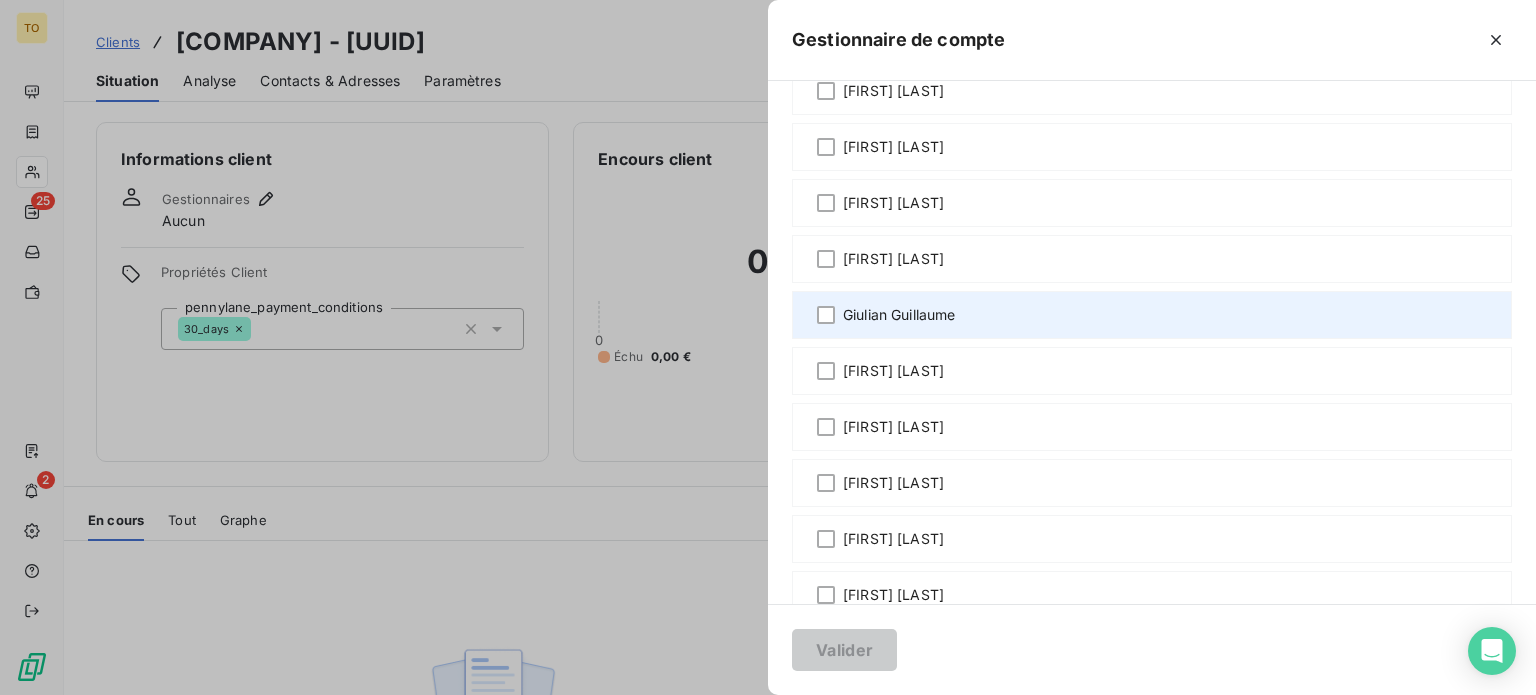 scroll, scrollTop: 466, scrollLeft: 0, axis: vertical 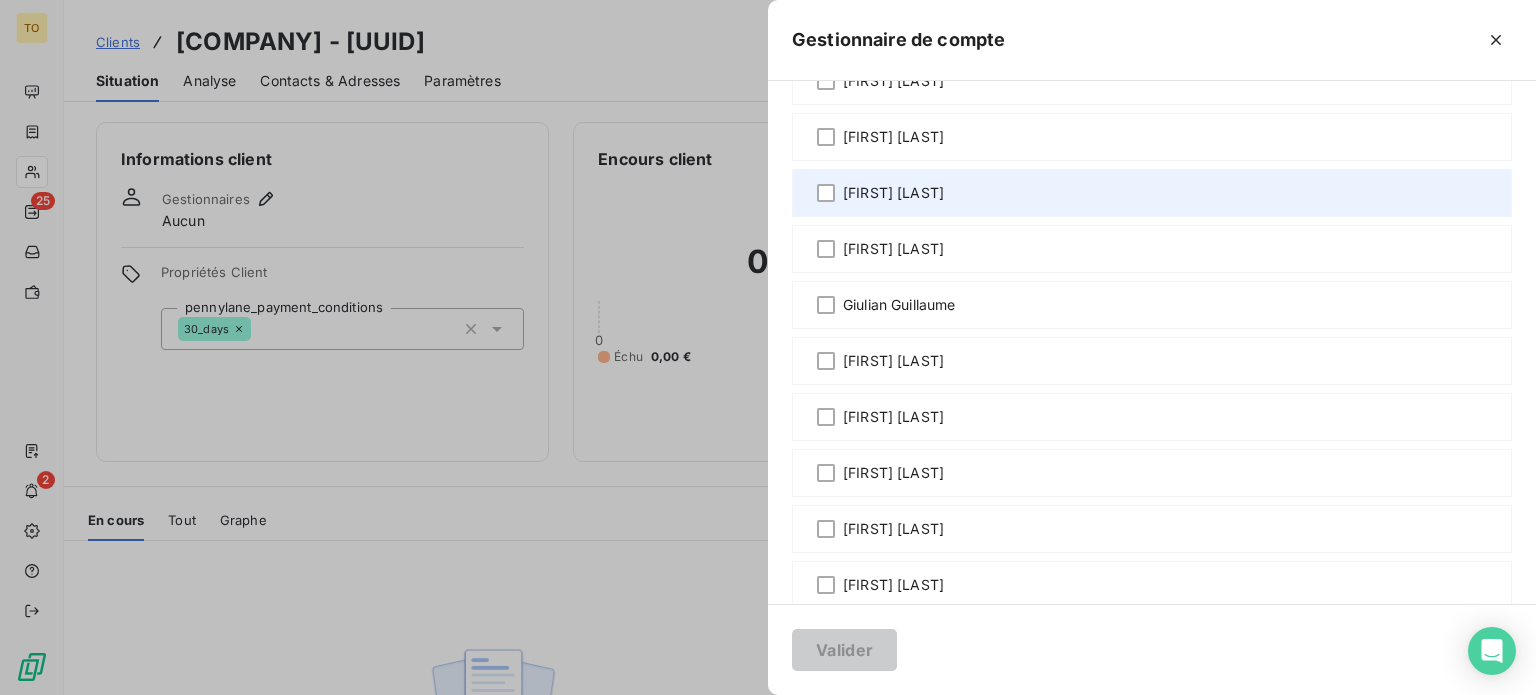 click on "[FIRST] [LAST]" at bounding box center [893, 193] 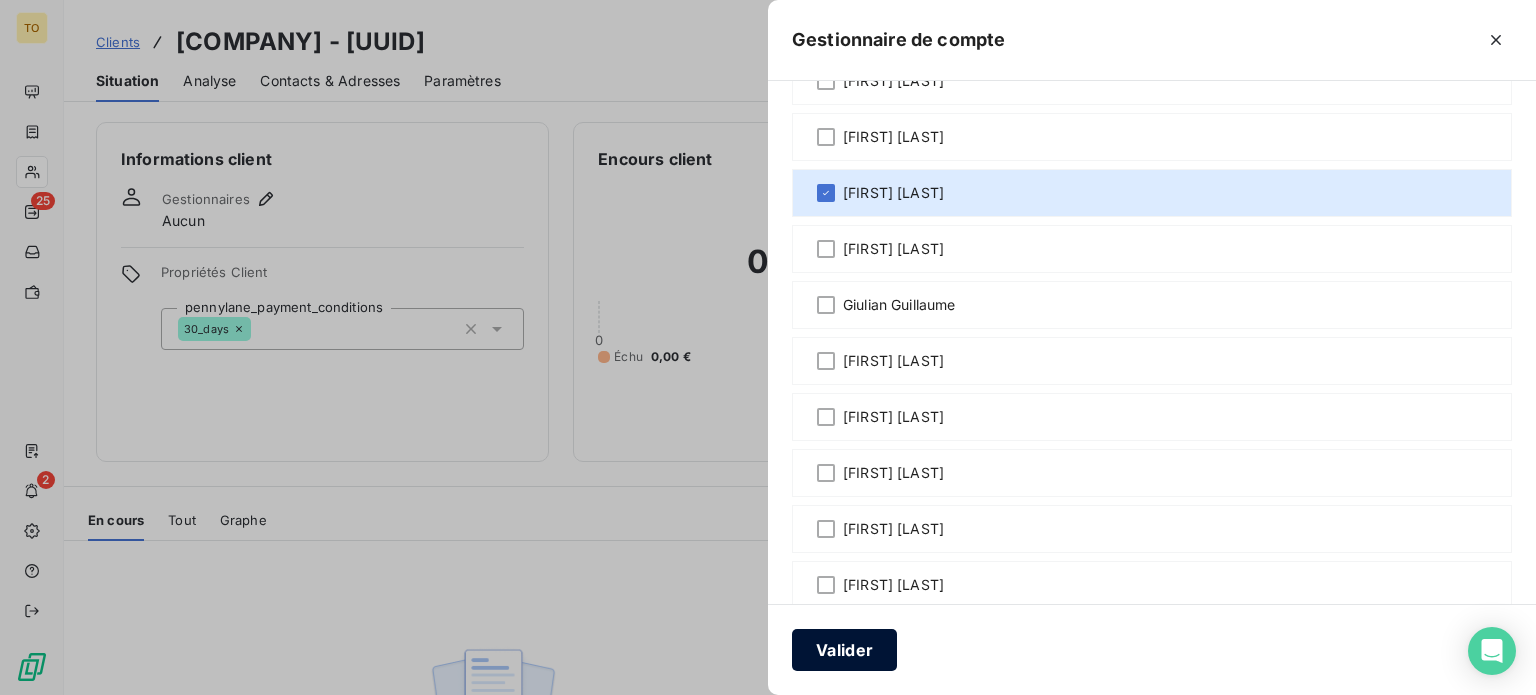 click on "Valider" at bounding box center (844, 650) 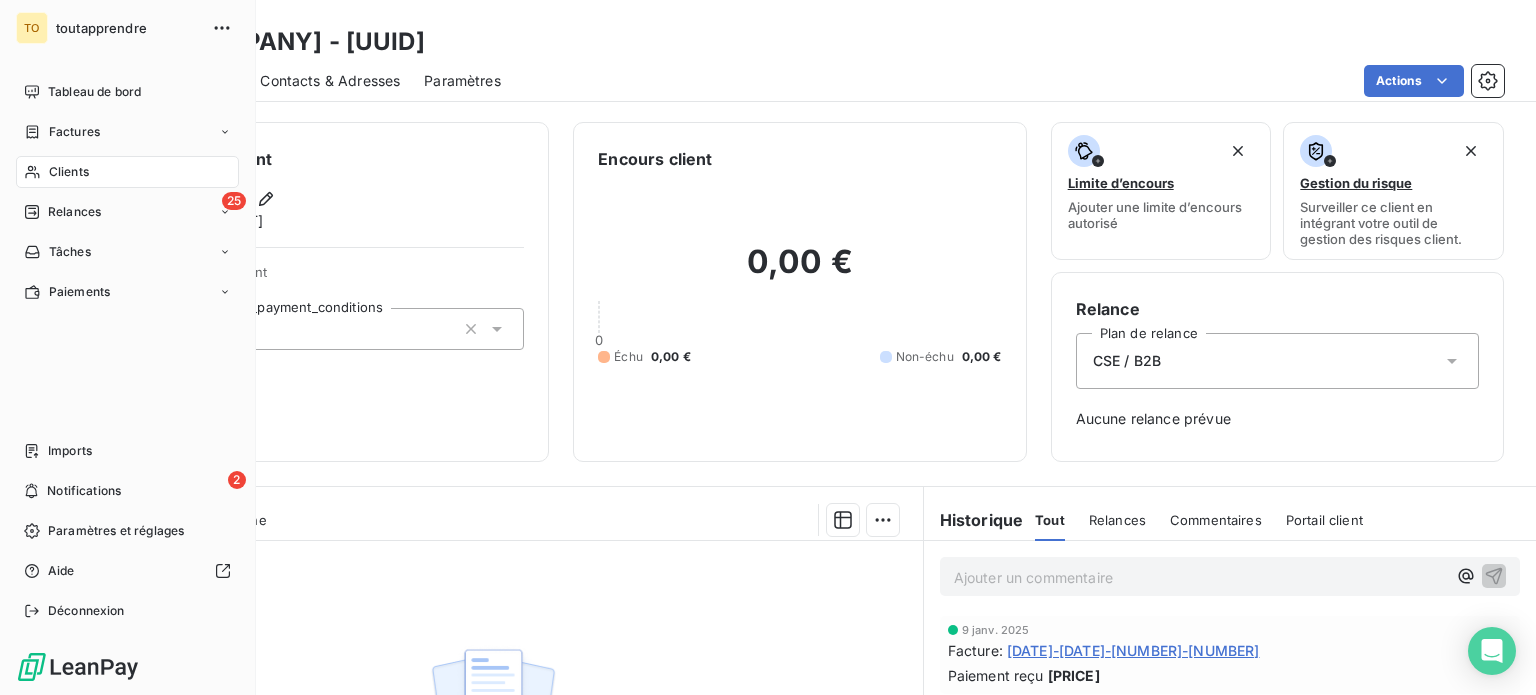 click on "Clients" at bounding box center (69, 172) 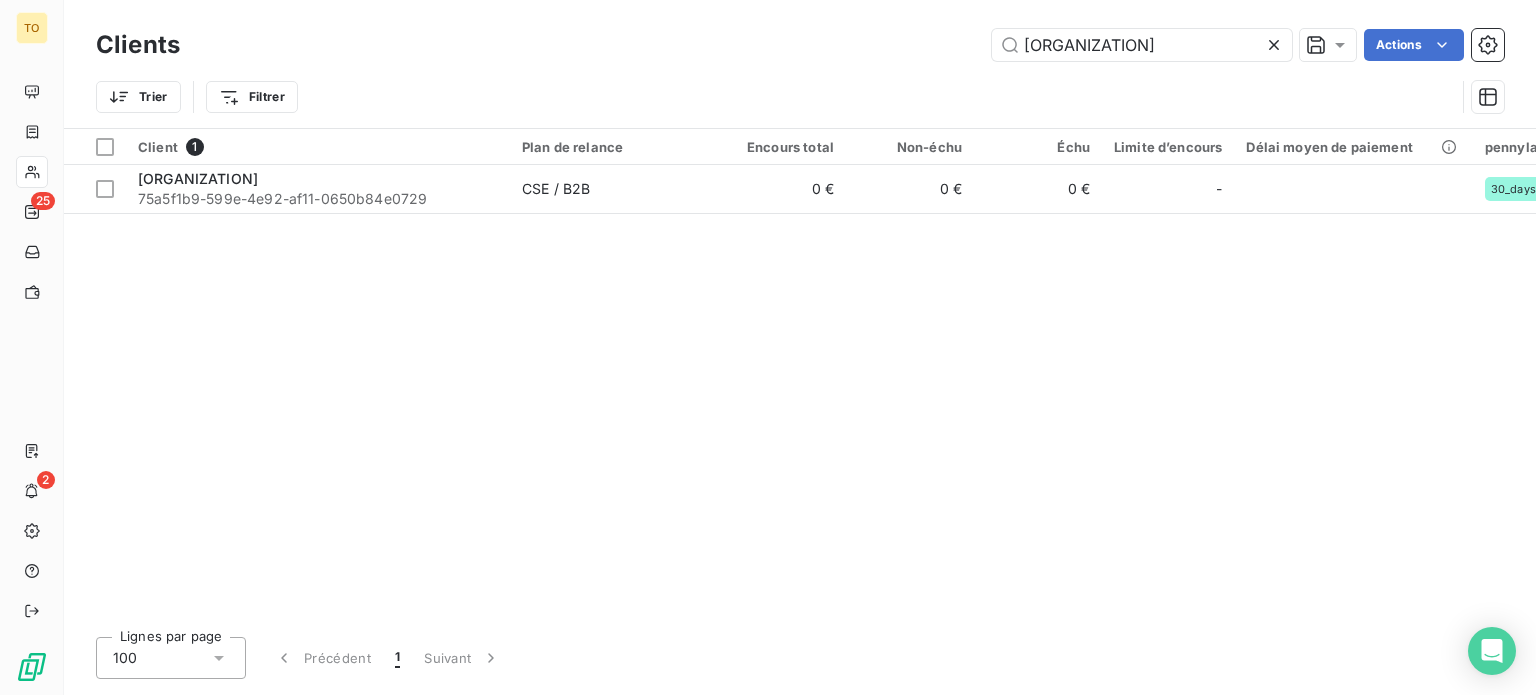 drag, startPoint x: 1180, startPoint y: 55, endPoint x: 820, endPoint y: 45, distance: 360.13885 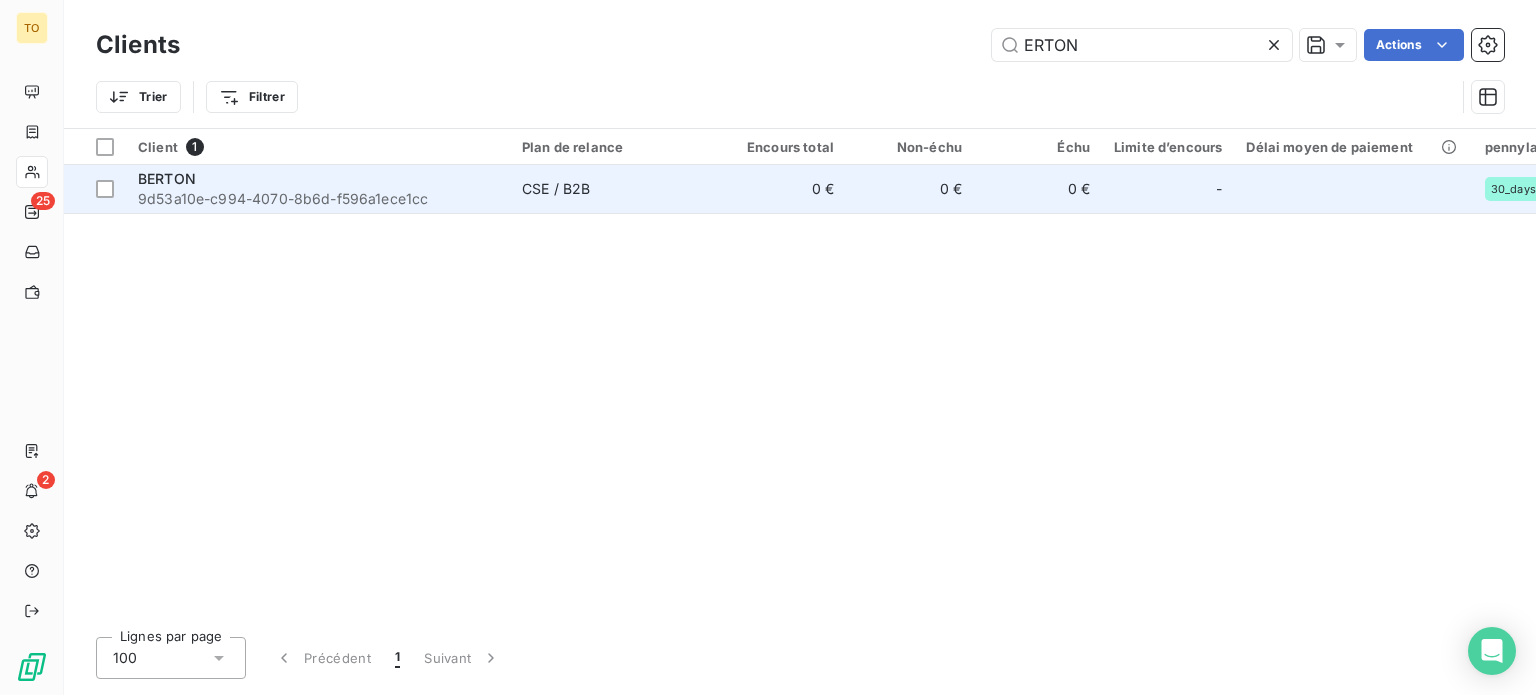 type on "ERTON" 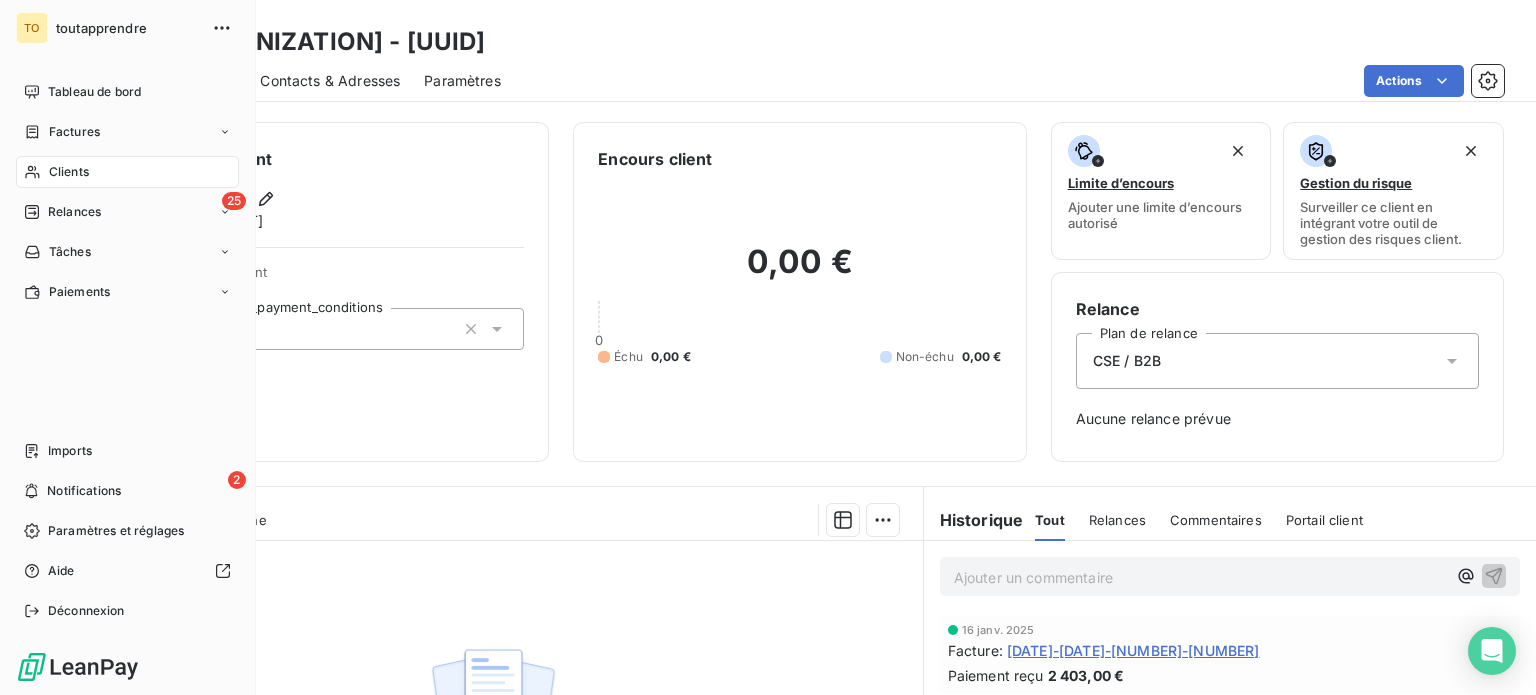 click on "Clients" at bounding box center (127, 172) 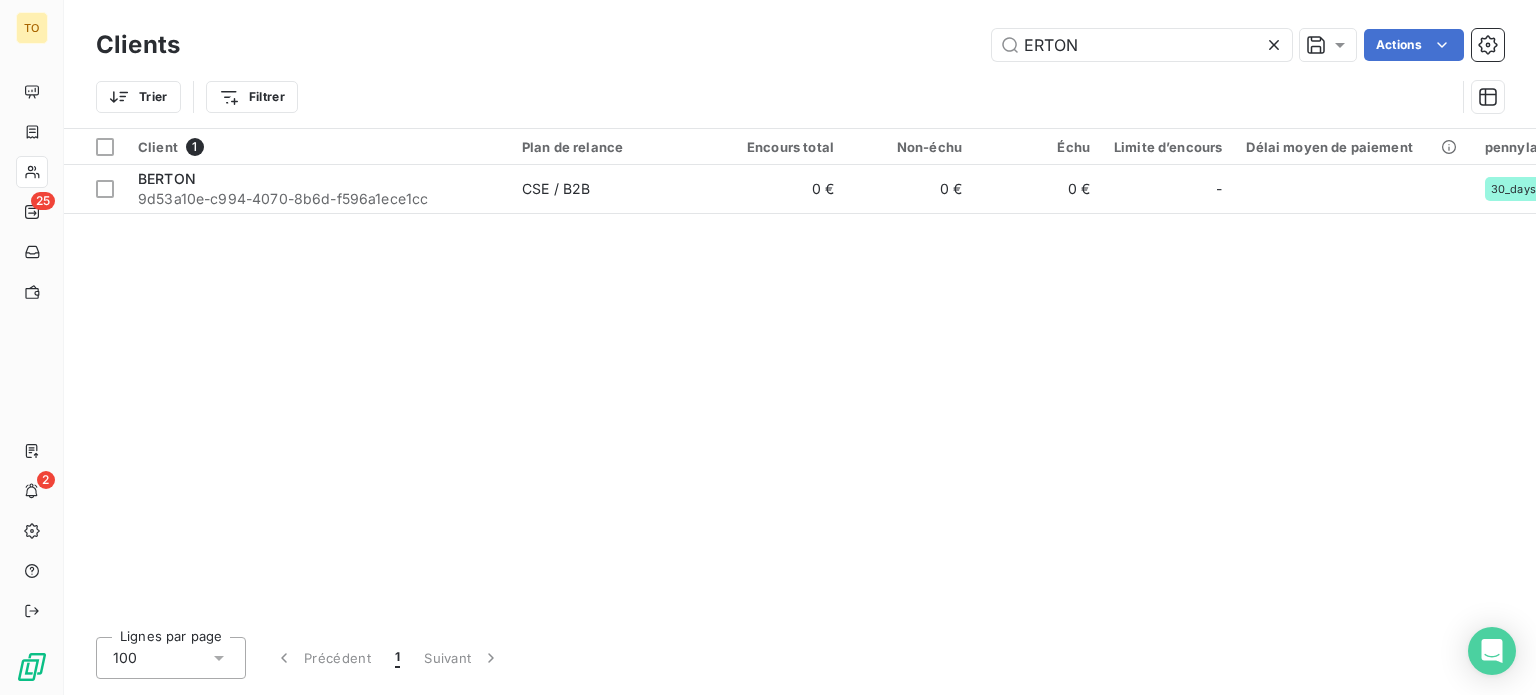 drag, startPoint x: 1000, startPoint y: 48, endPoint x: 813, endPoint y: 49, distance: 187.00267 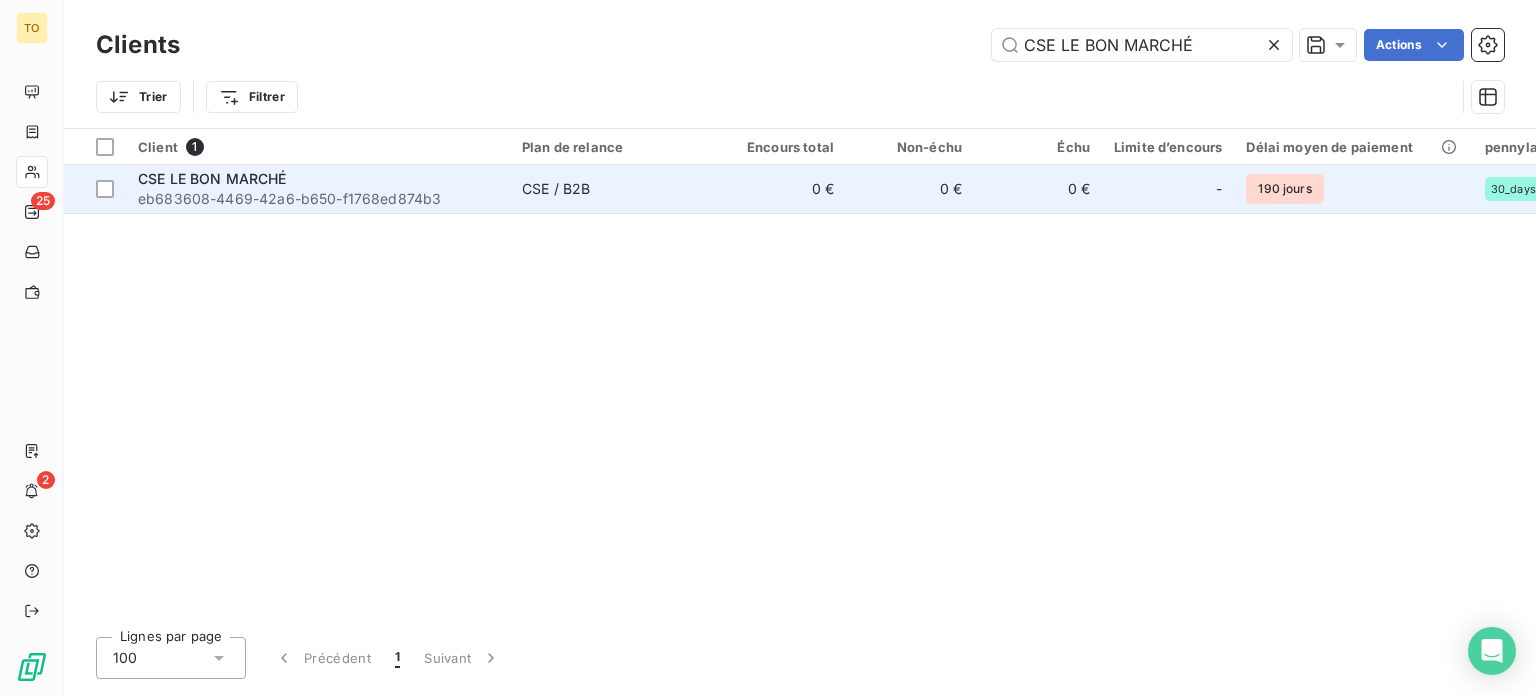 type on "CSE LE BON MARCHÉ" 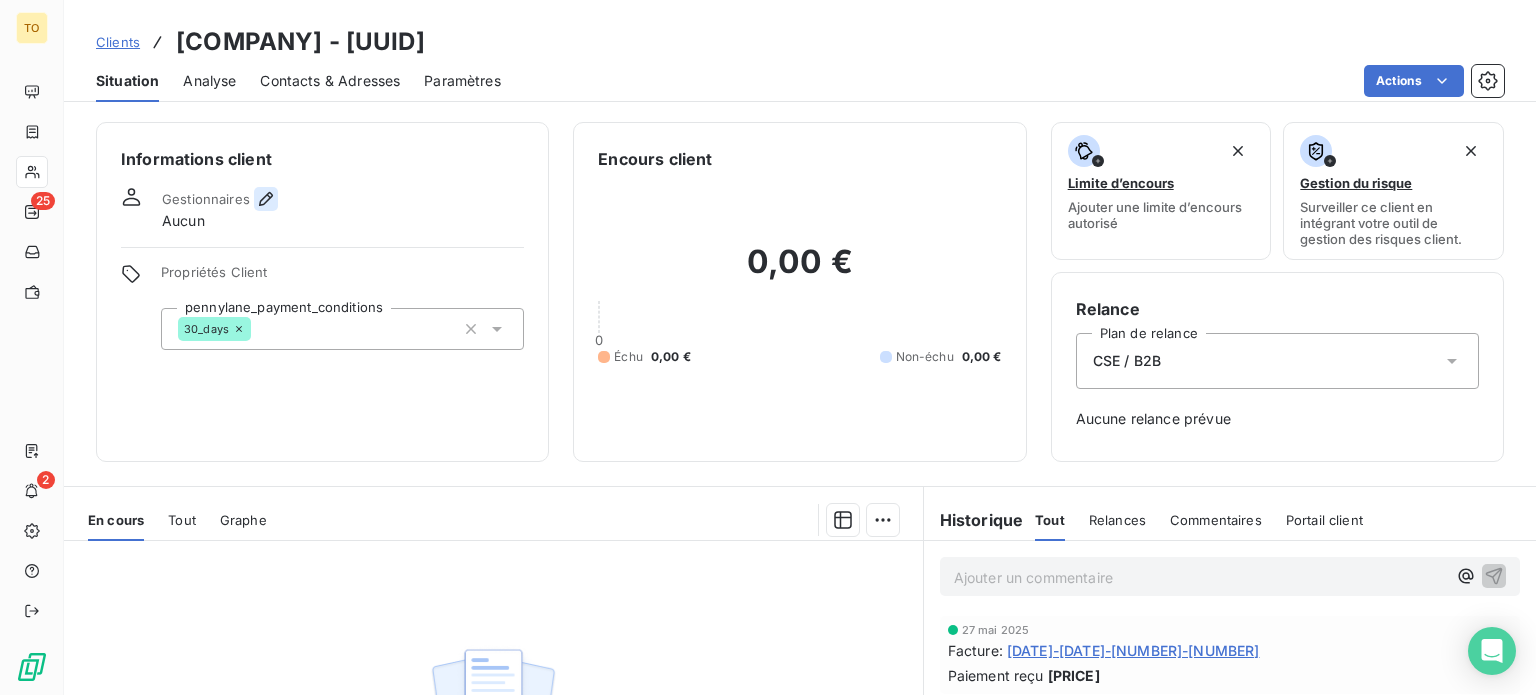 click 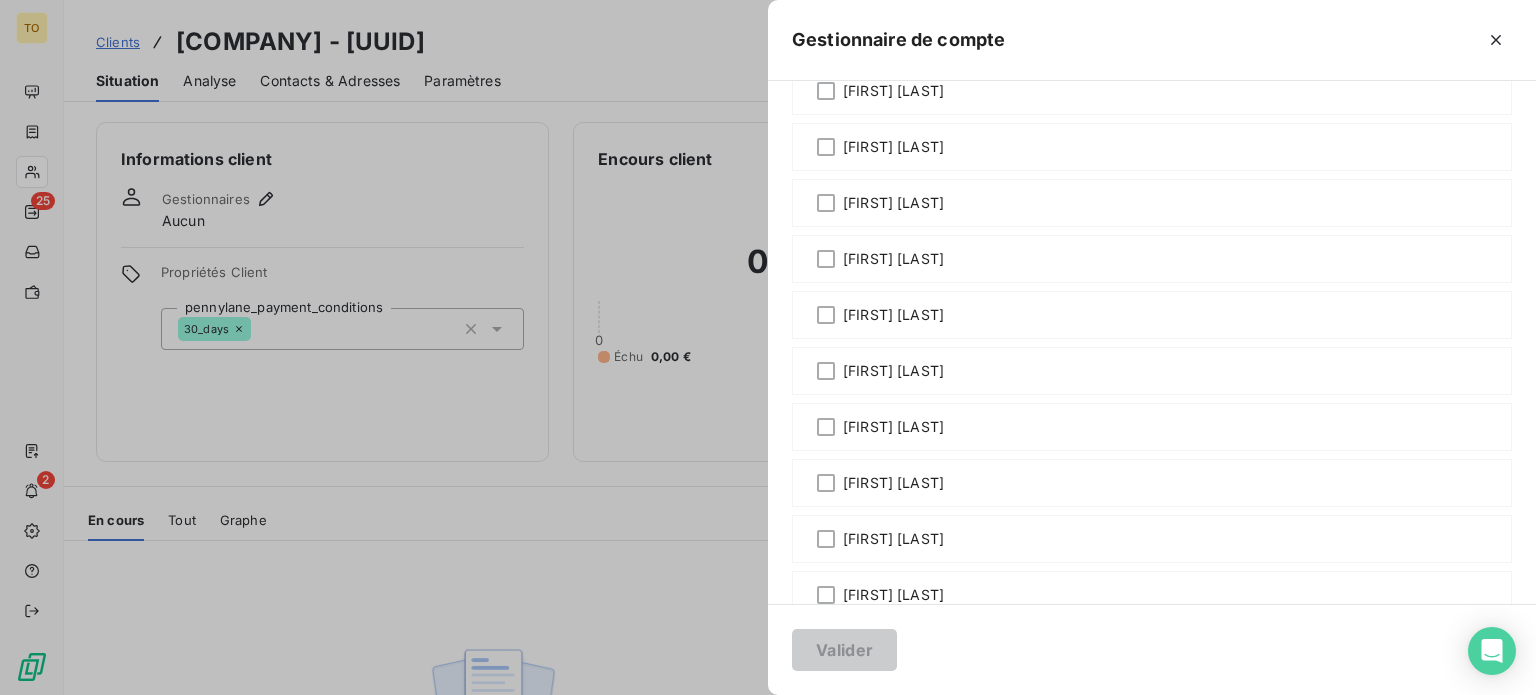 scroll, scrollTop: 1400, scrollLeft: 0, axis: vertical 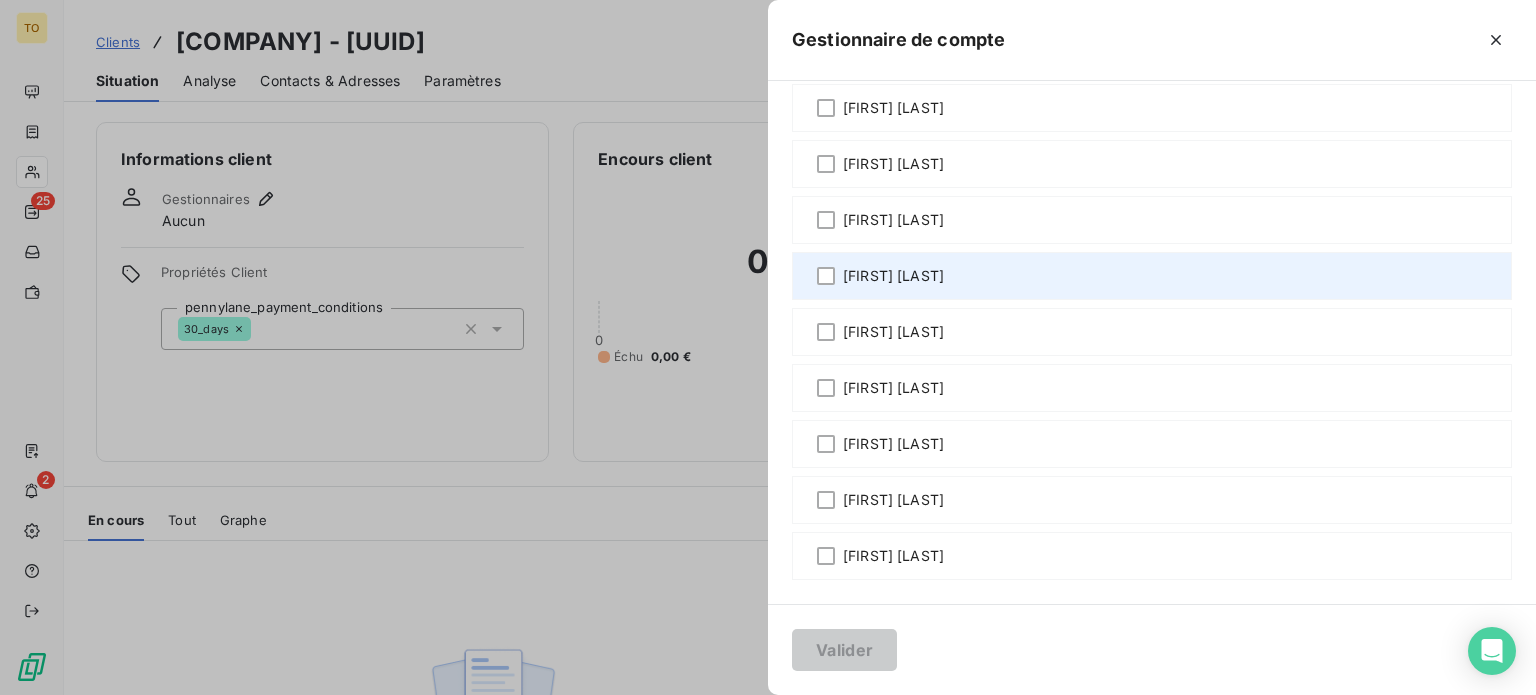 click on "[FIRST] [LAST]" at bounding box center (893, 276) 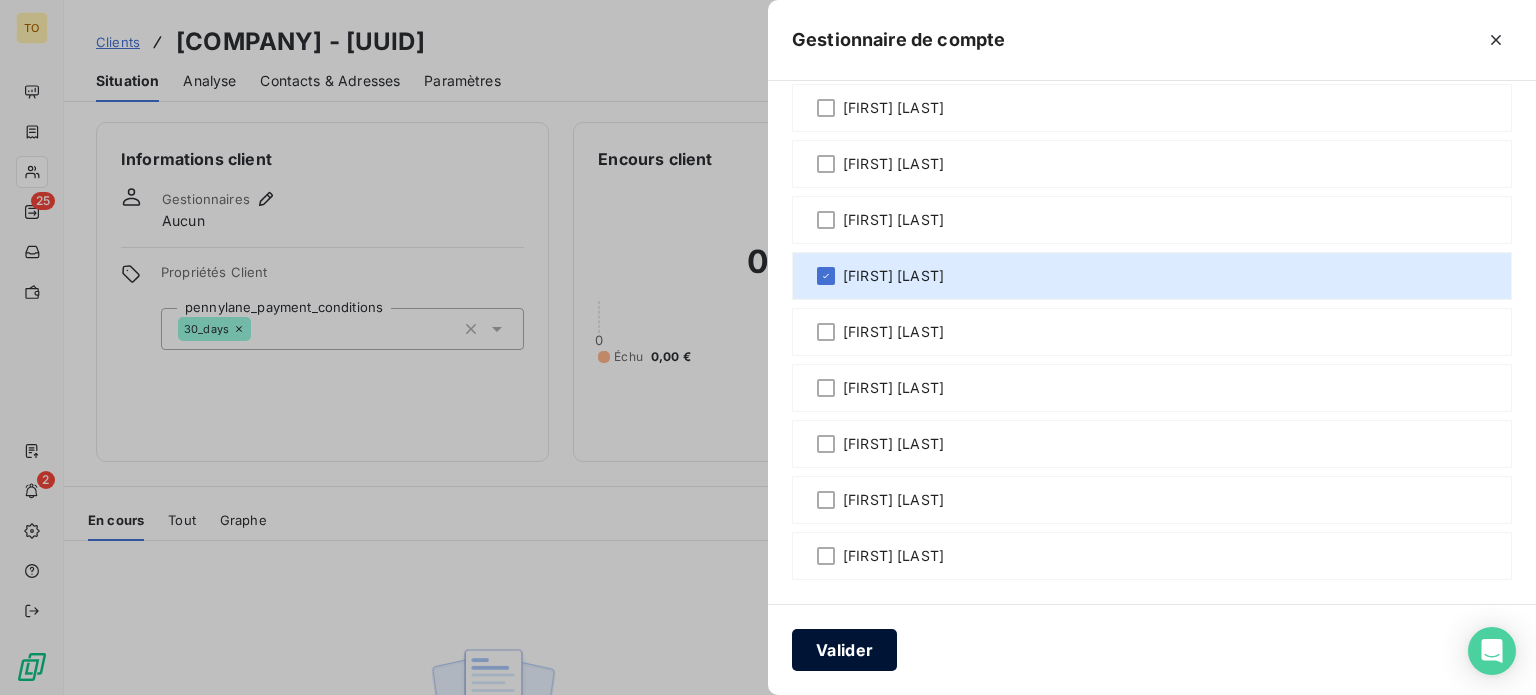 click on "Valider" at bounding box center [844, 650] 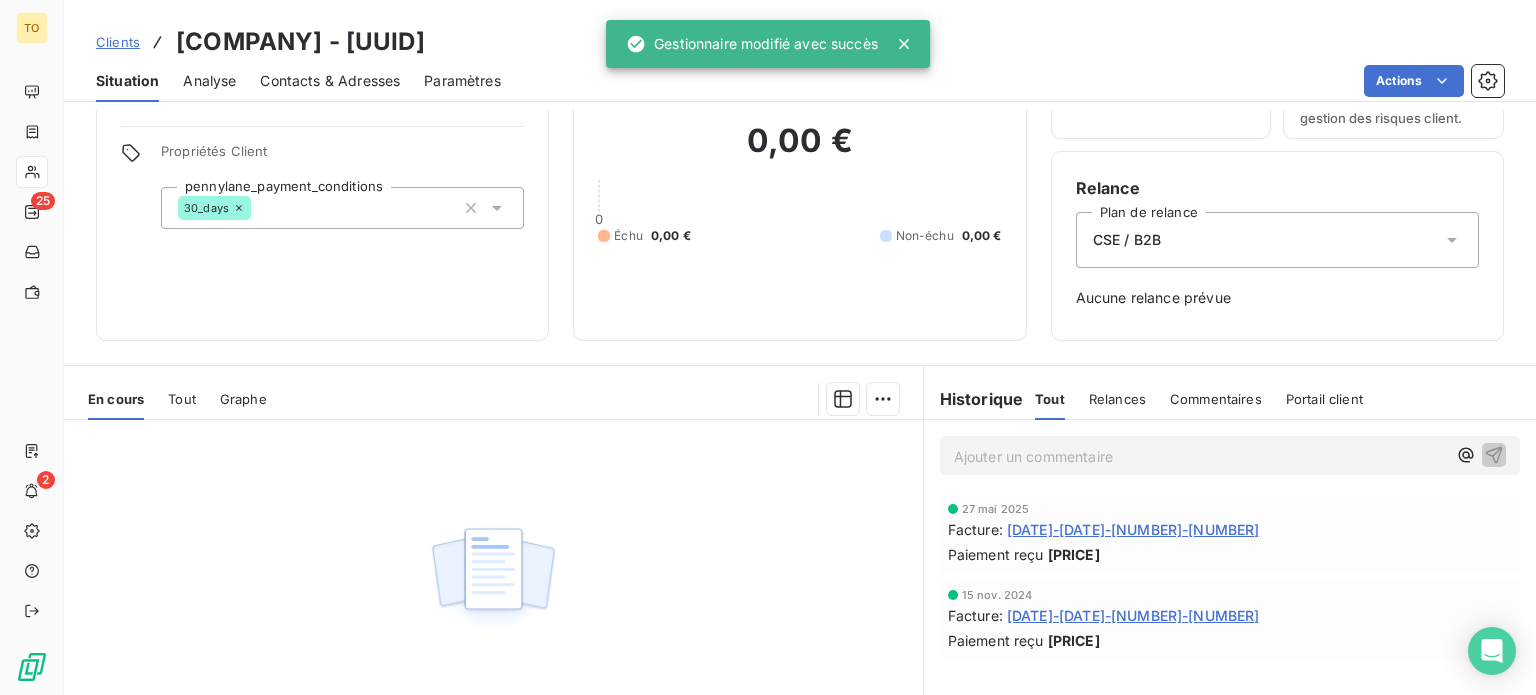 scroll, scrollTop: 0, scrollLeft: 0, axis: both 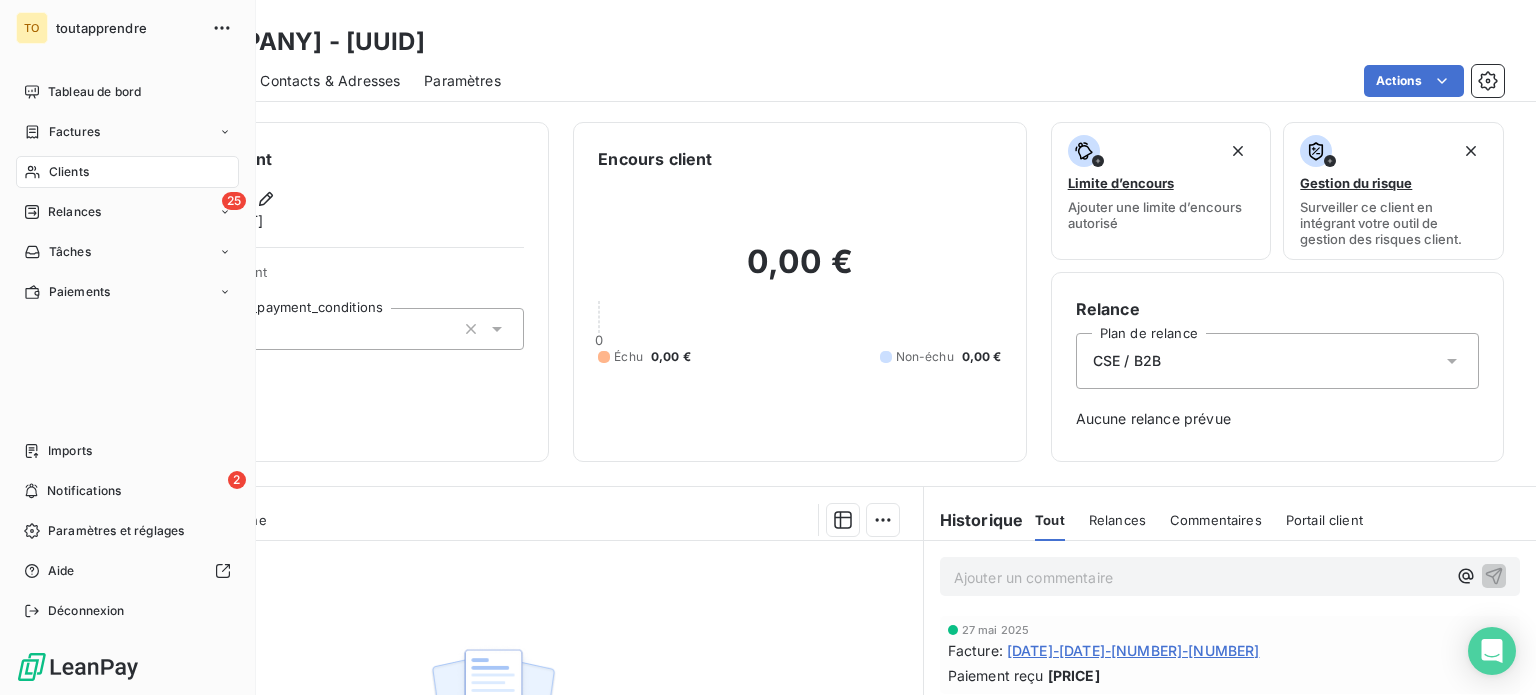 drag, startPoint x: 50, startPoint y: 199, endPoint x: 268, endPoint y: 202, distance: 218.02065 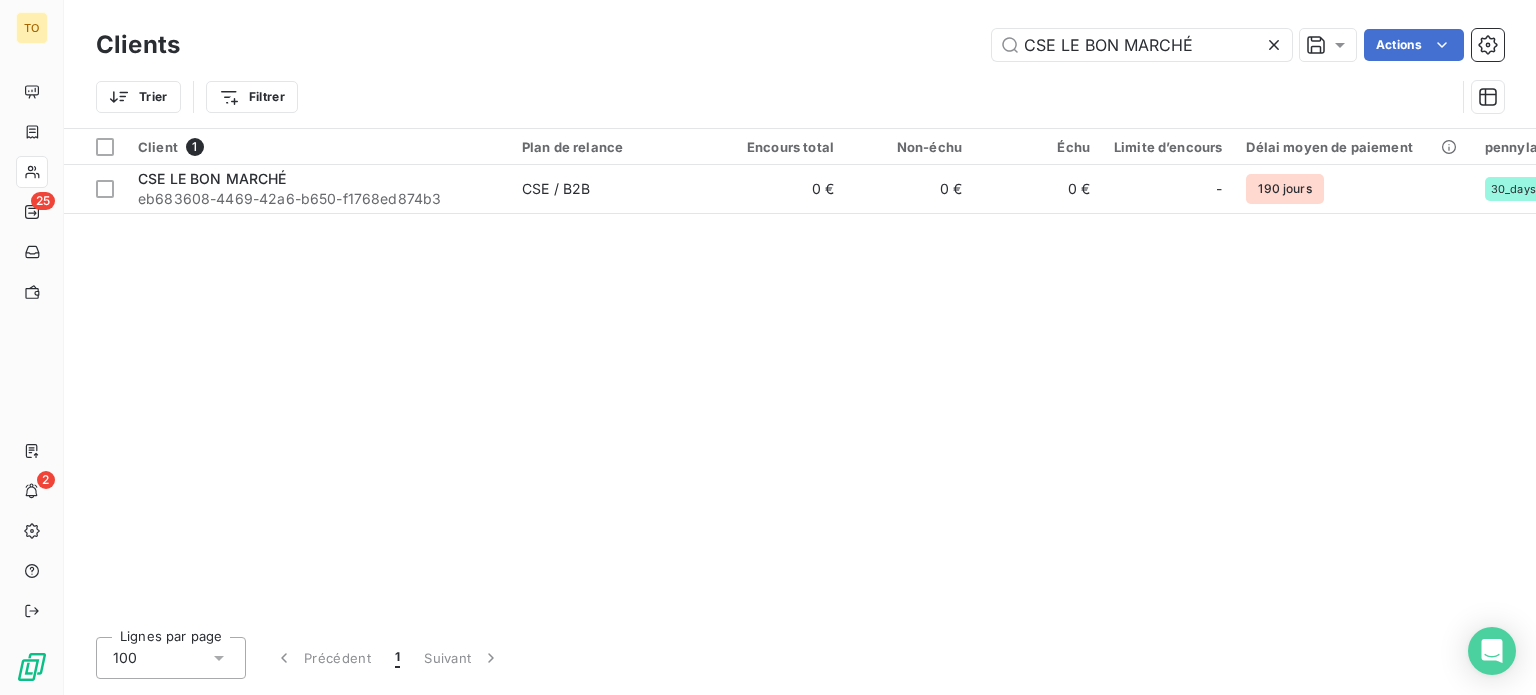 click 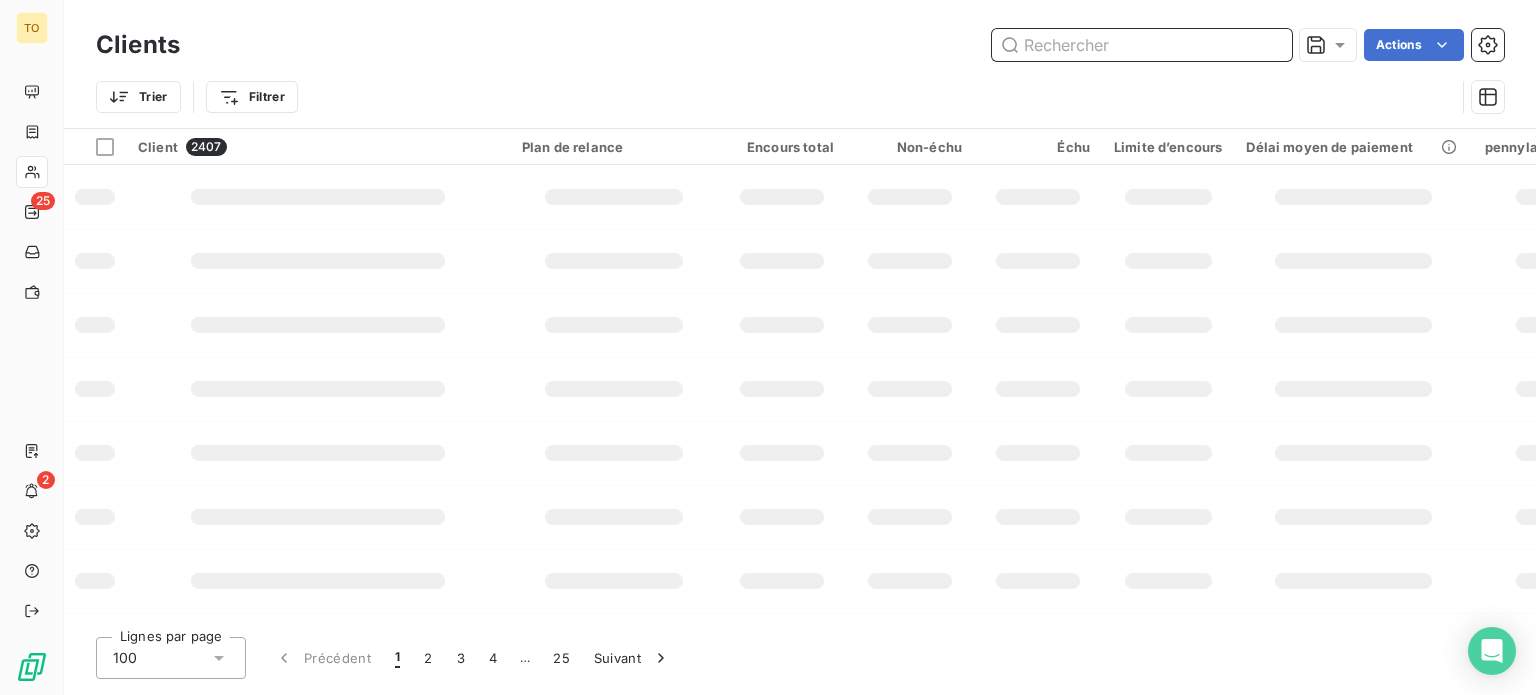 click at bounding box center [1142, 45] 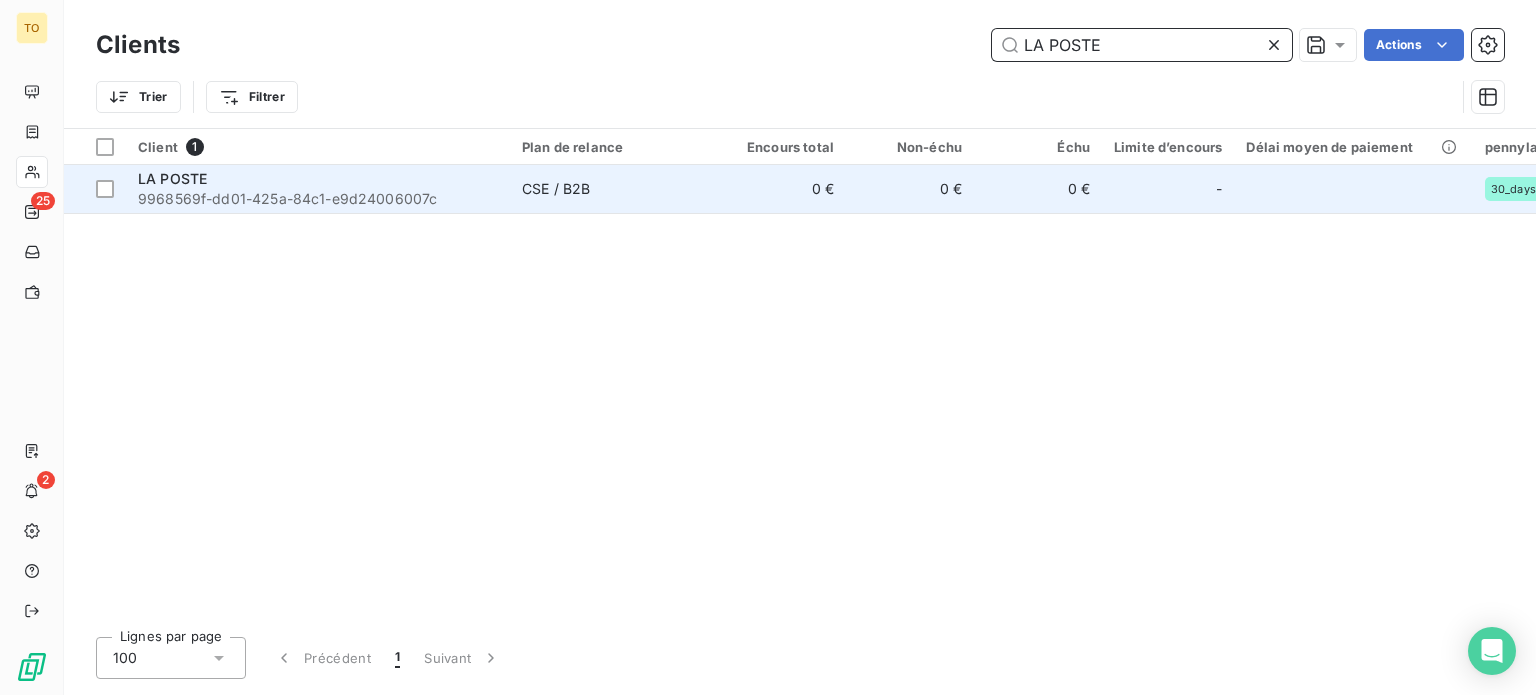 type on "LA POSTE" 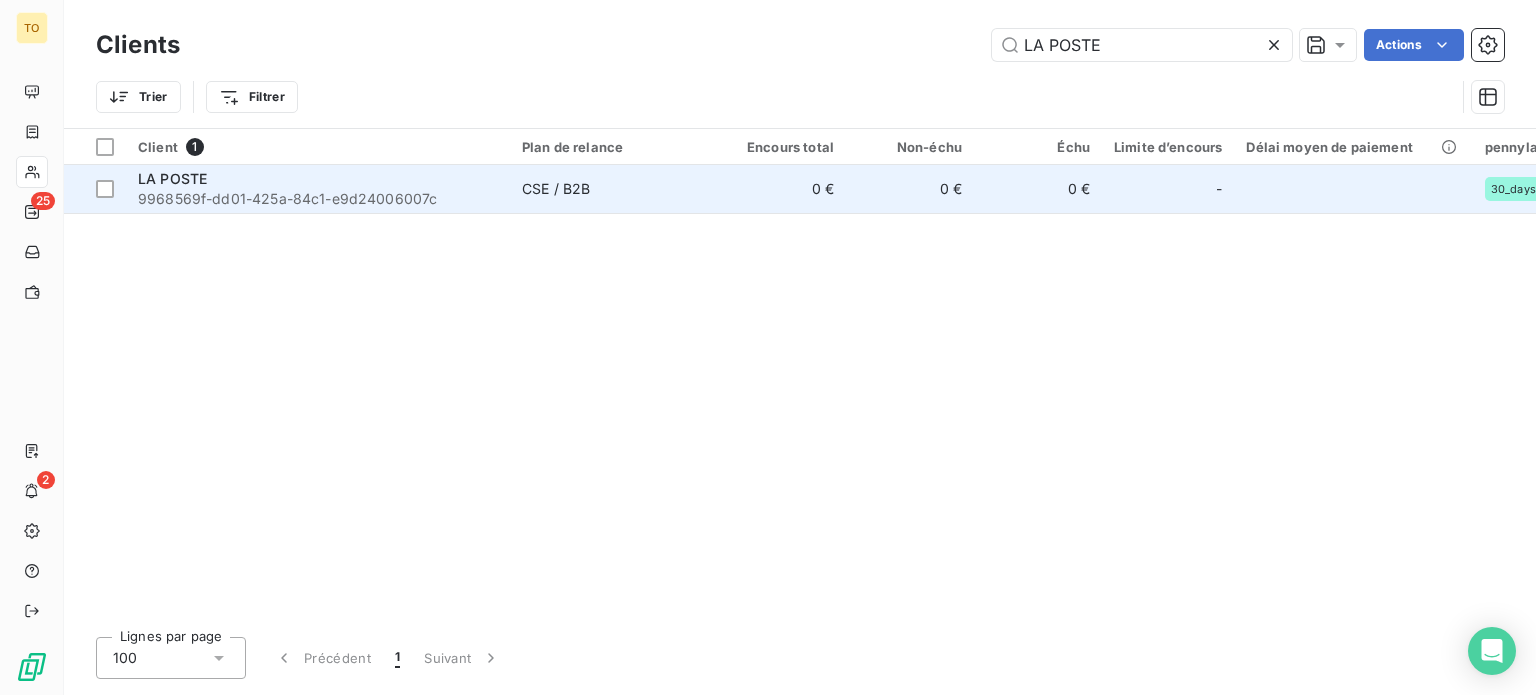 click on "LA POSTE" at bounding box center [318, 179] 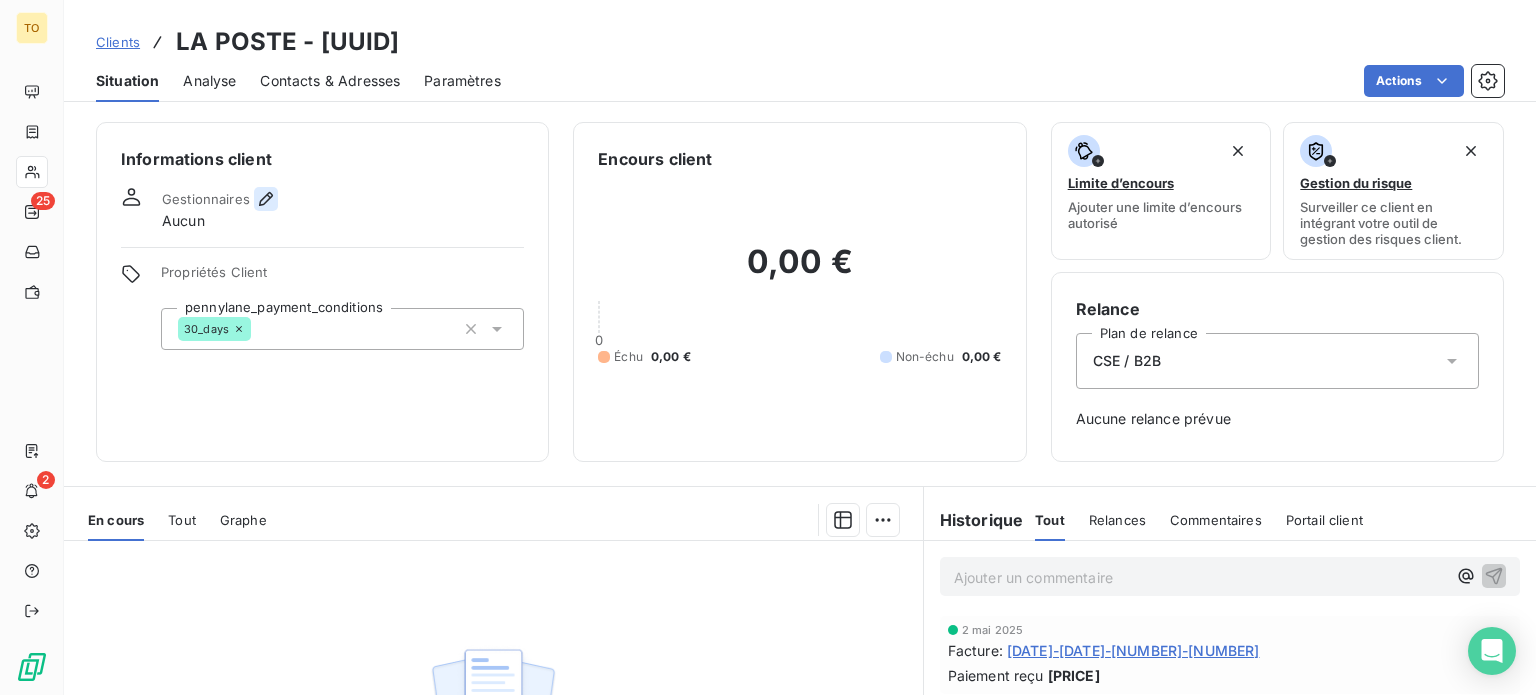 click 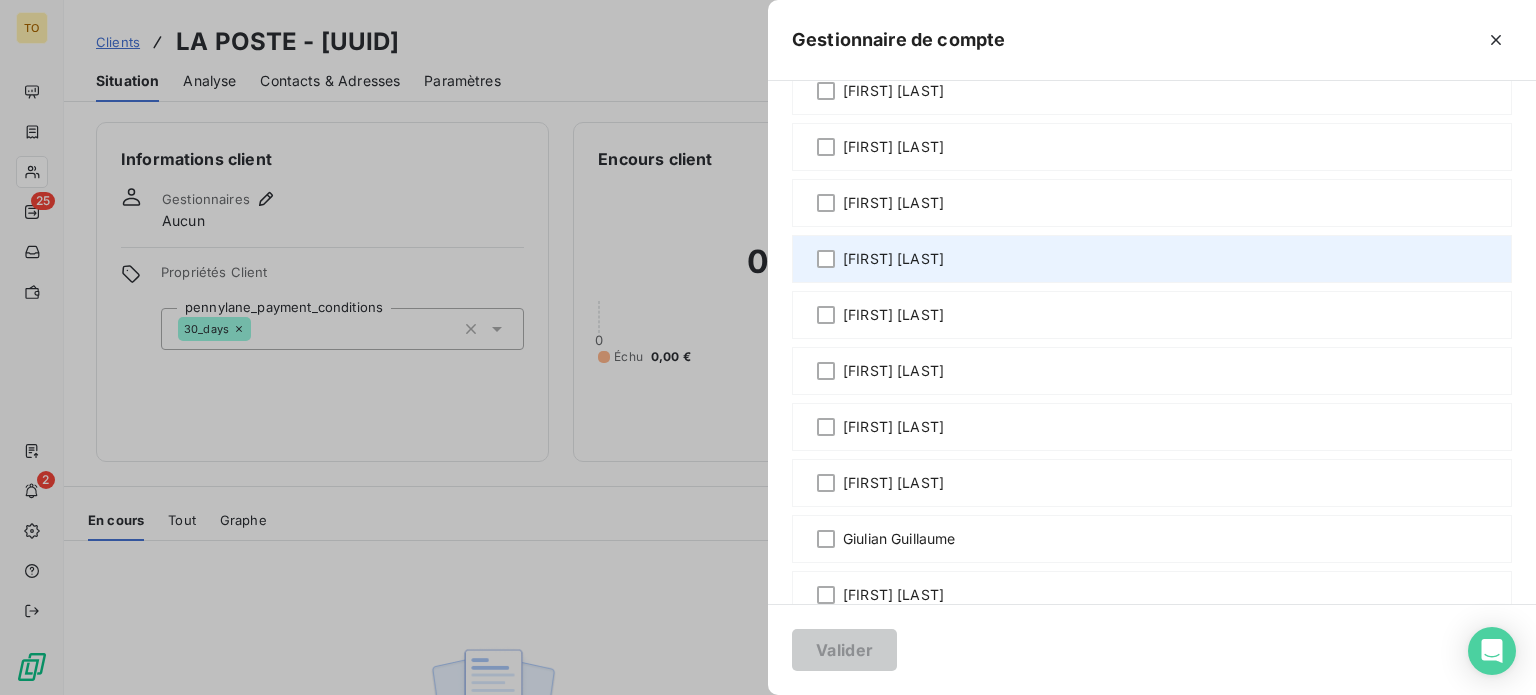 scroll, scrollTop: 233, scrollLeft: 0, axis: vertical 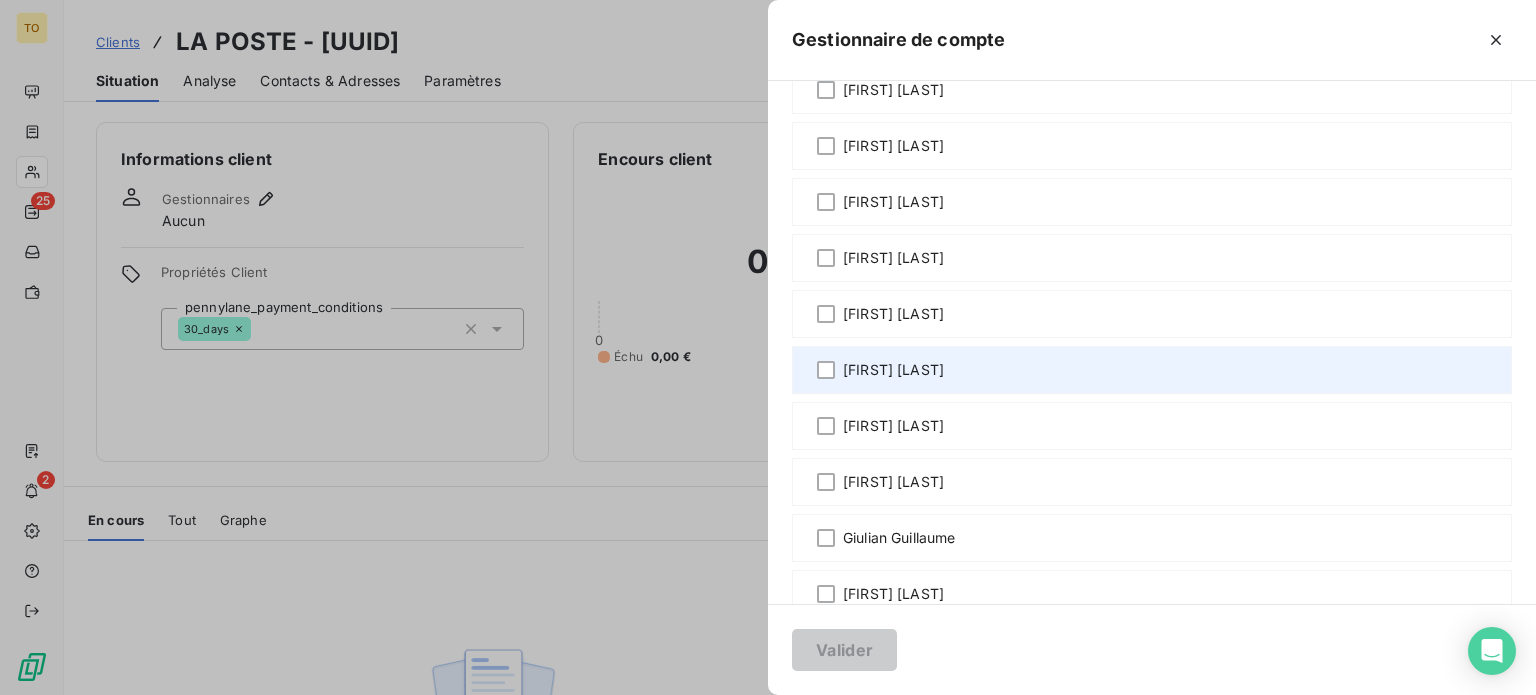 click on "[FIRST] [LAST]" at bounding box center [893, 370] 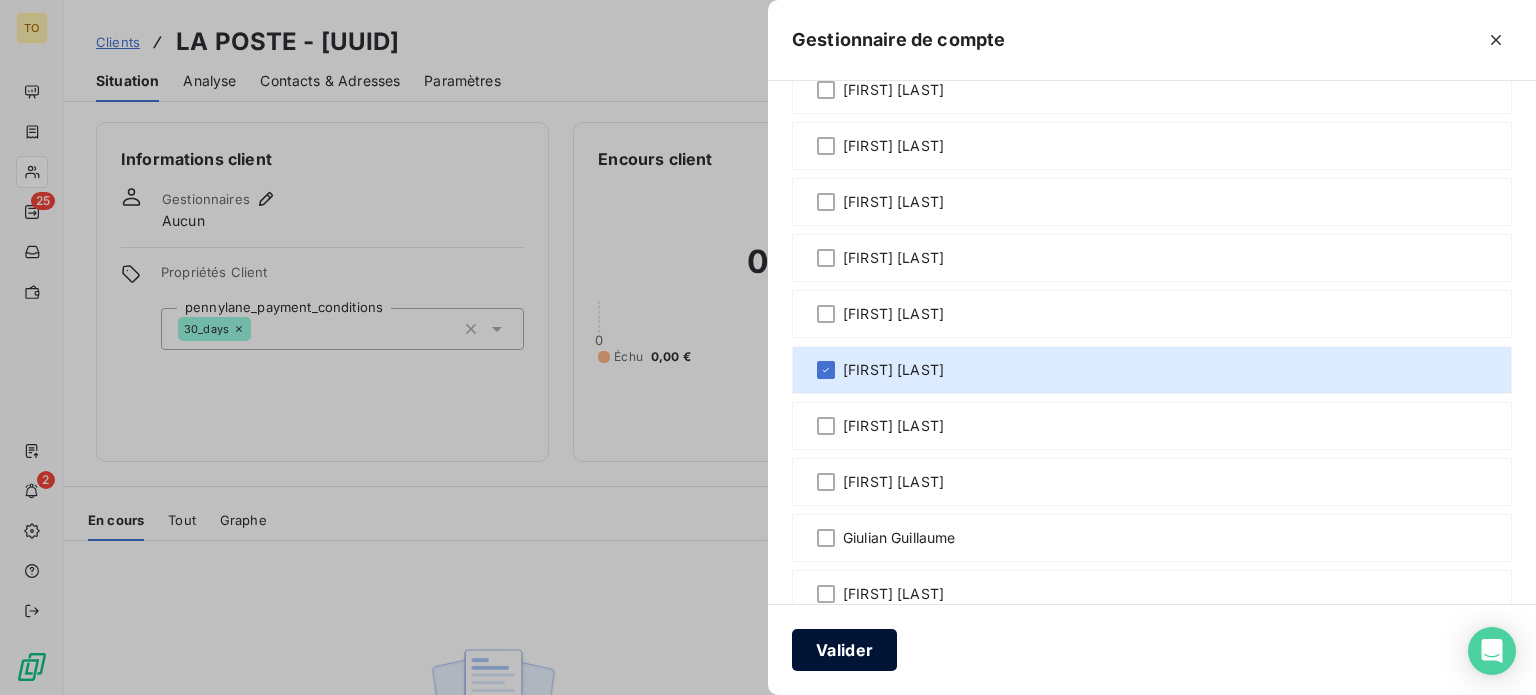click on "Valider" at bounding box center (844, 650) 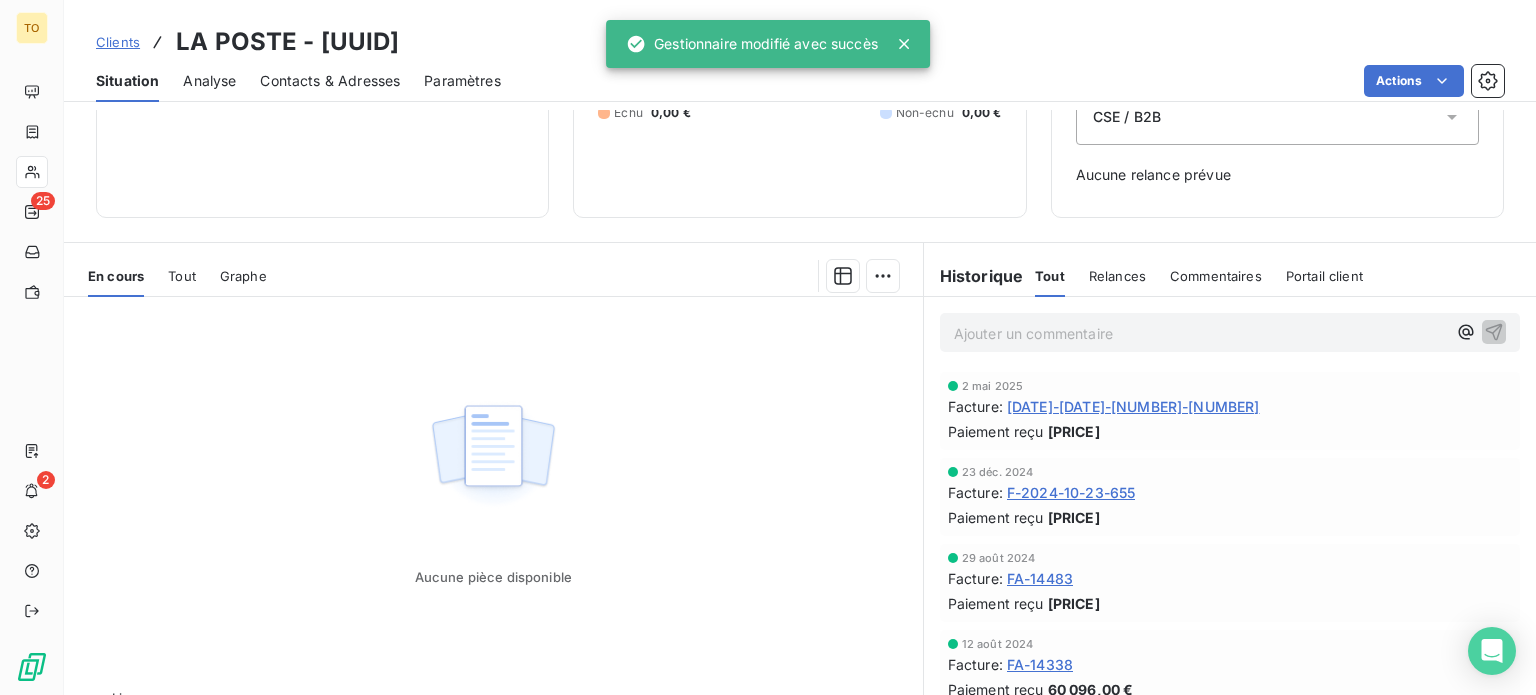 scroll, scrollTop: 386, scrollLeft: 0, axis: vertical 